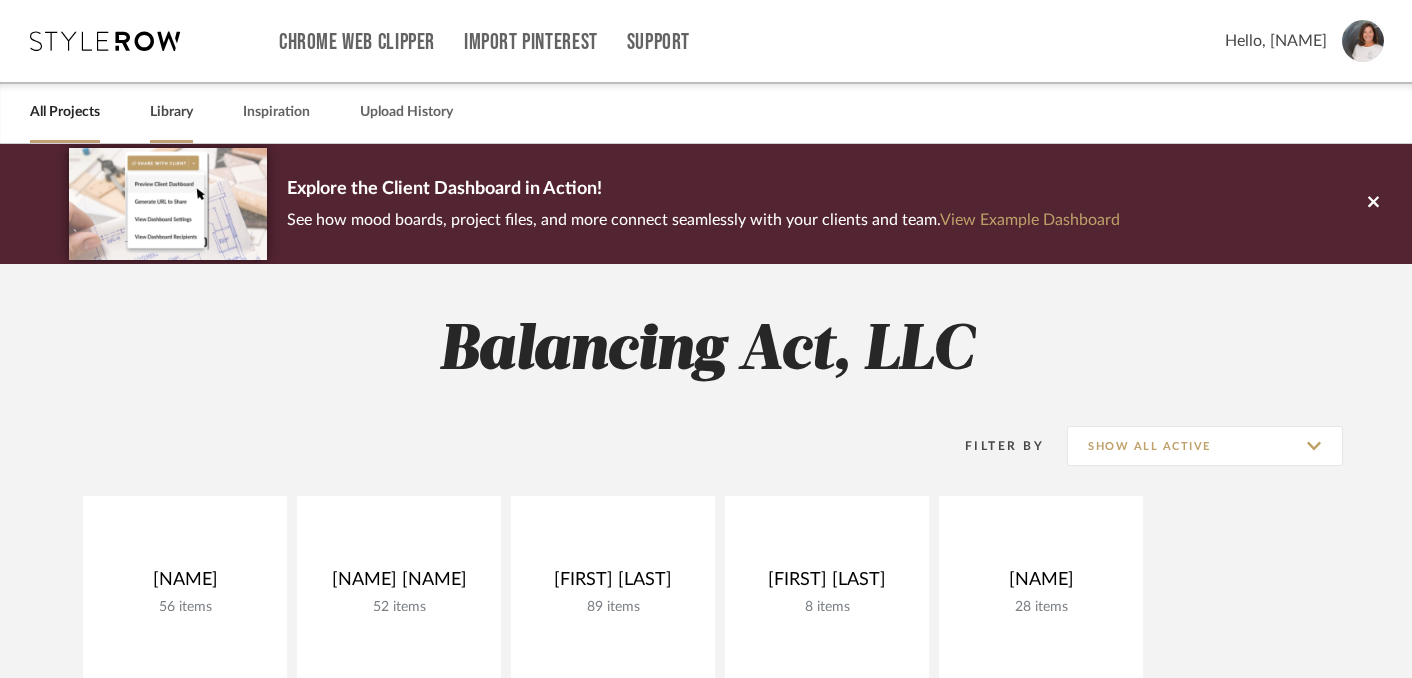 scroll, scrollTop: 0, scrollLeft: 0, axis: both 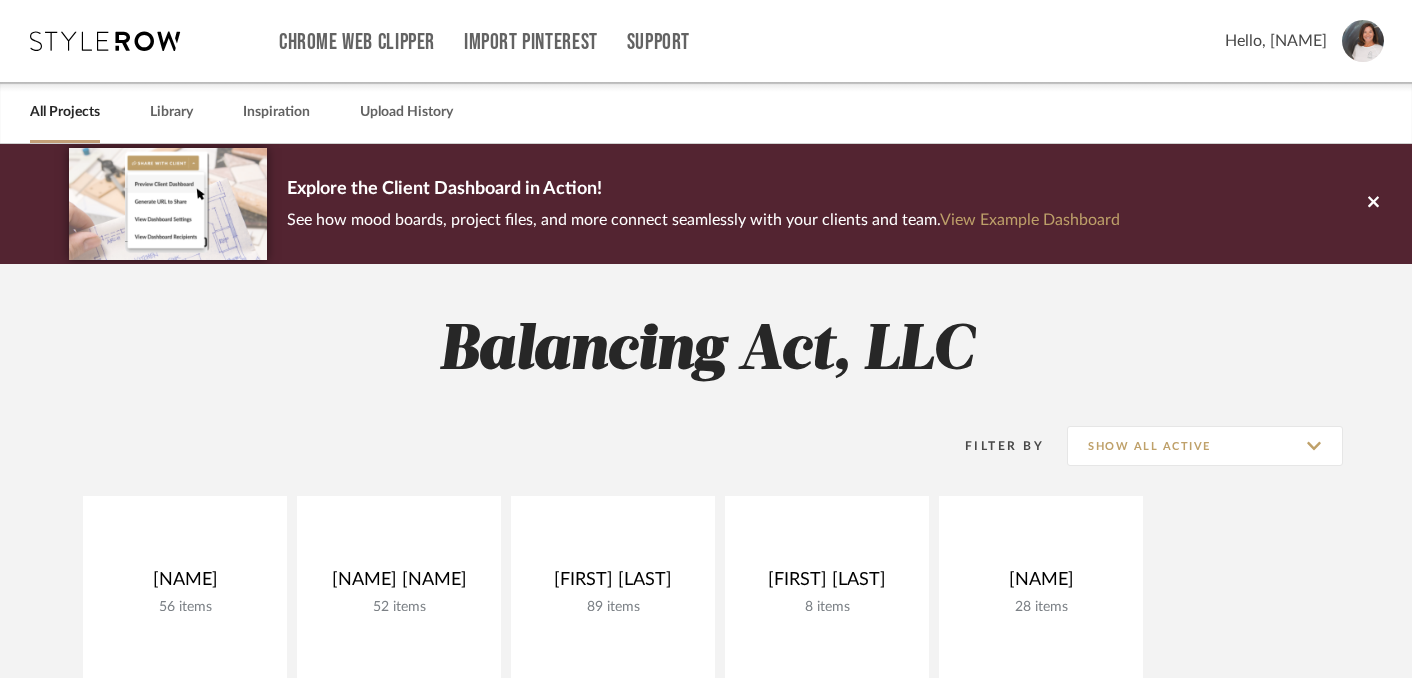 click on "All Projects" at bounding box center [65, 112] 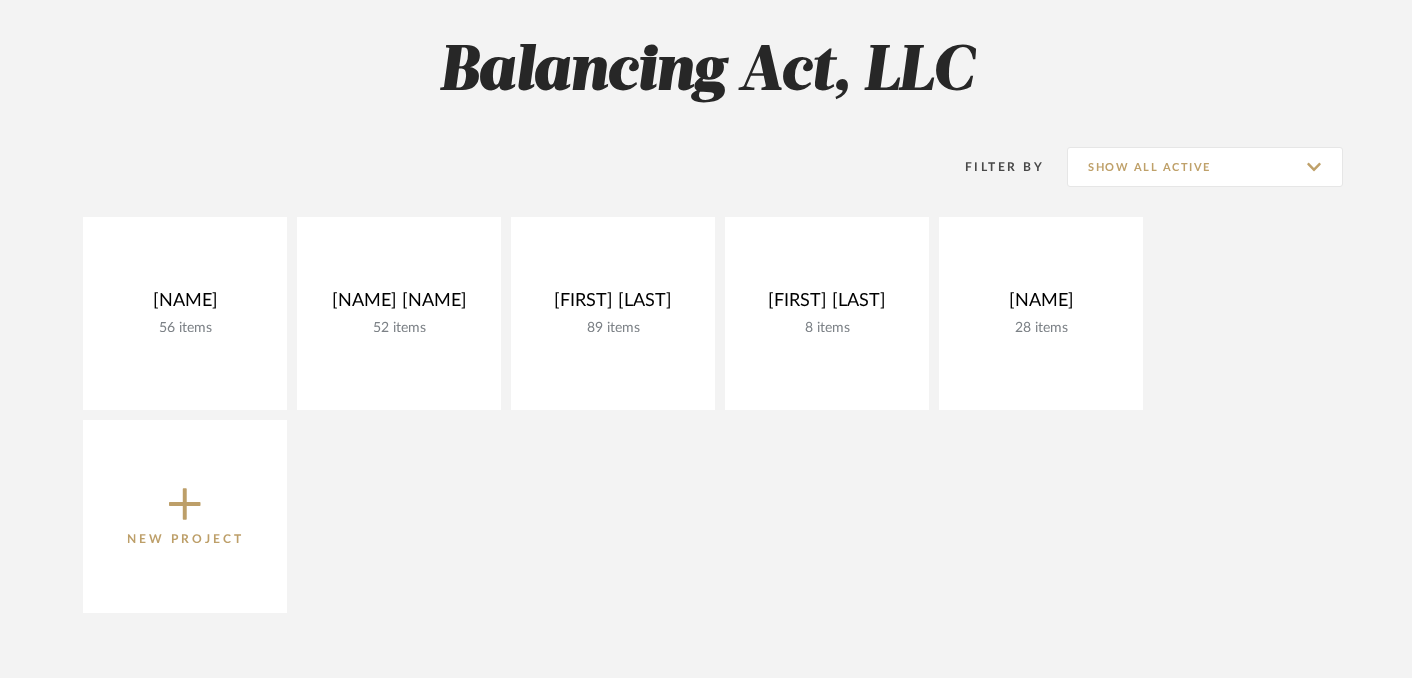 scroll, scrollTop: 280, scrollLeft: 0, axis: vertical 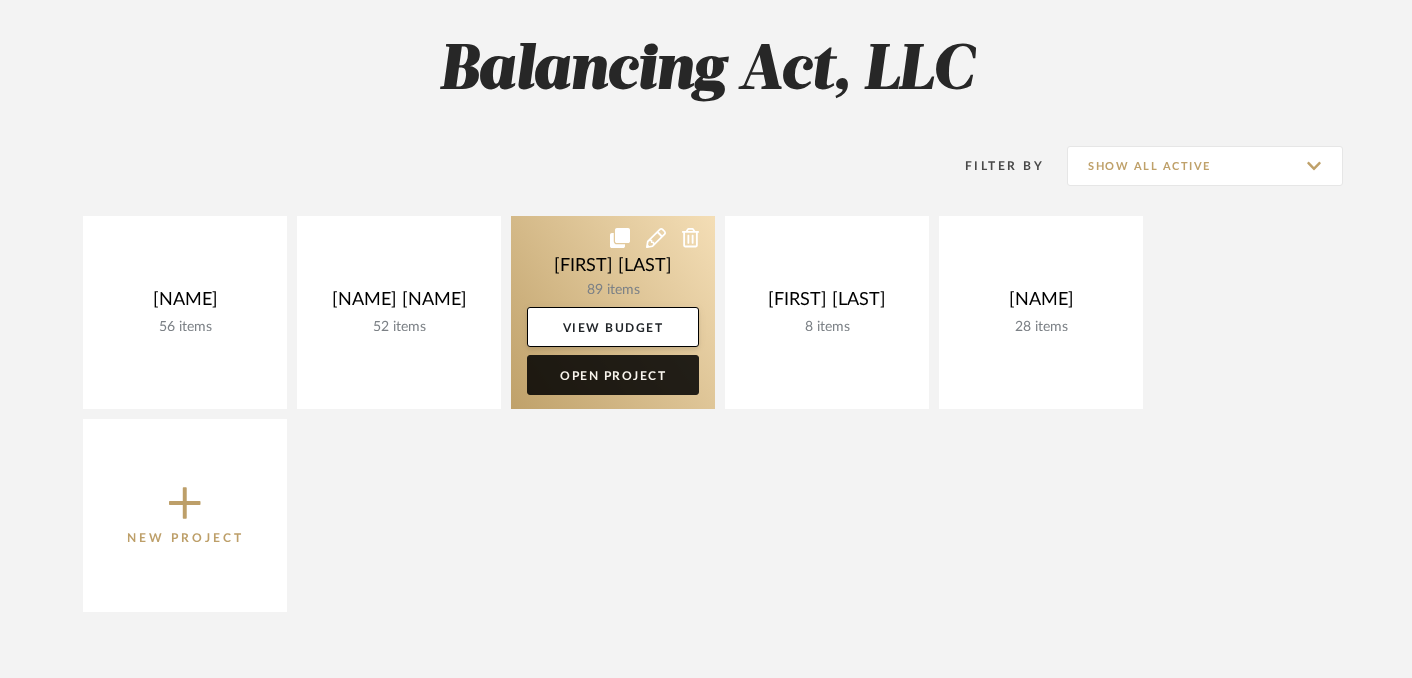 click on "Open Project" 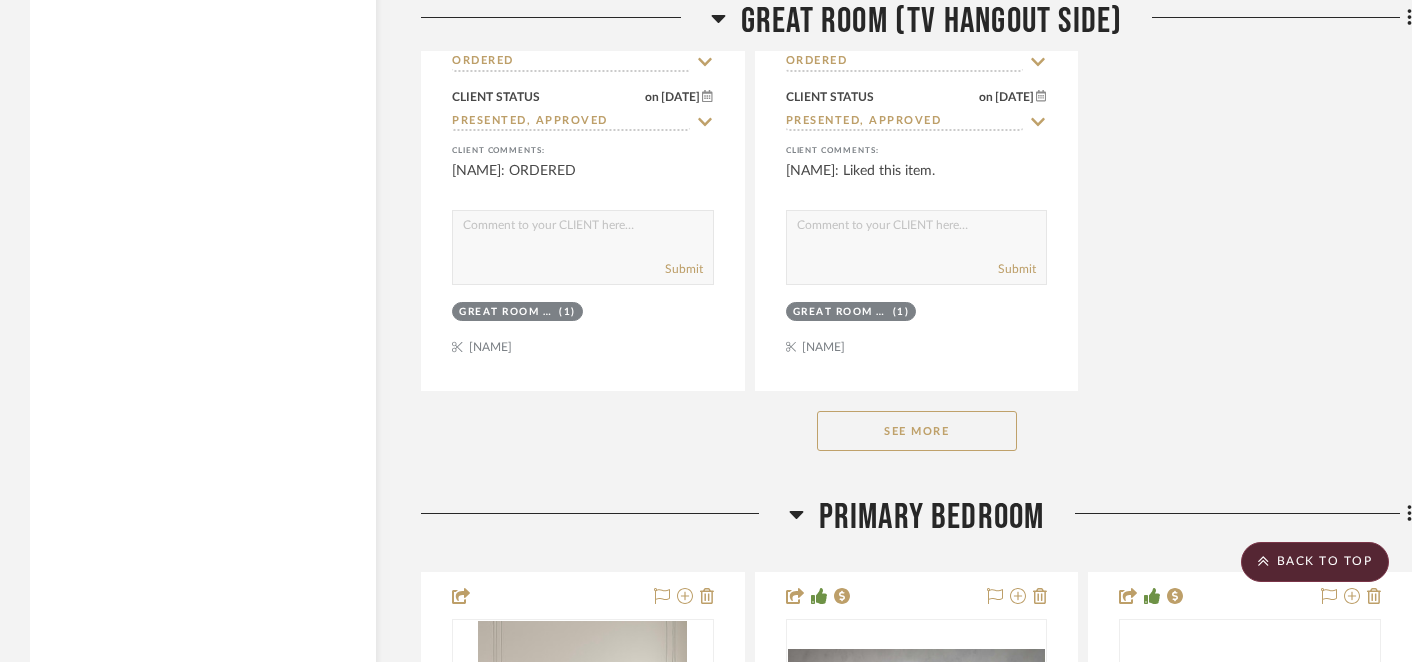 scroll, scrollTop: 8479, scrollLeft: 0, axis: vertical 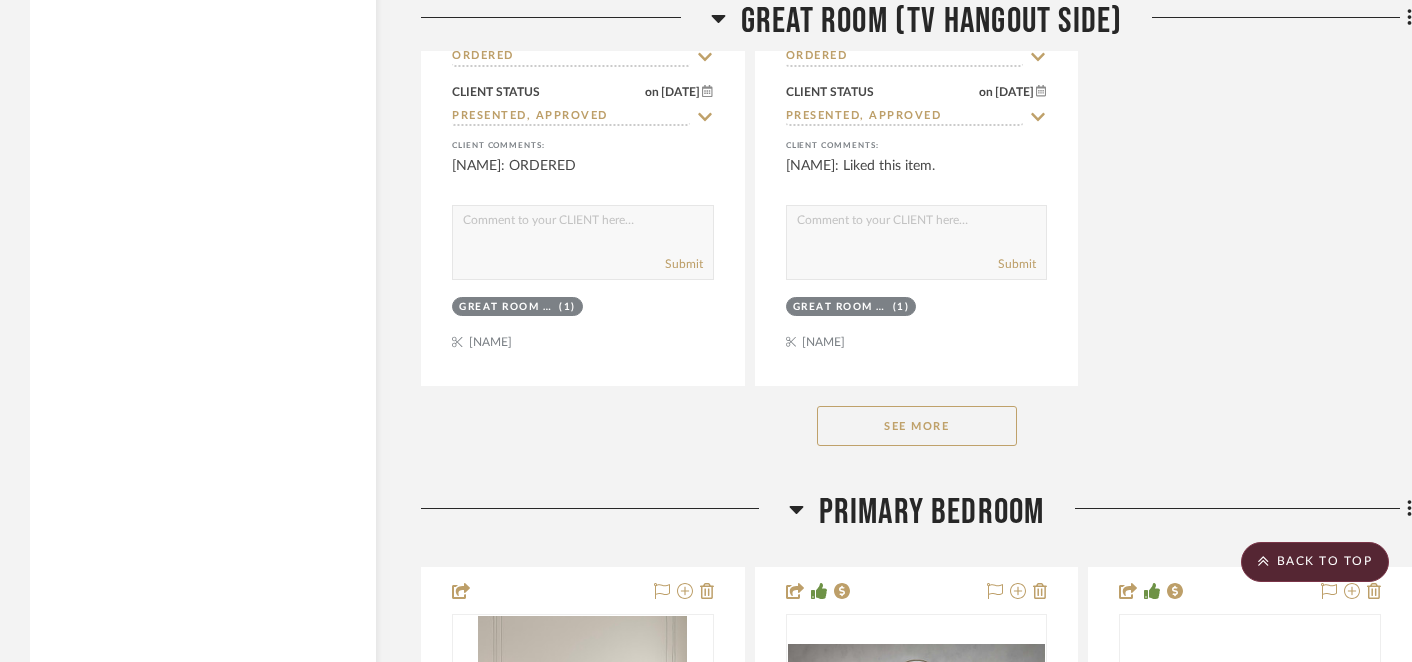 click on "See More" 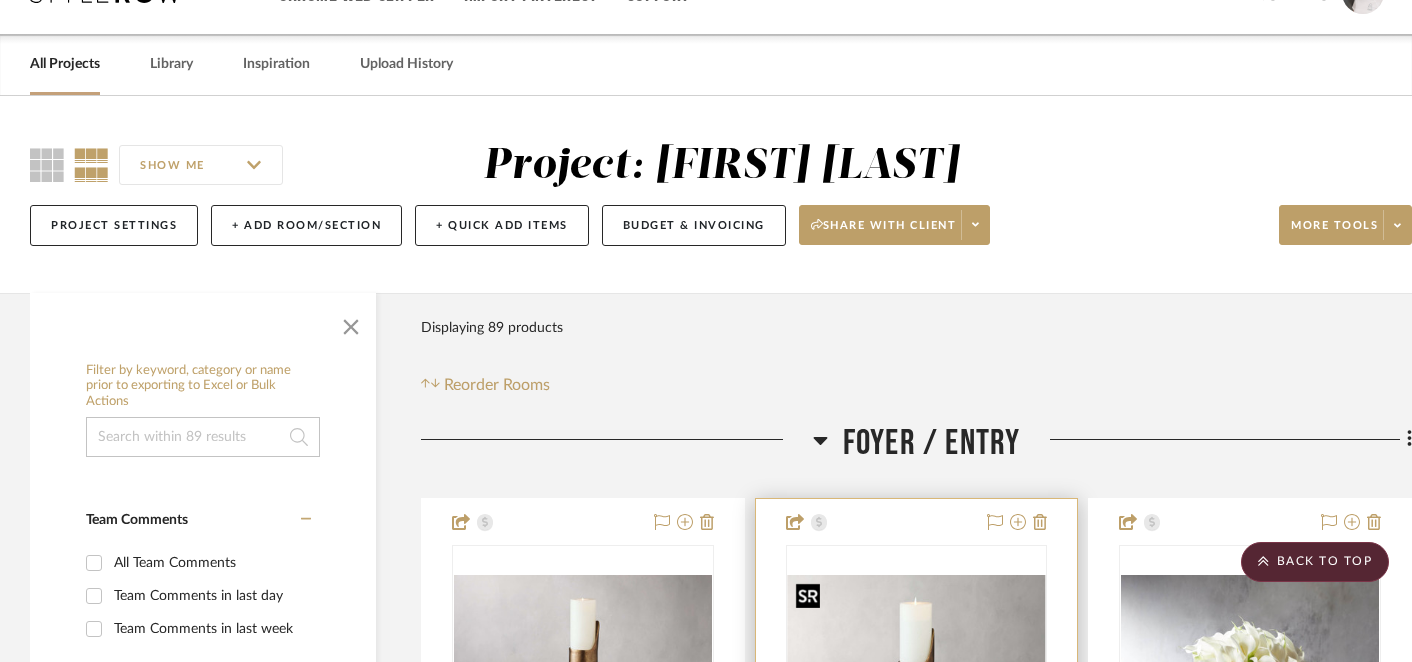 scroll, scrollTop: 0, scrollLeft: 0, axis: both 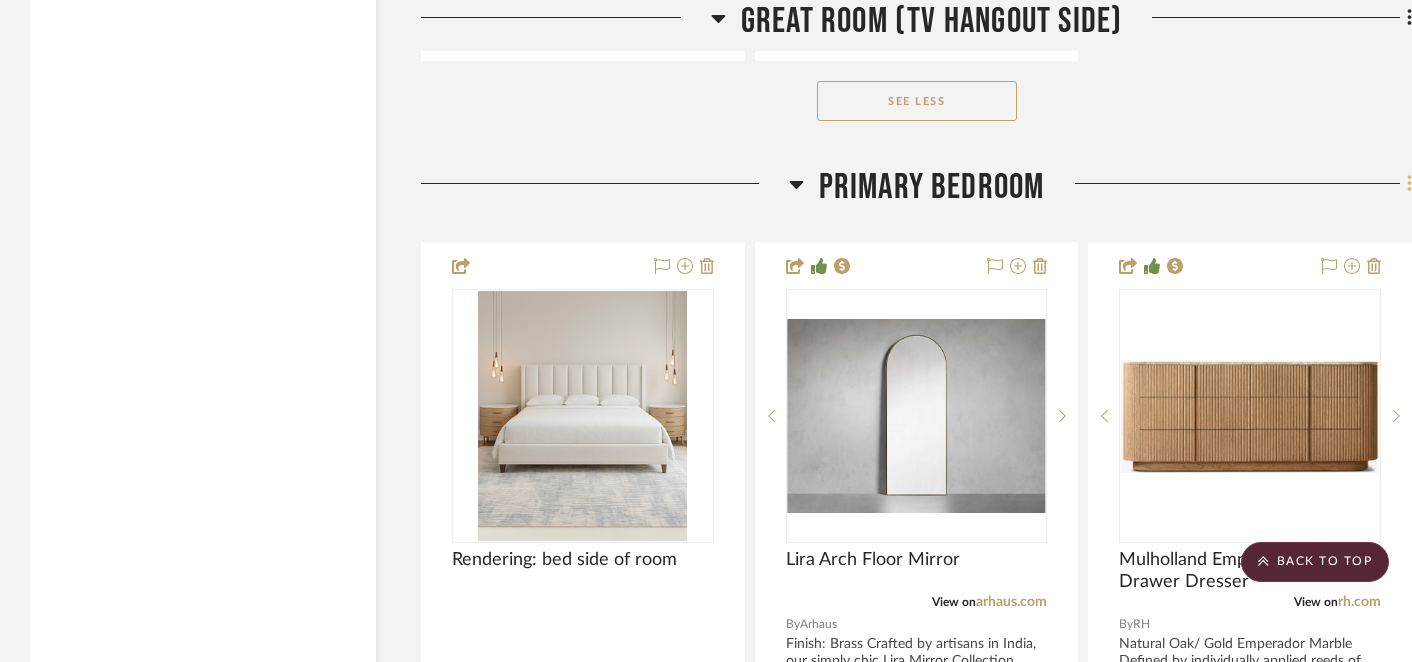click 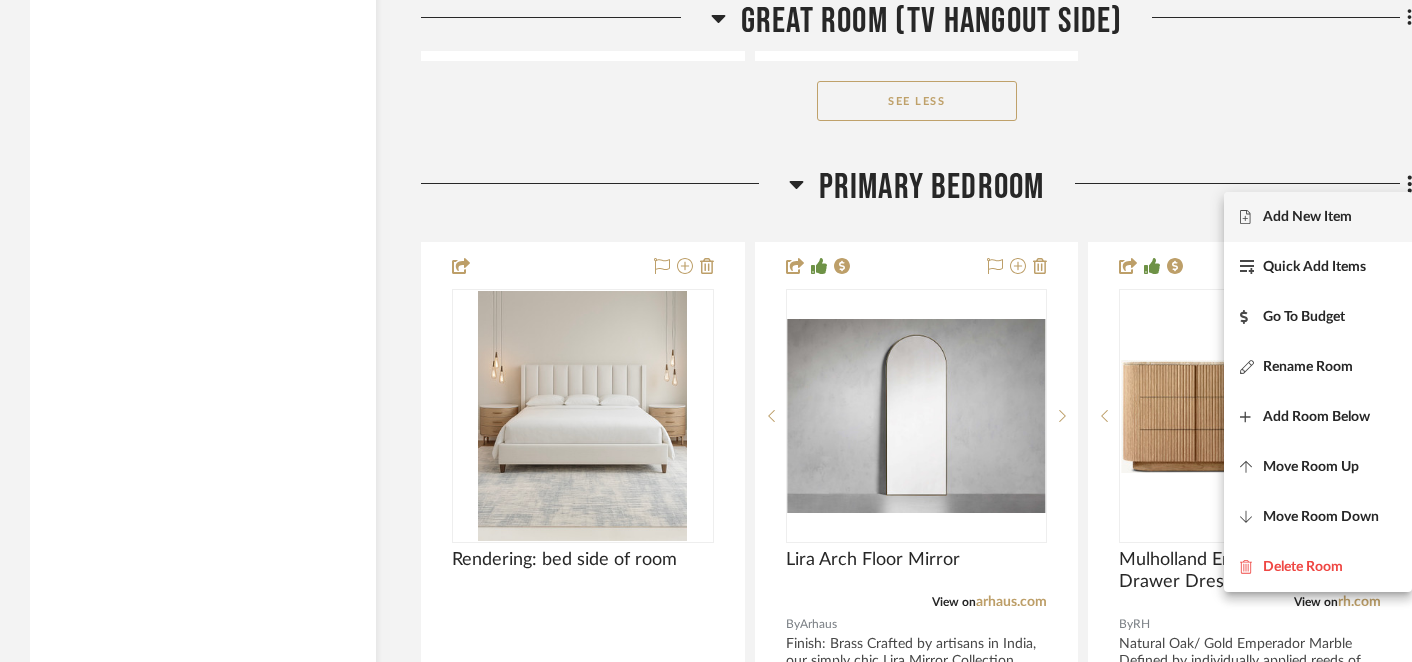 click on "Add New Item" at bounding box center (1307, 217) 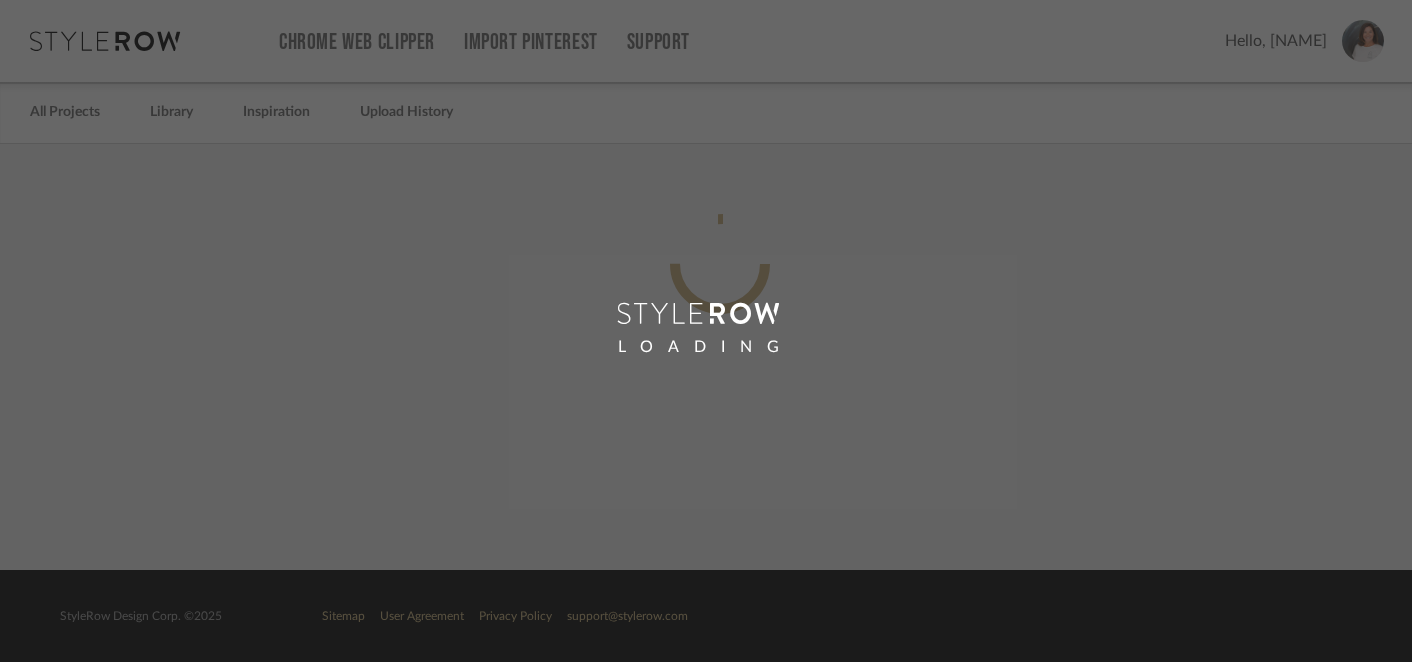 scroll, scrollTop: 0, scrollLeft: 0, axis: both 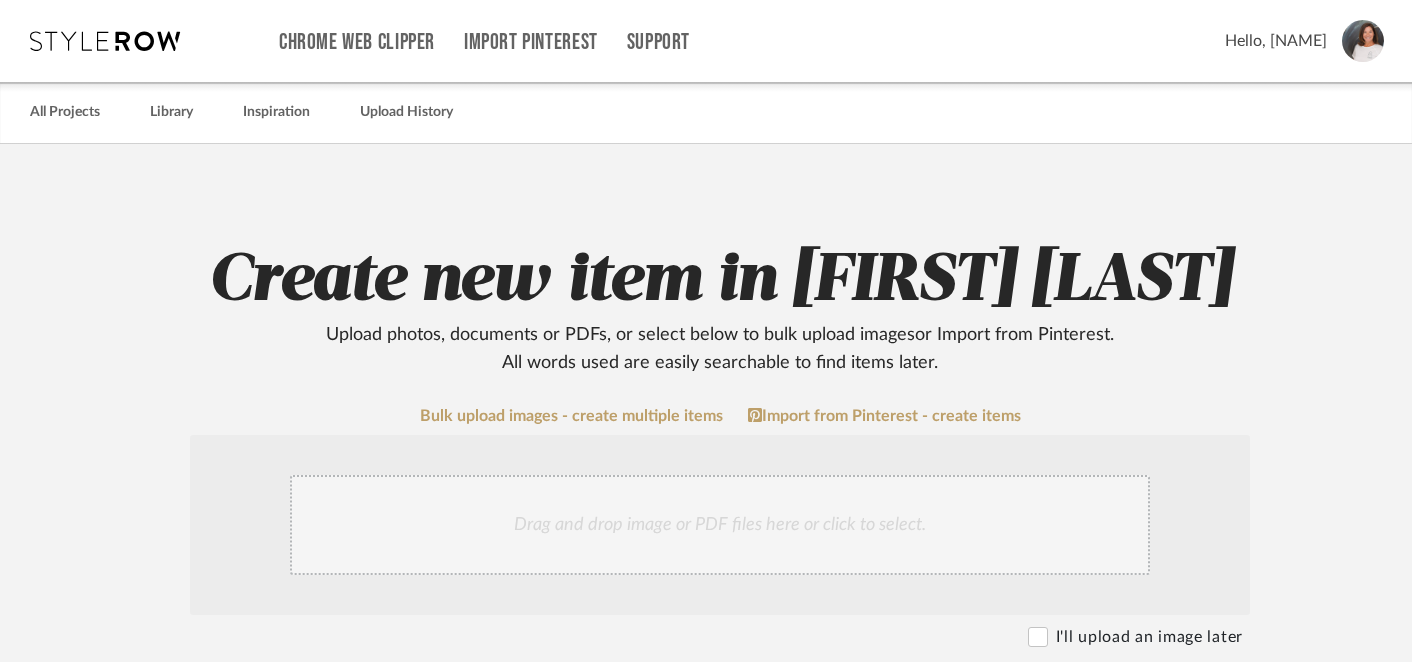 click on "Drag and drop image or PDF files here or click to select." 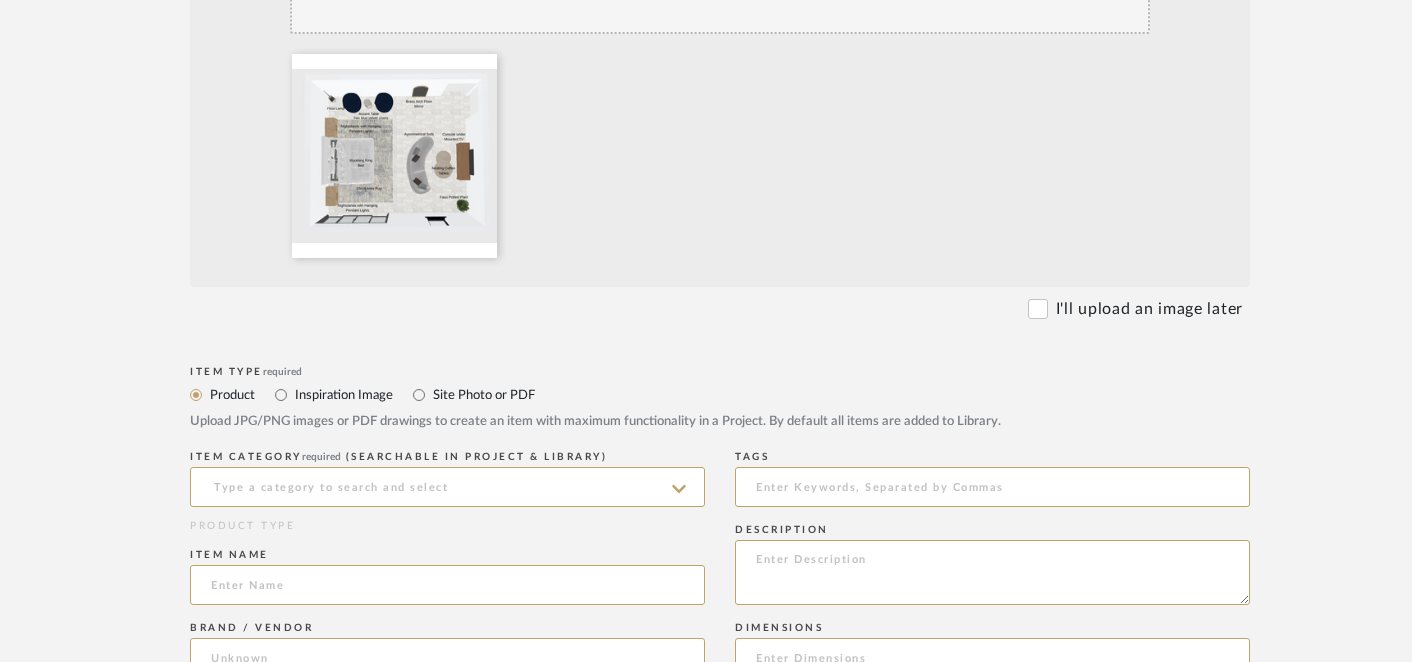 scroll, scrollTop: 508, scrollLeft: 0, axis: vertical 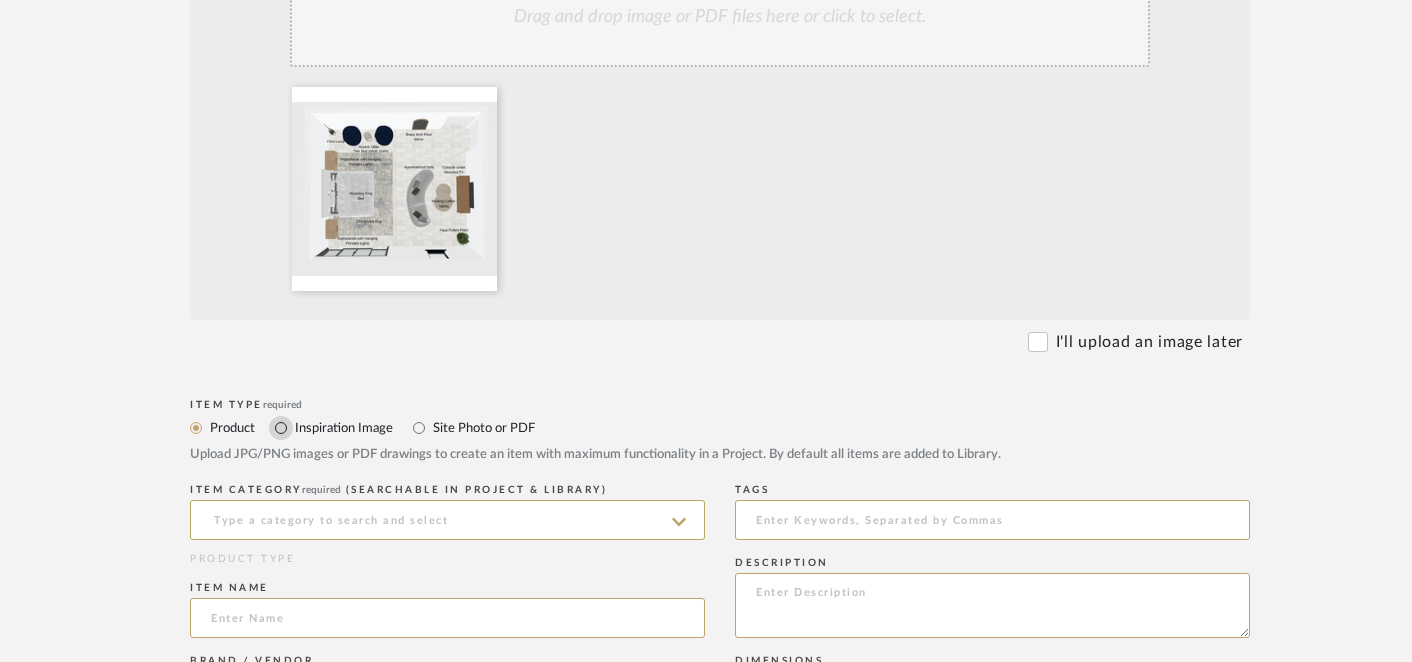click on "Inspiration Image" at bounding box center (281, 428) 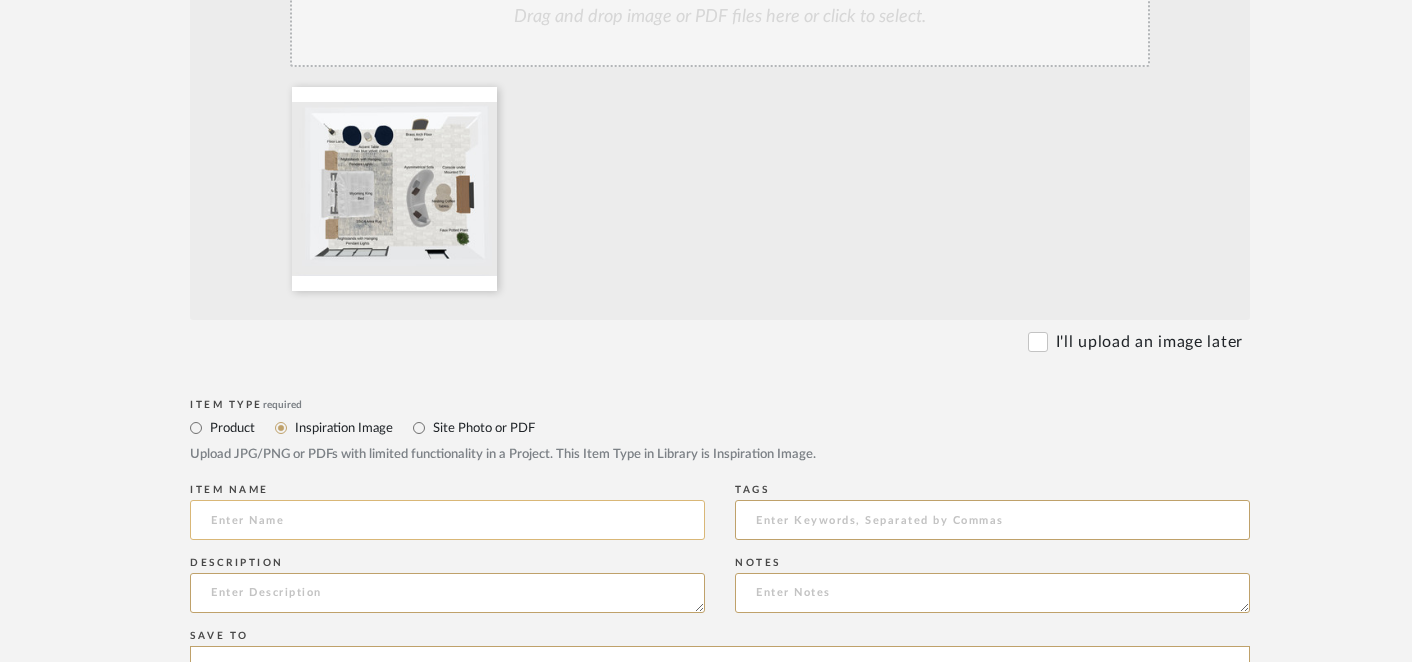 click 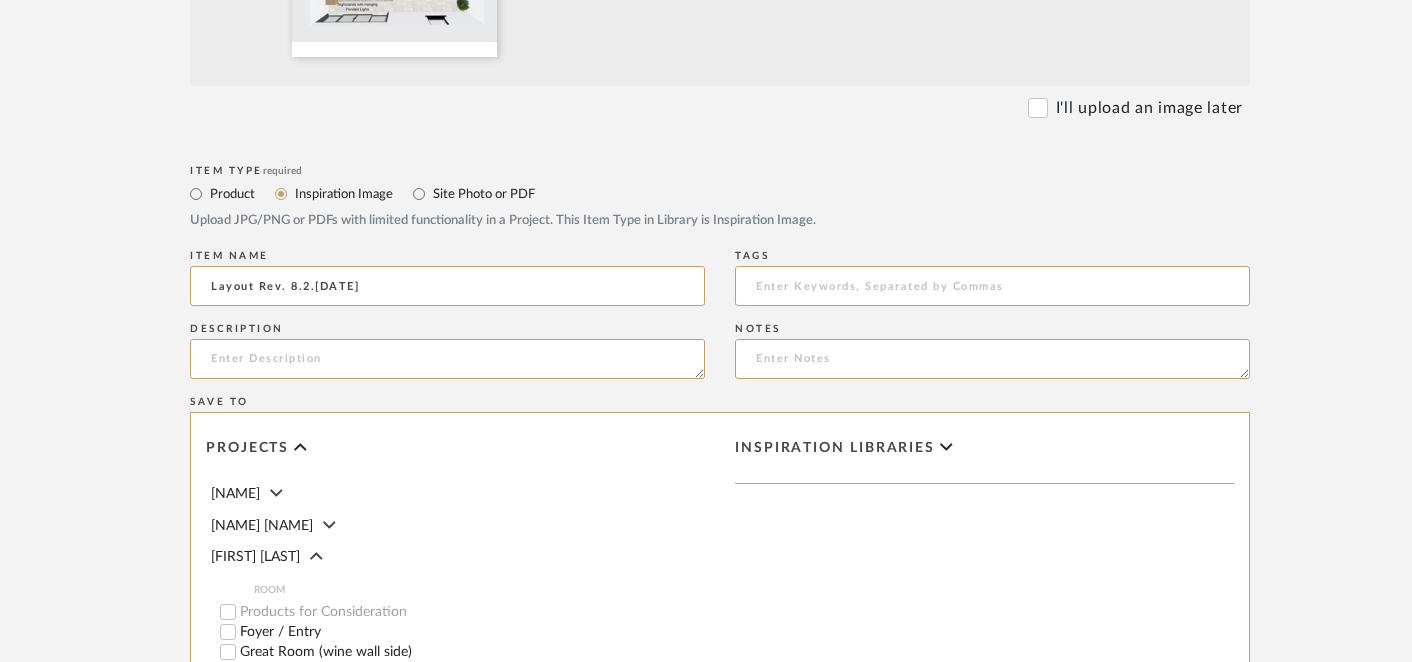 scroll, scrollTop: 743, scrollLeft: 0, axis: vertical 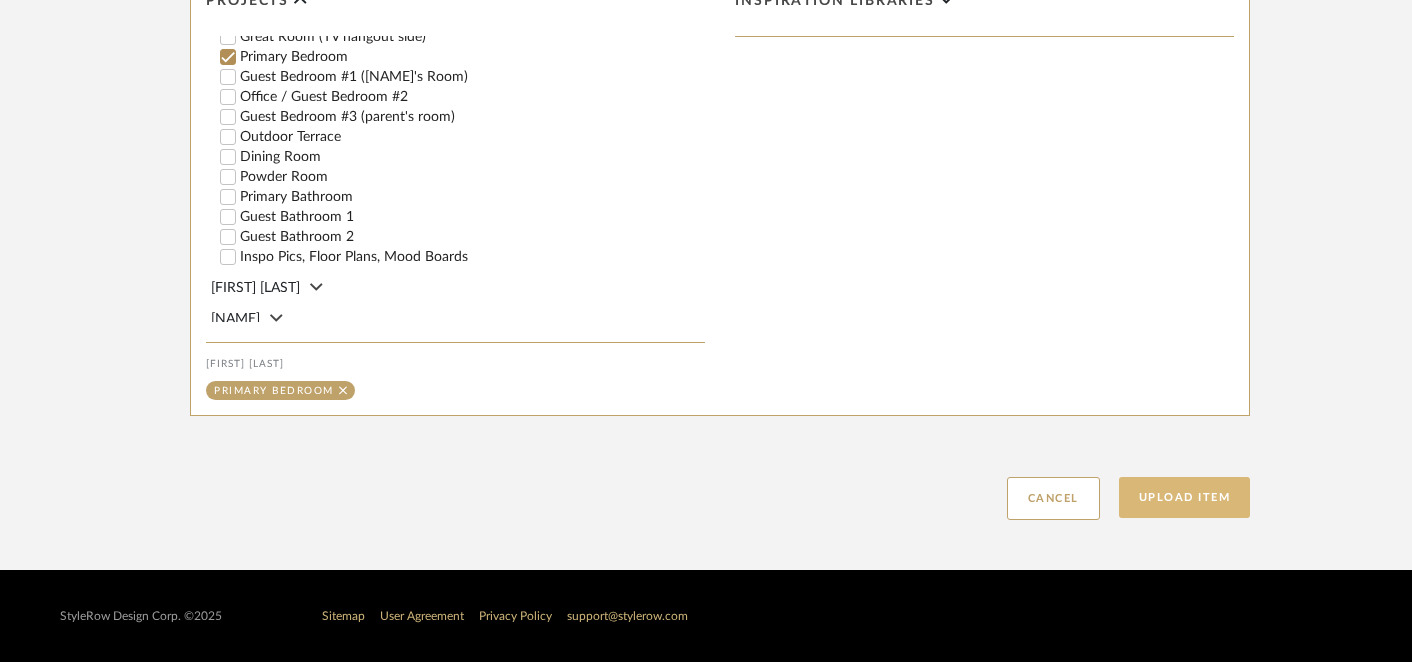 type on "Layout Rev. 8.2.[DATE]" 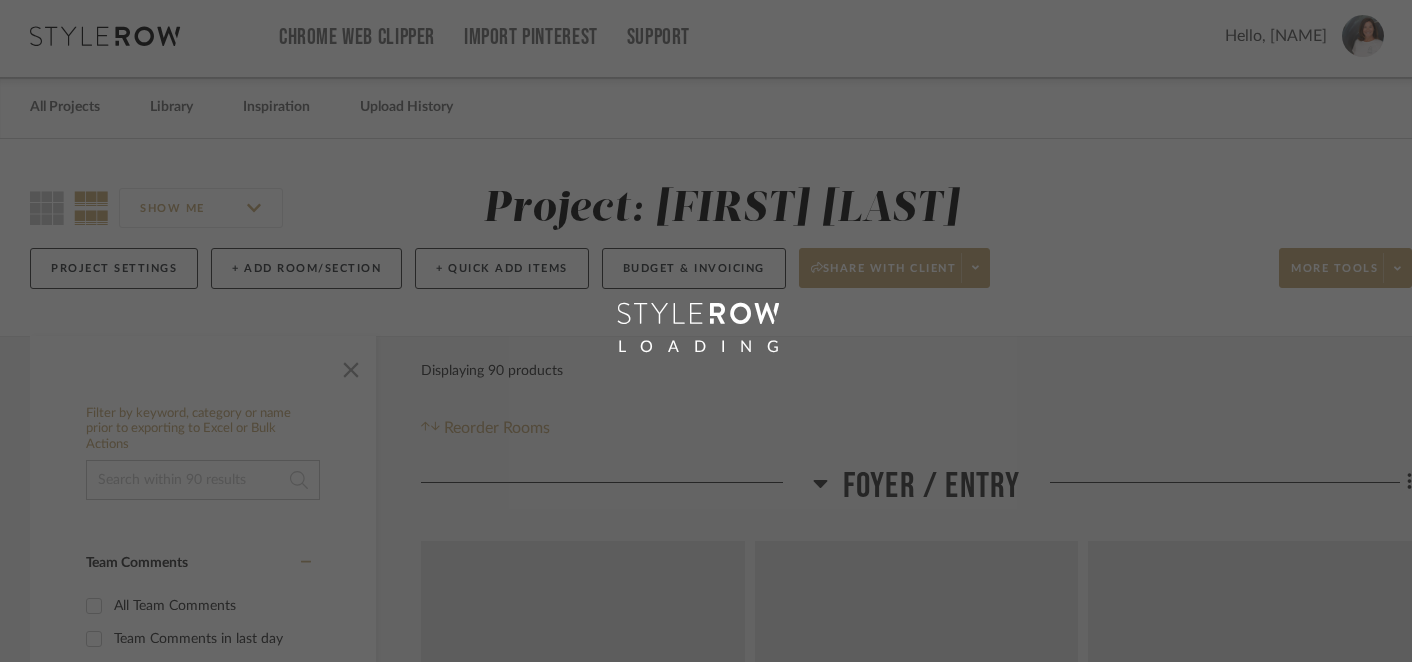 scroll, scrollTop: 0, scrollLeft: 0, axis: both 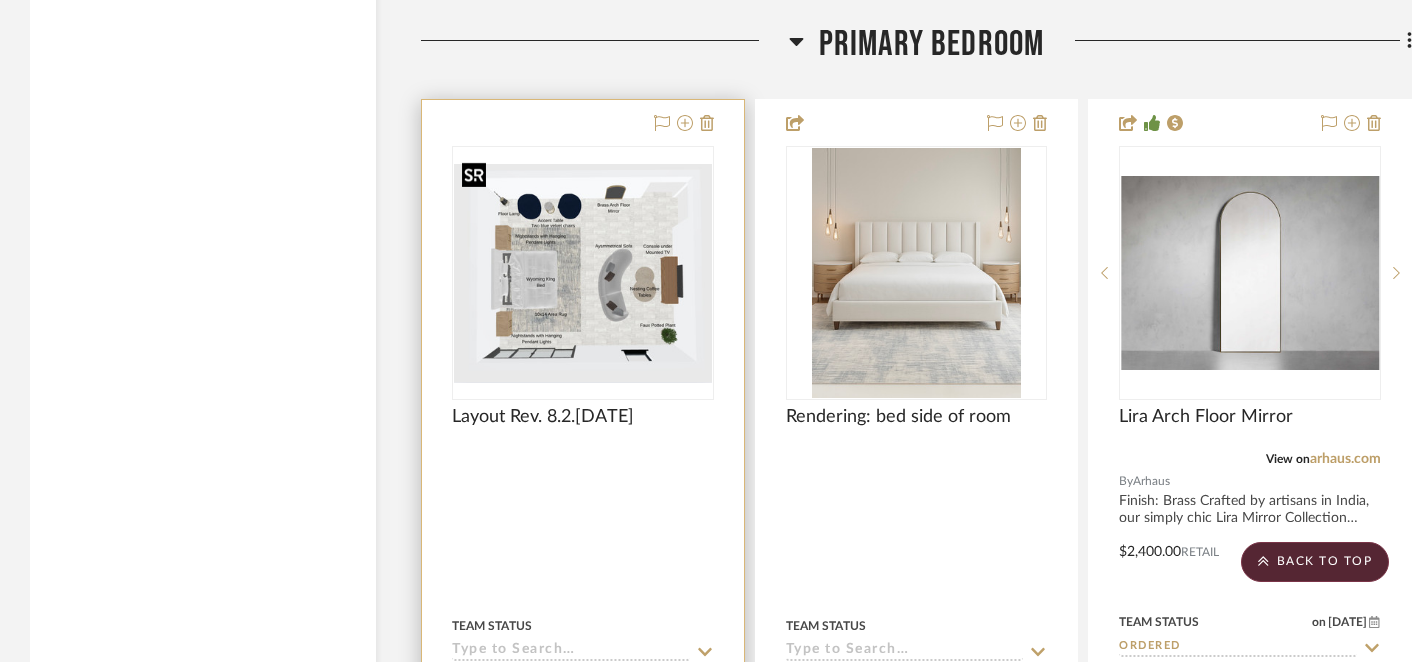 click at bounding box center [583, 273] 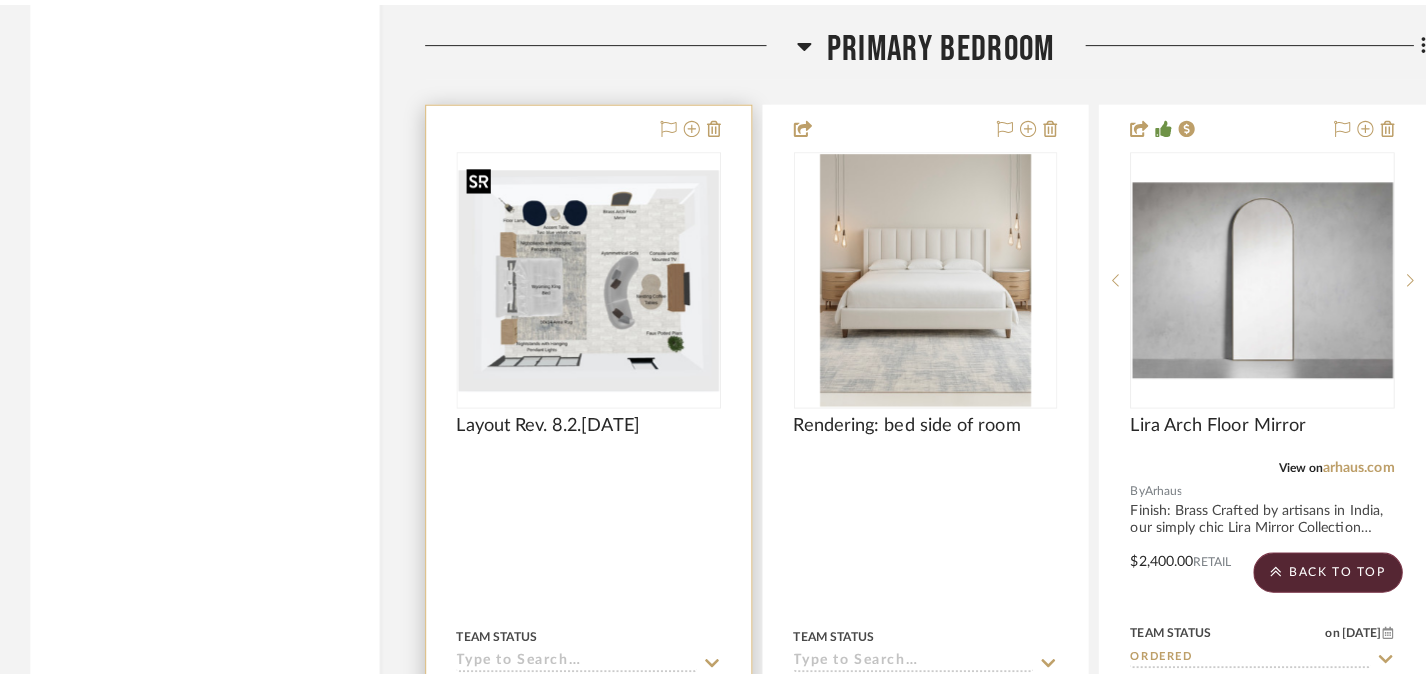 scroll, scrollTop: 0, scrollLeft: 0, axis: both 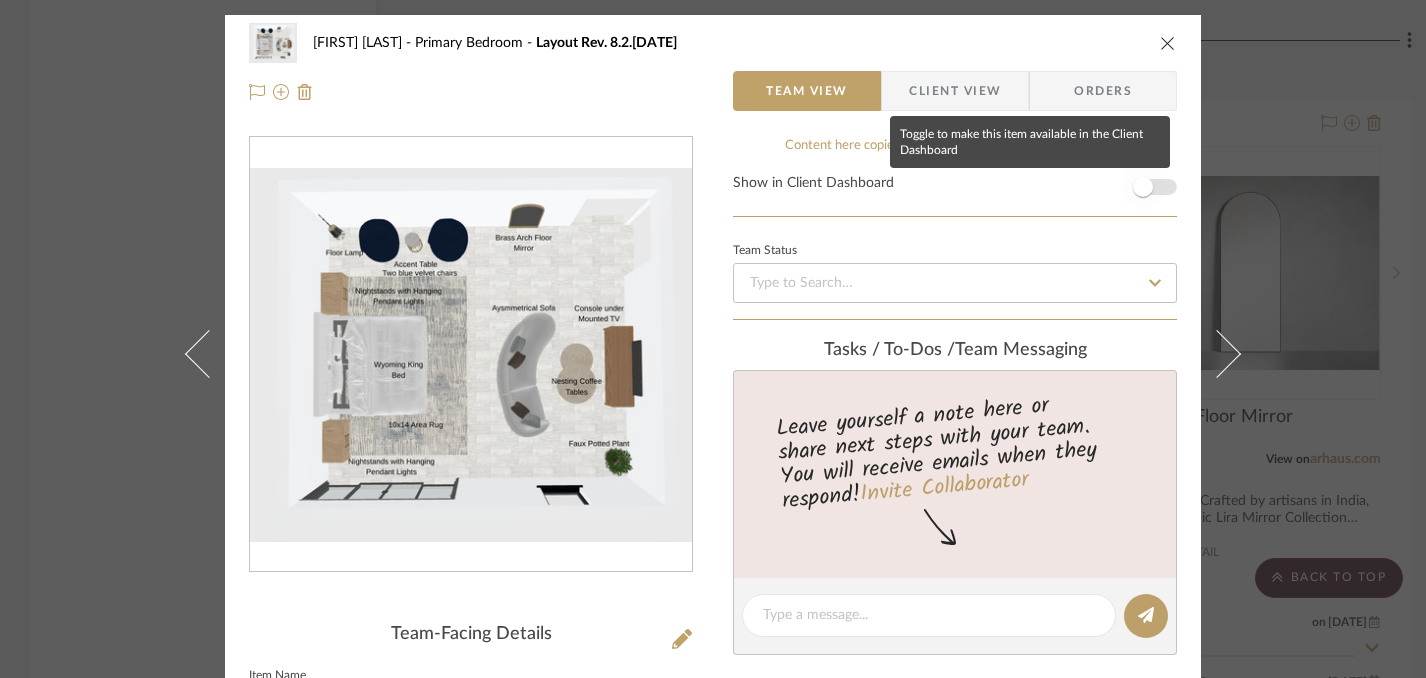 click at bounding box center [1143, 187] 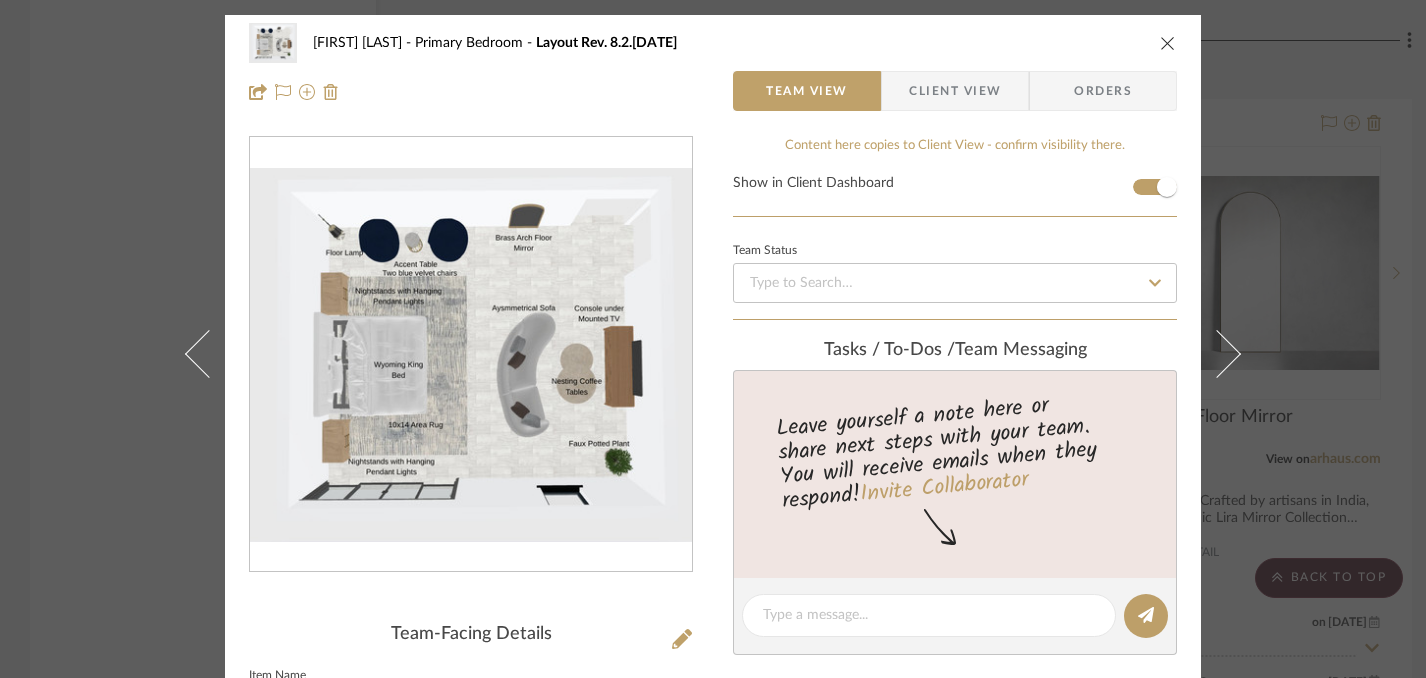 type 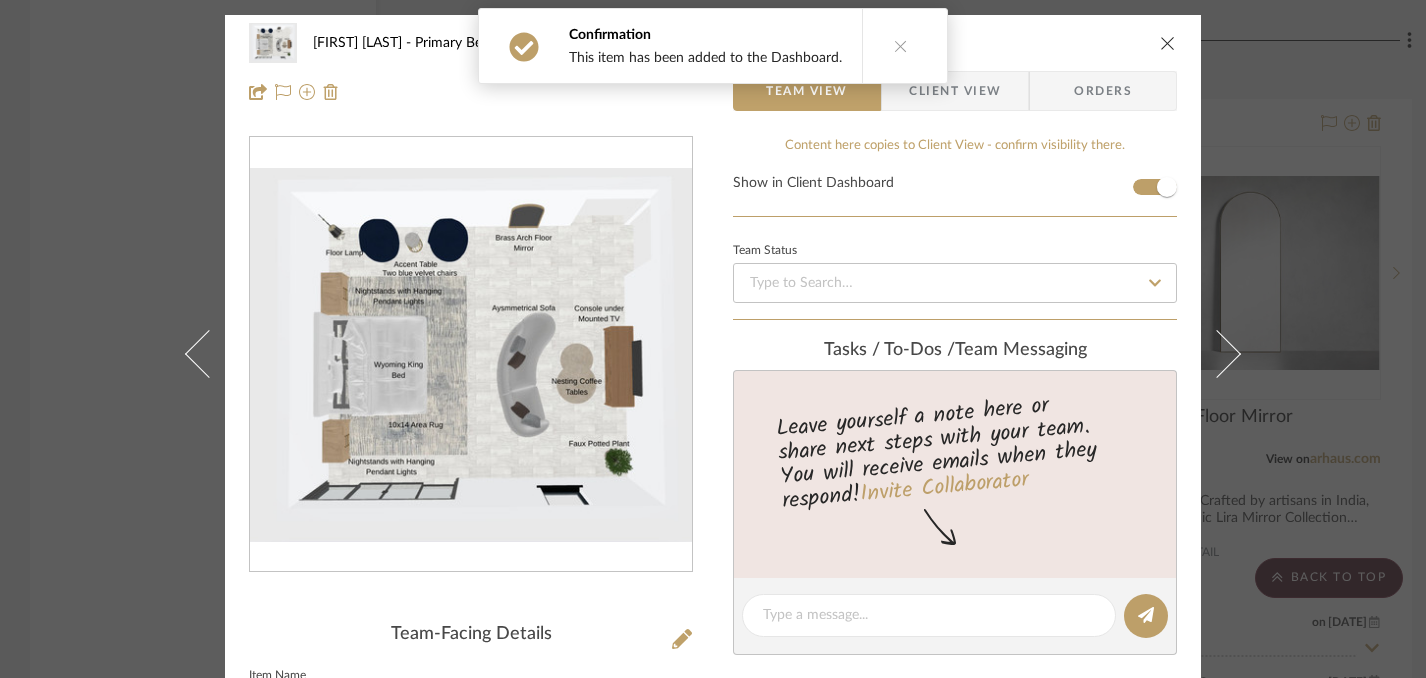 click on "[FIRST] [LAST] Primary Bedroom Layout Rev. 8.2.25" at bounding box center (713, 43) 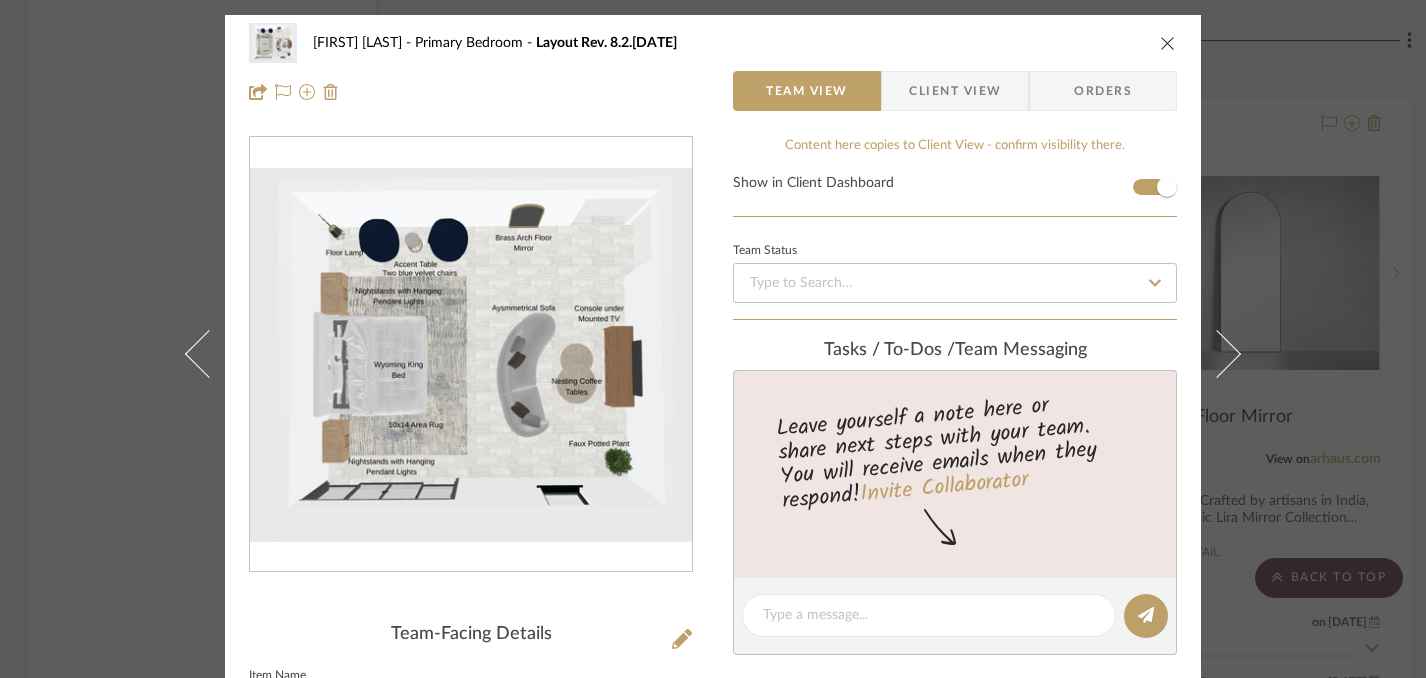click at bounding box center (1168, 43) 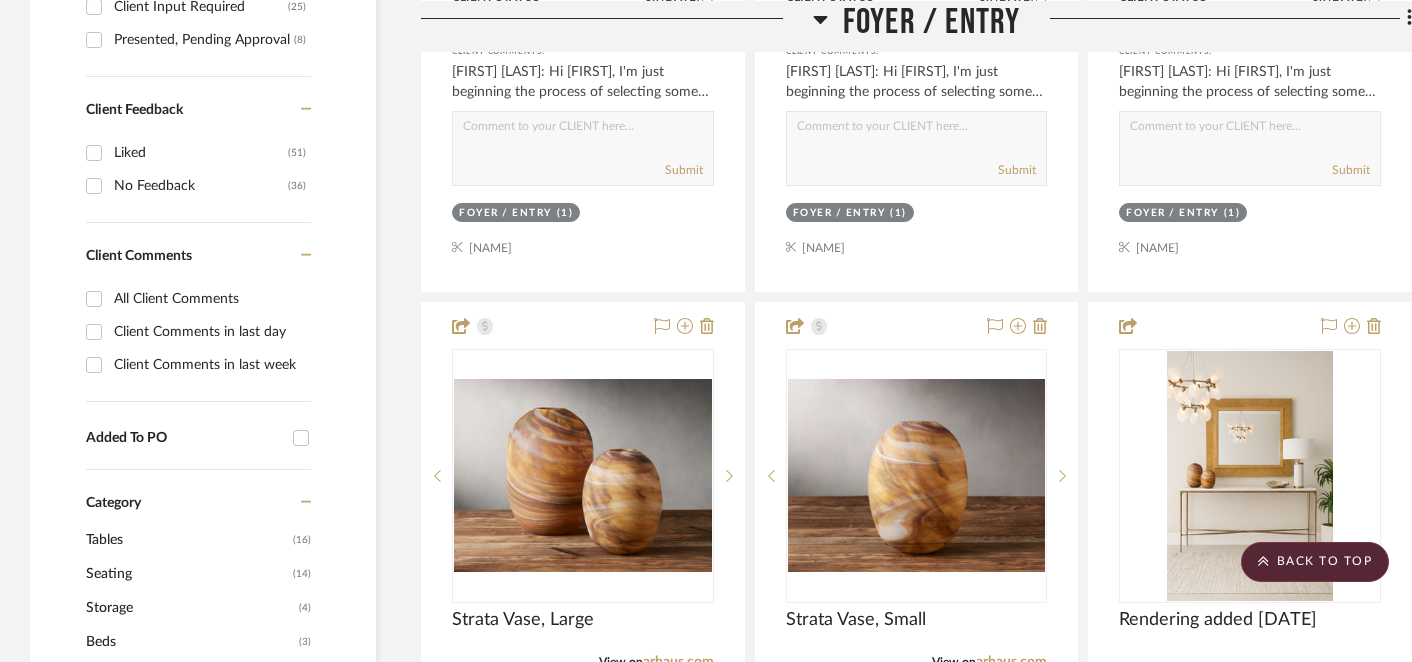 scroll, scrollTop: 1103, scrollLeft: 0, axis: vertical 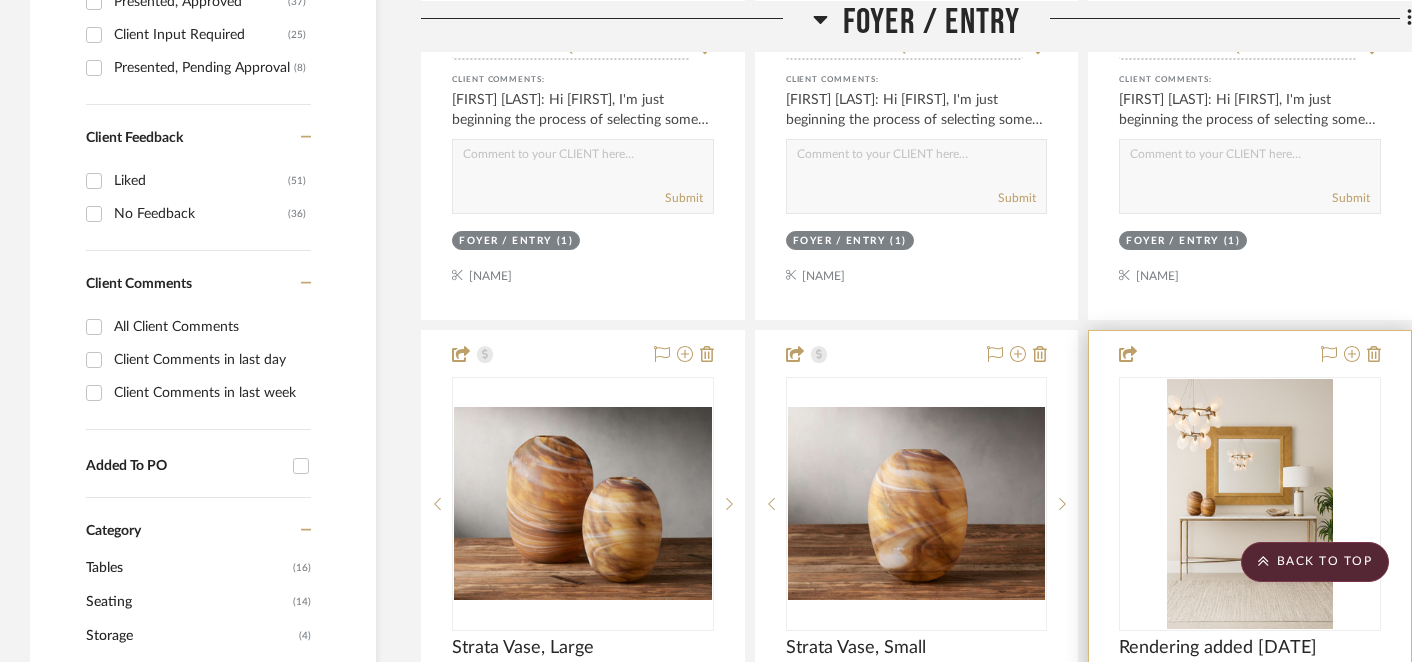 type 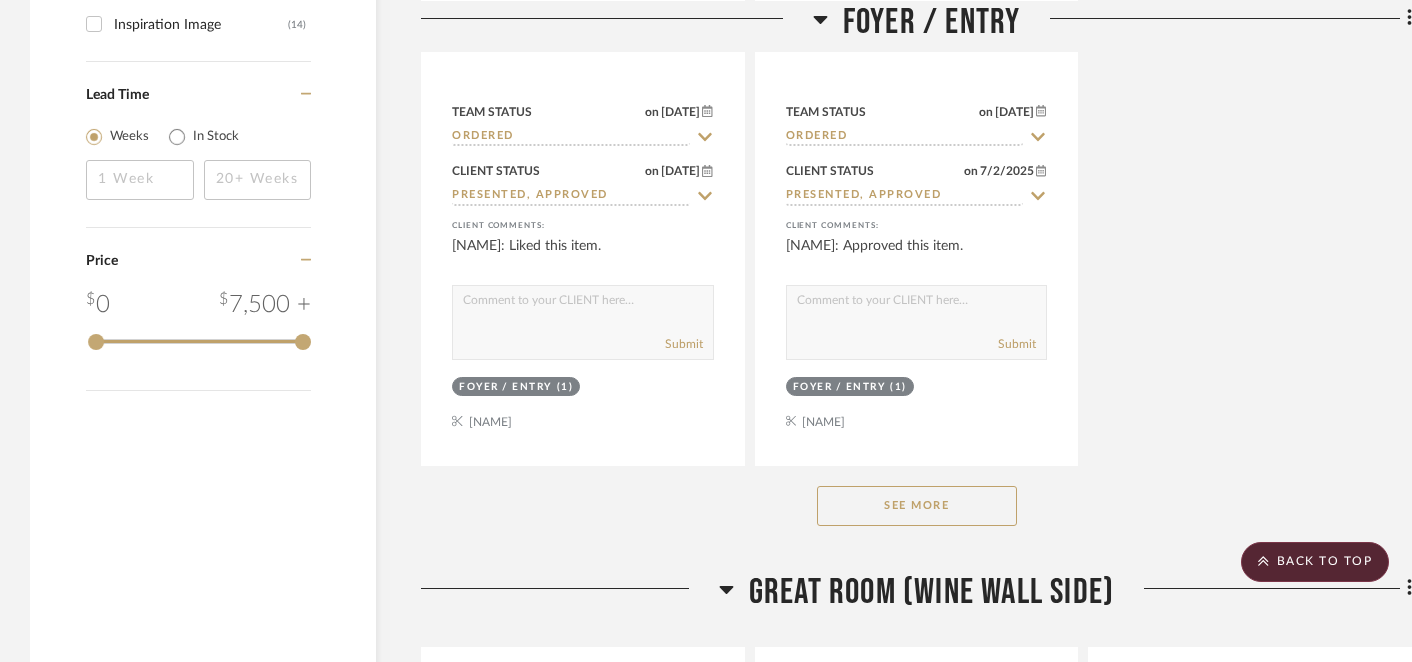 scroll, scrollTop: 2737, scrollLeft: 0, axis: vertical 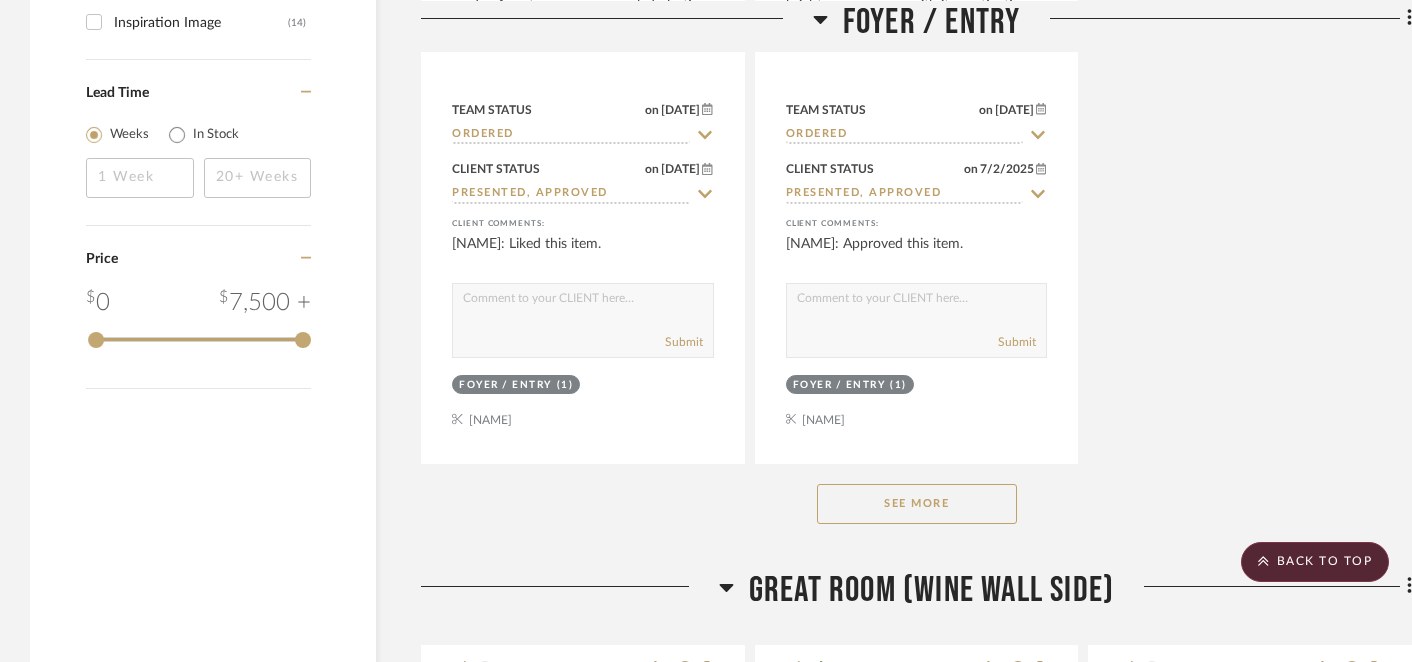 click on "See More" 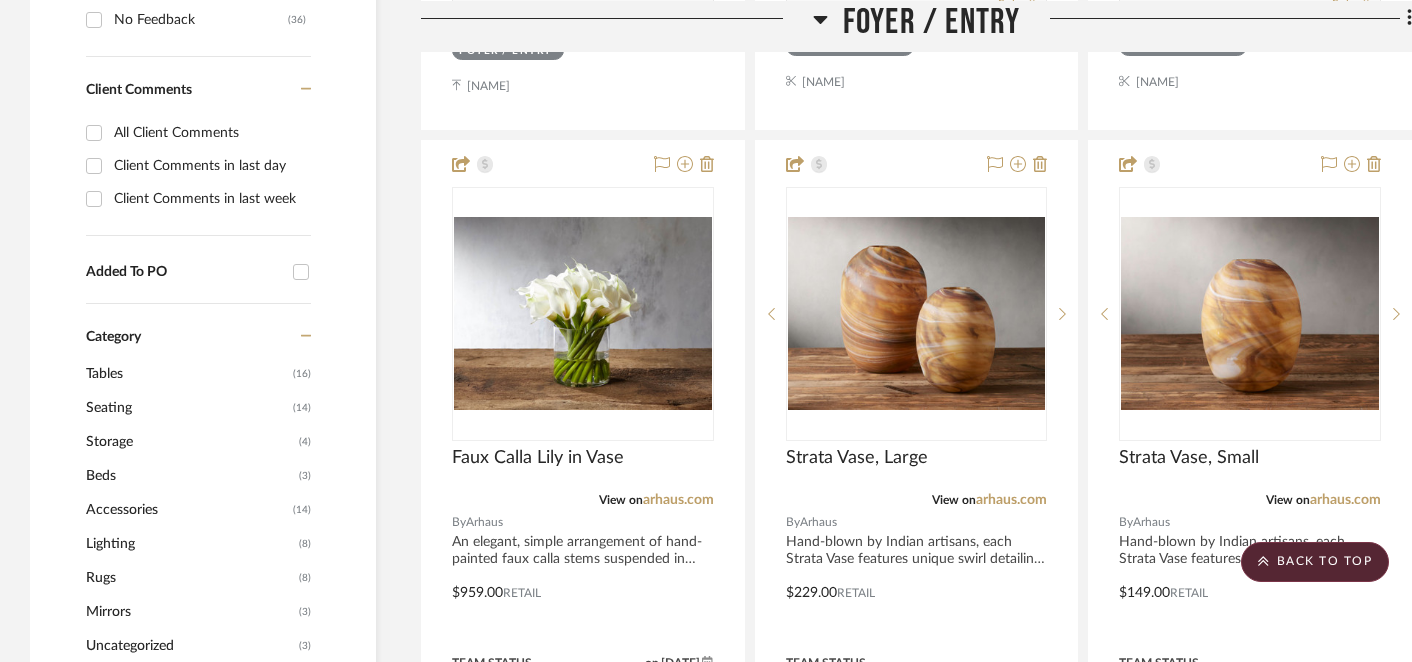 scroll, scrollTop: 1292, scrollLeft: 0, axis: vertical 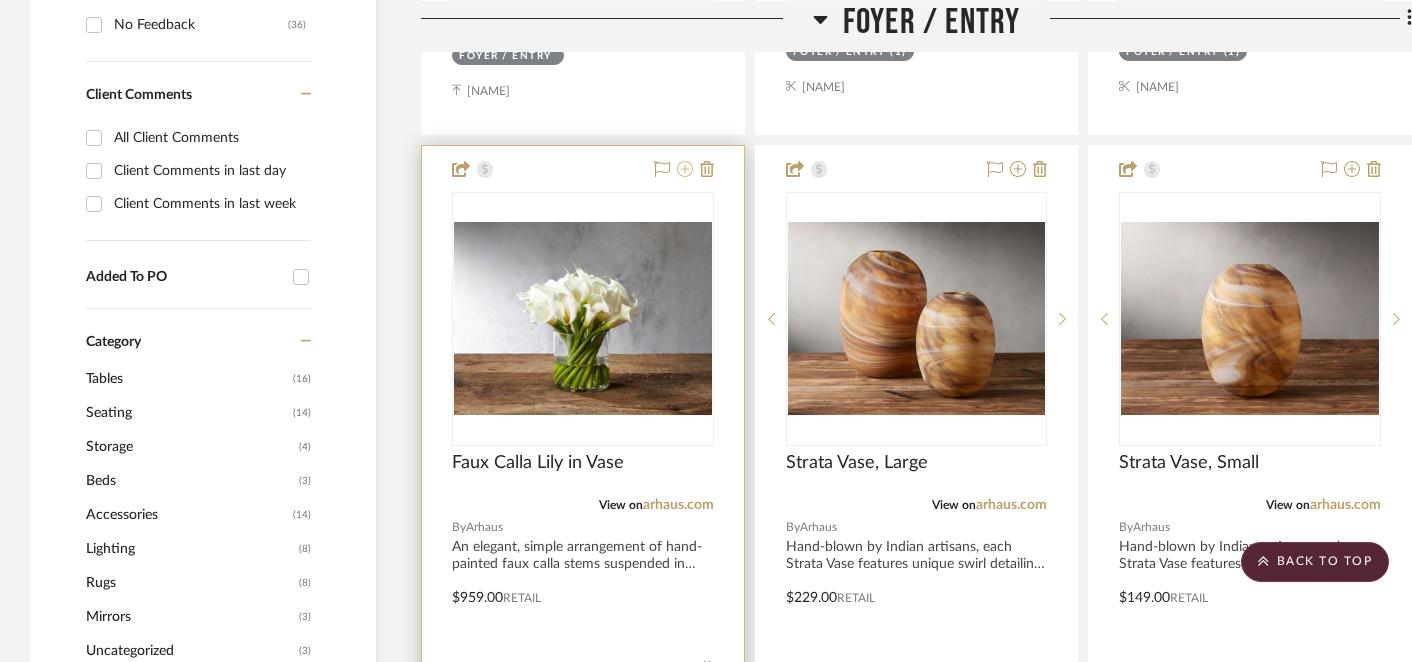 click 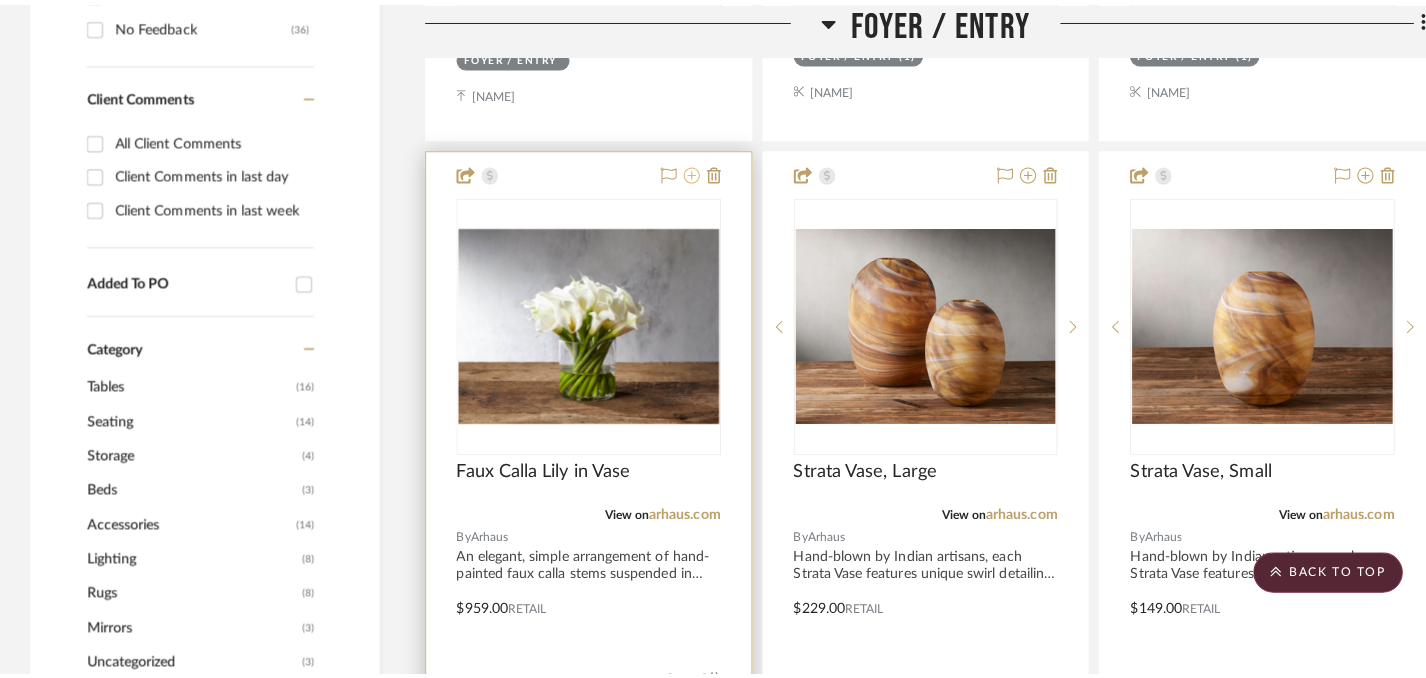 scroll, scrollTop: 0, scrollLeft: 0, axis: both 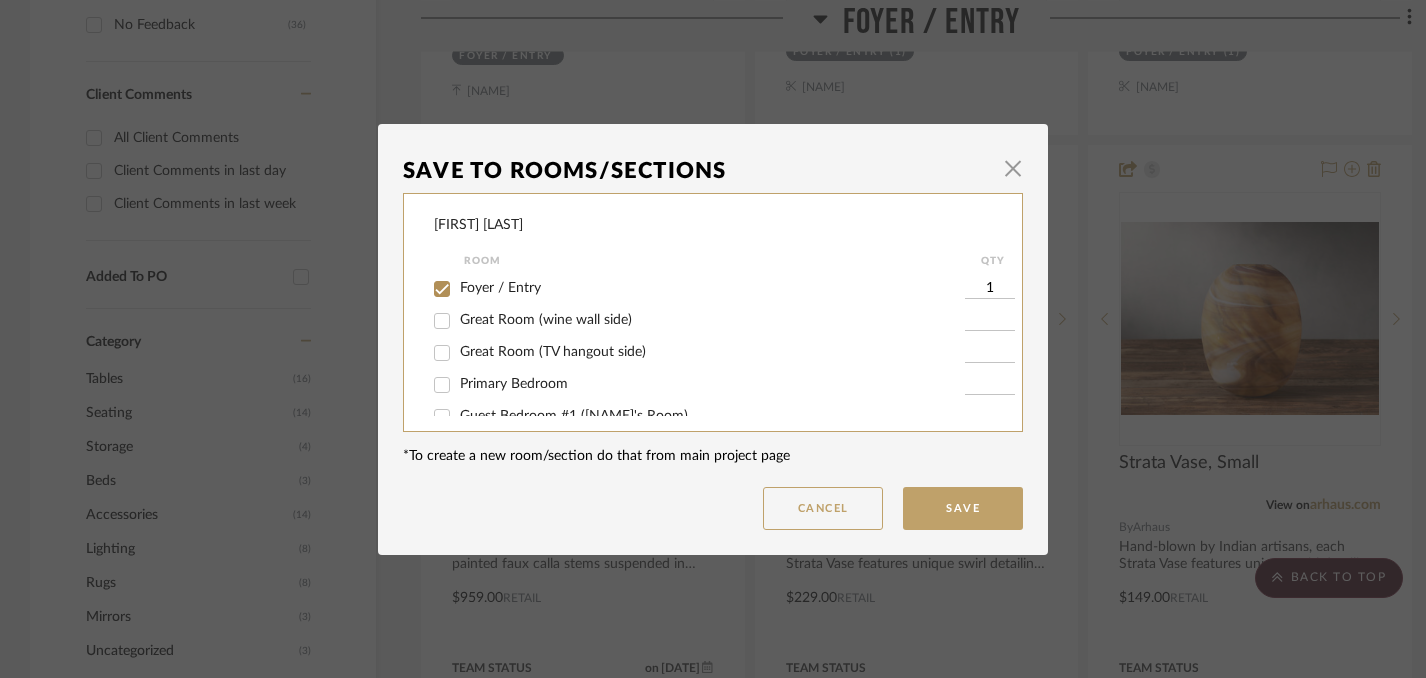 click on "Foyer / Entry" at bounding box center [442, 289] 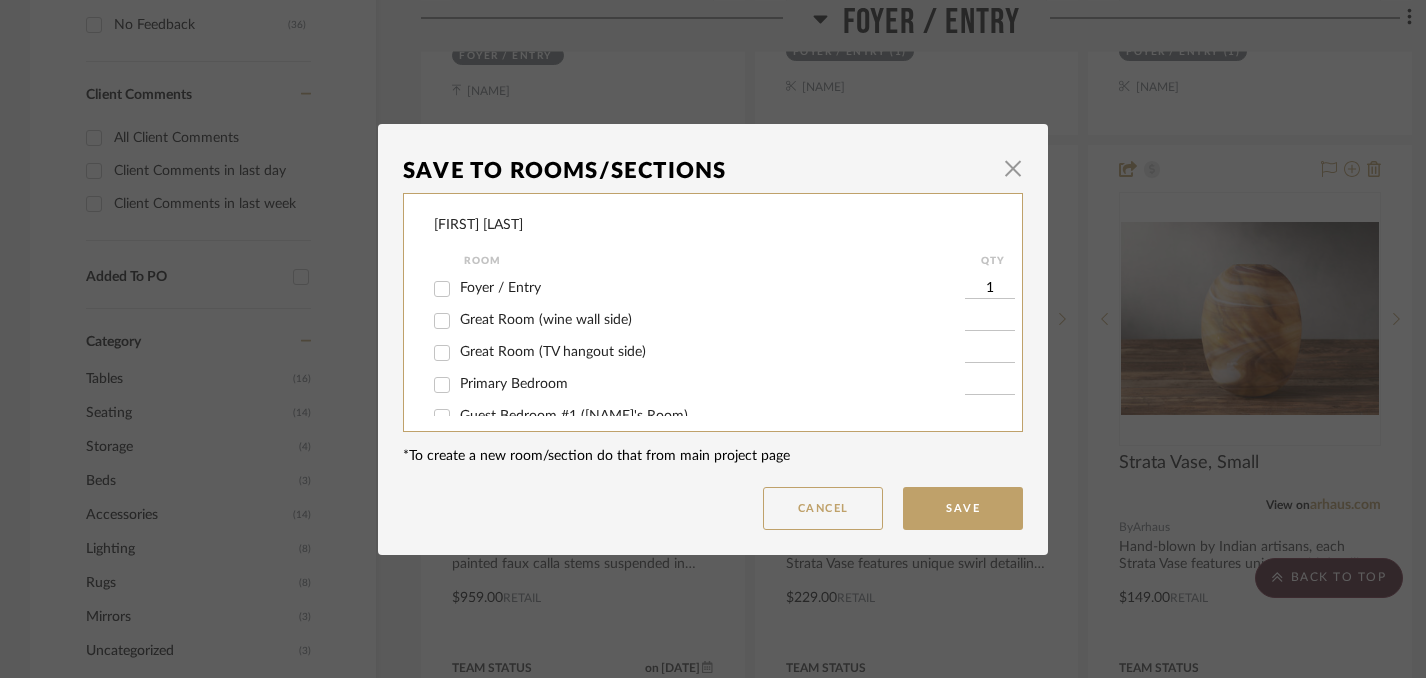 checkbox on "false" 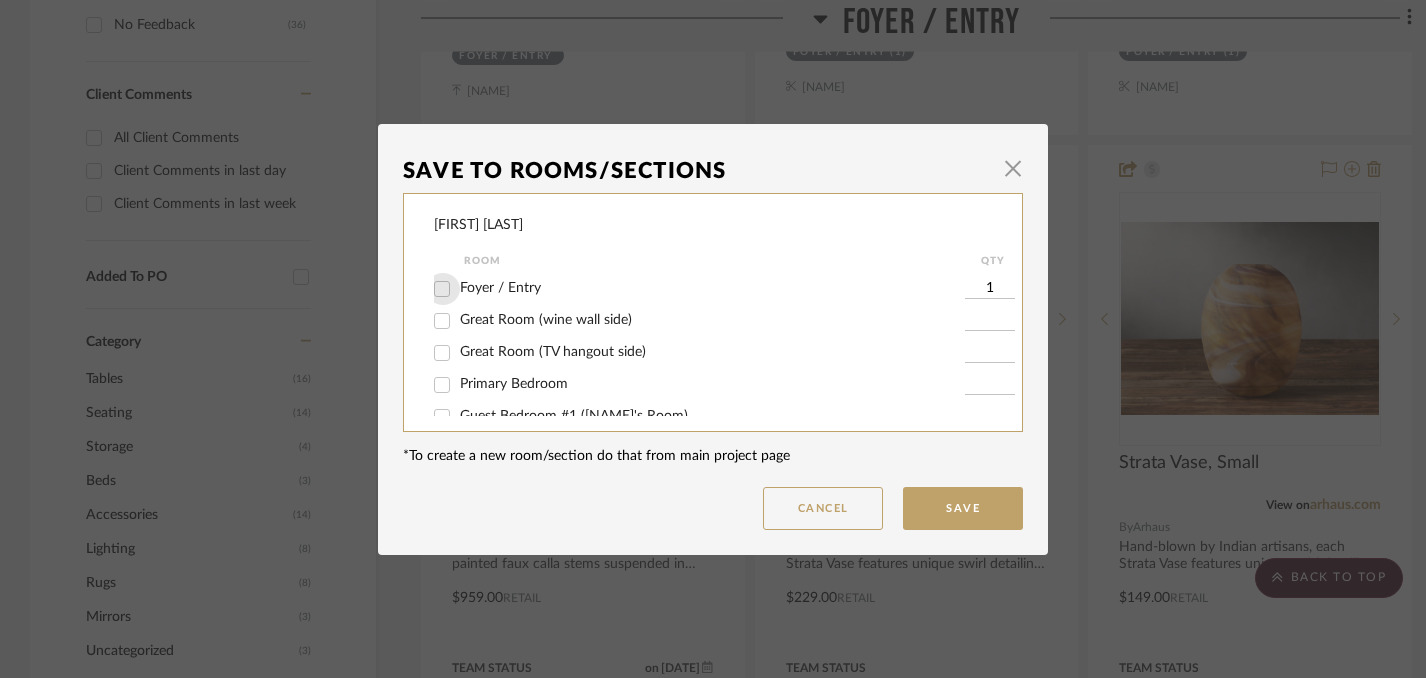 type 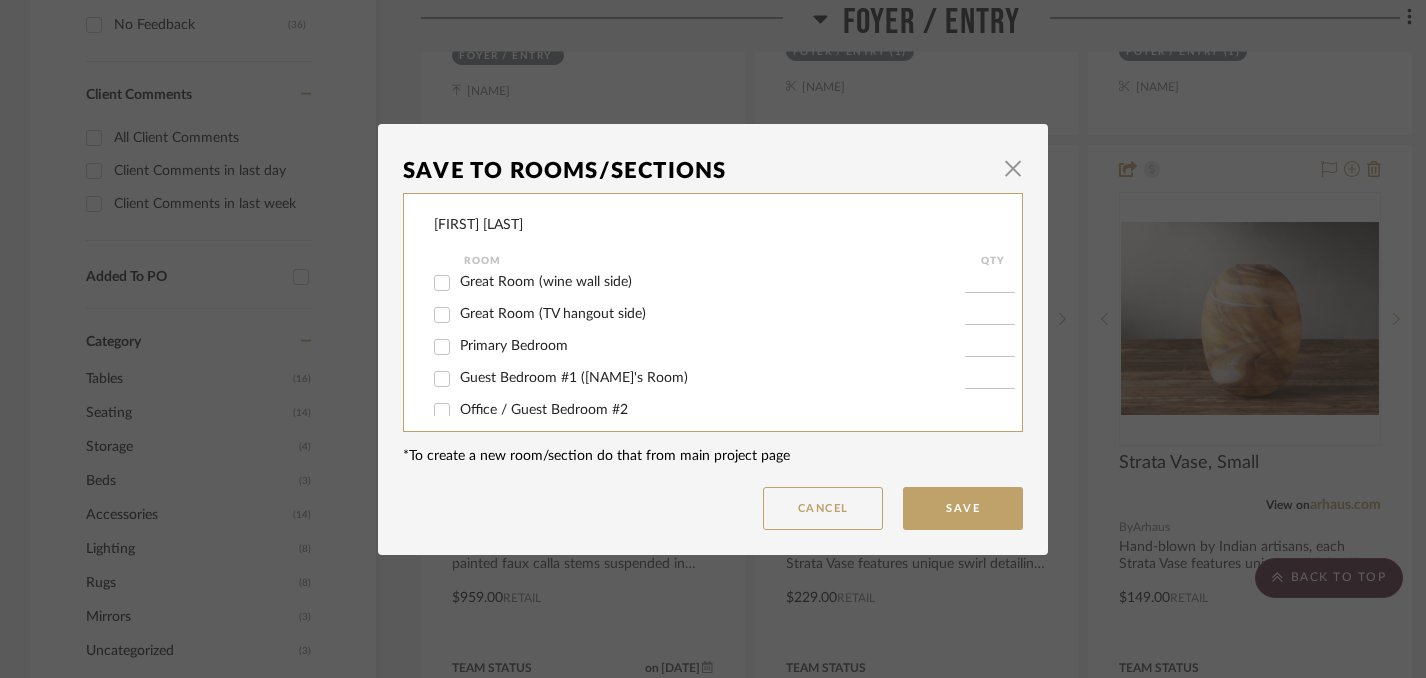 scroll, scrollTop: 41, scrollLeft: 0, axis: vertical 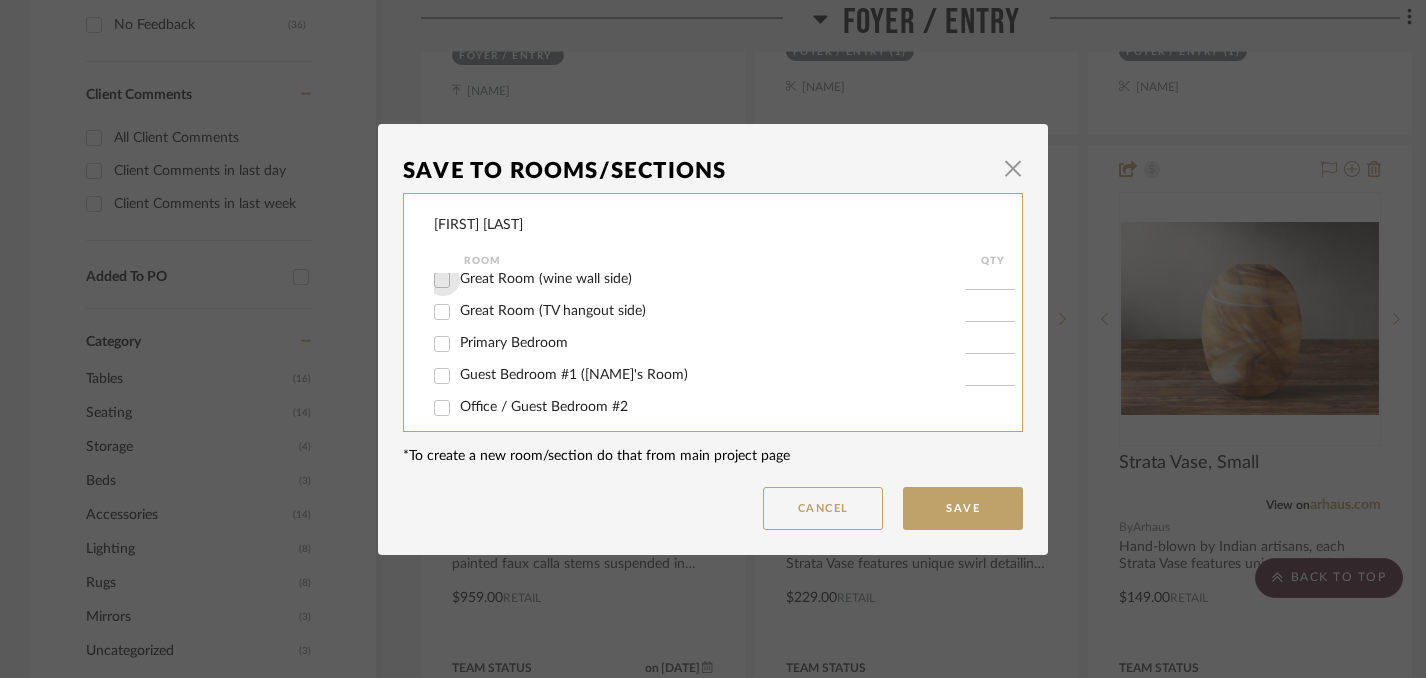 click on "Great Room (wine wall side)" at bounding box center (442, 280) 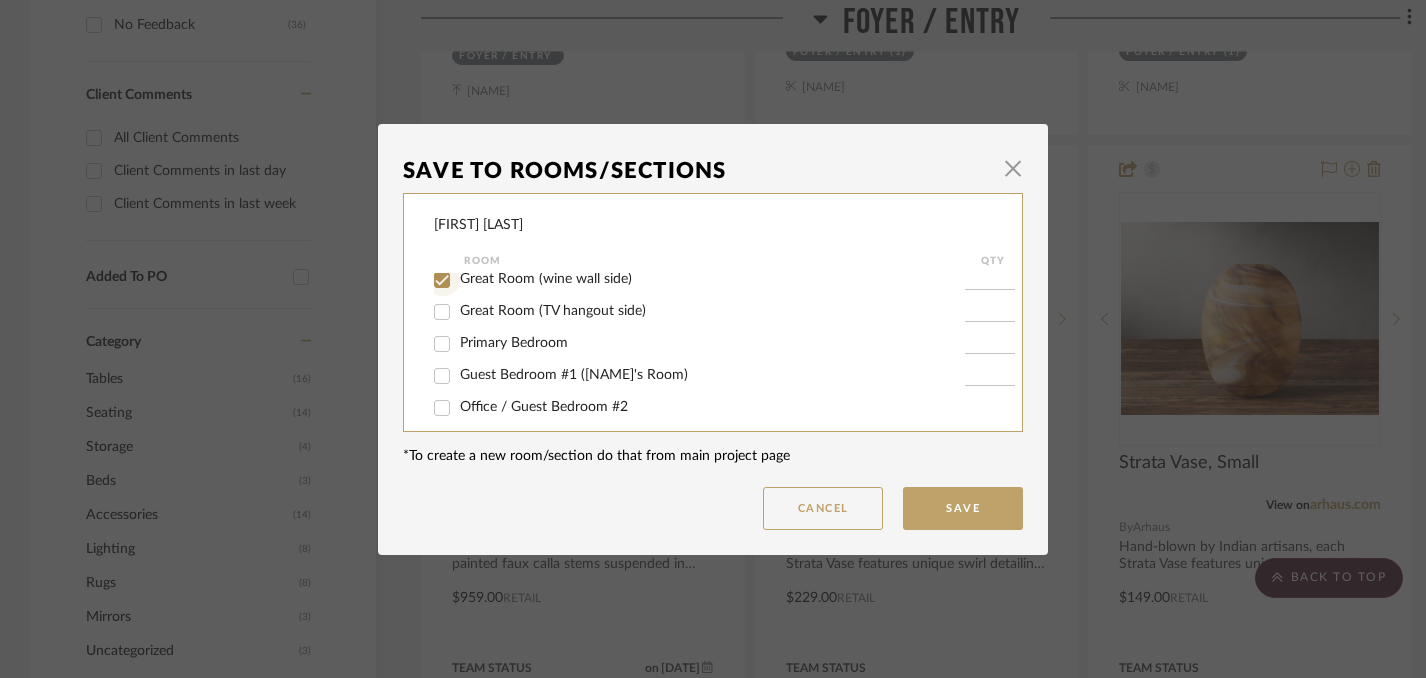 checkbox on "true" 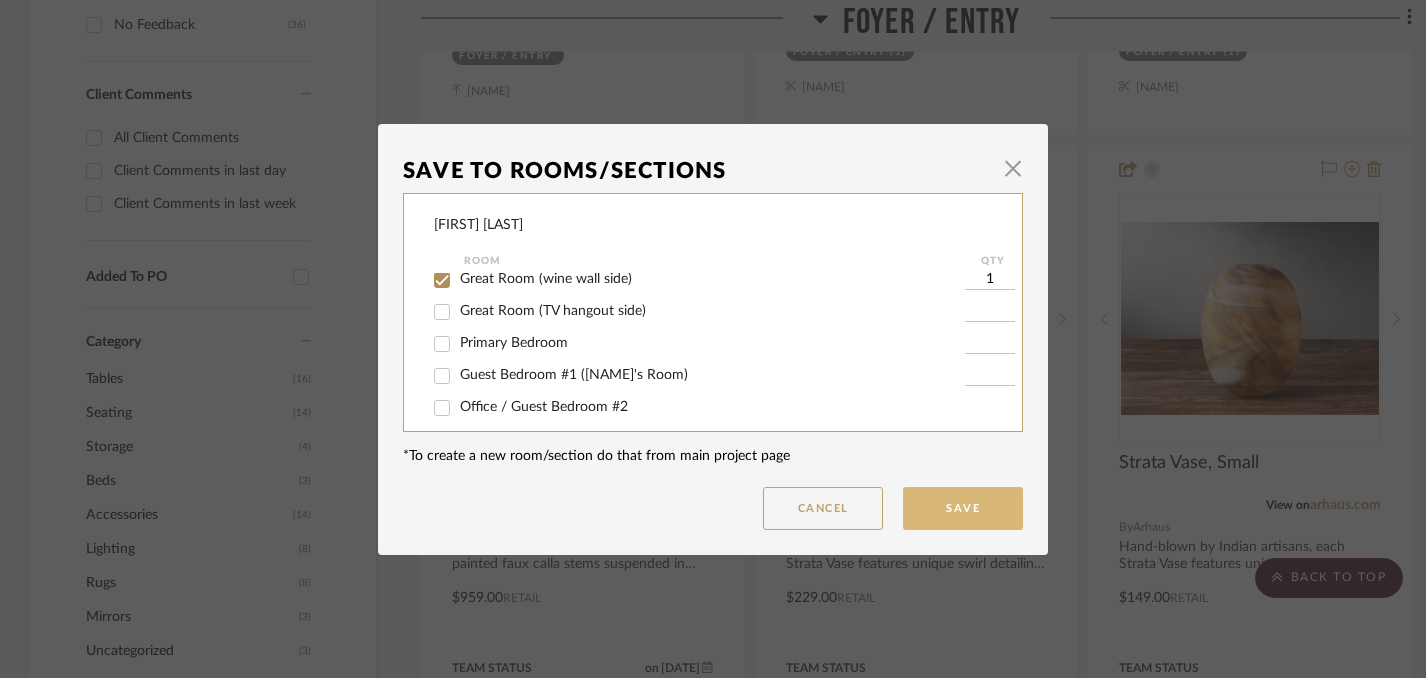 click on "Save" at bounding box center (963, 508) 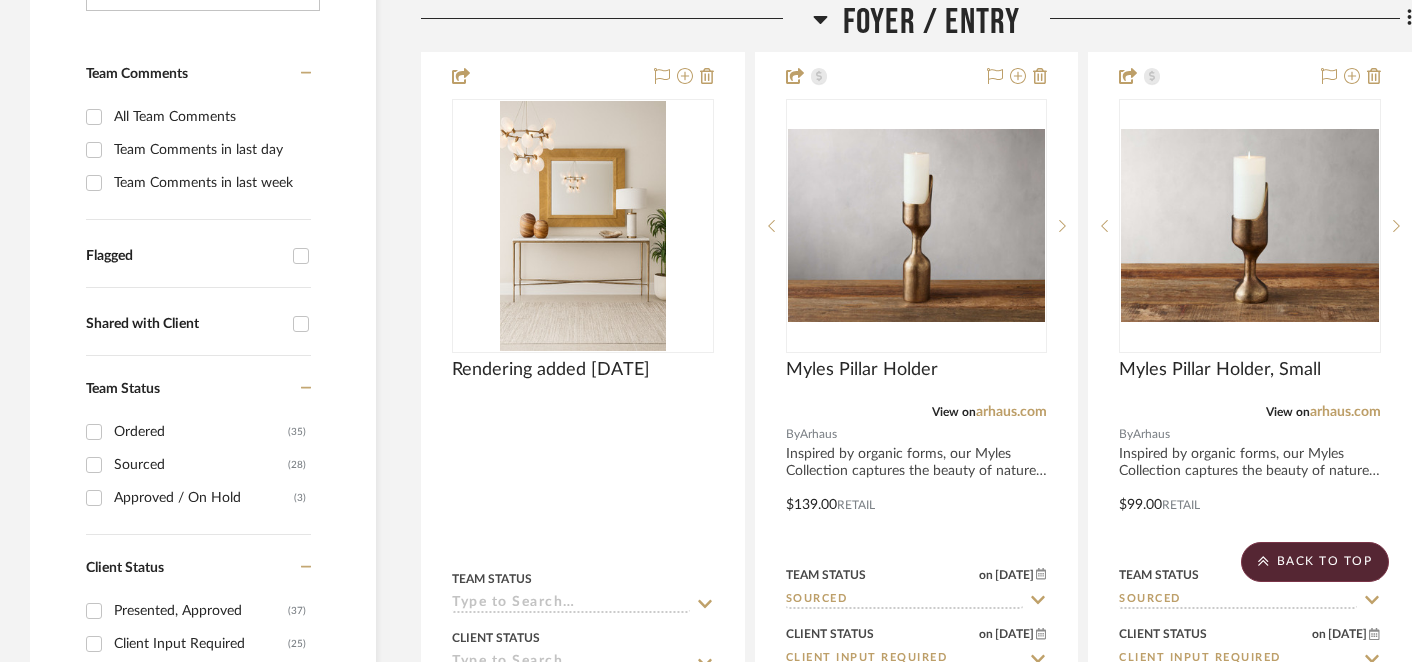 scroll, scrollTop: 489, scrollLeft: 0, axis: vertical 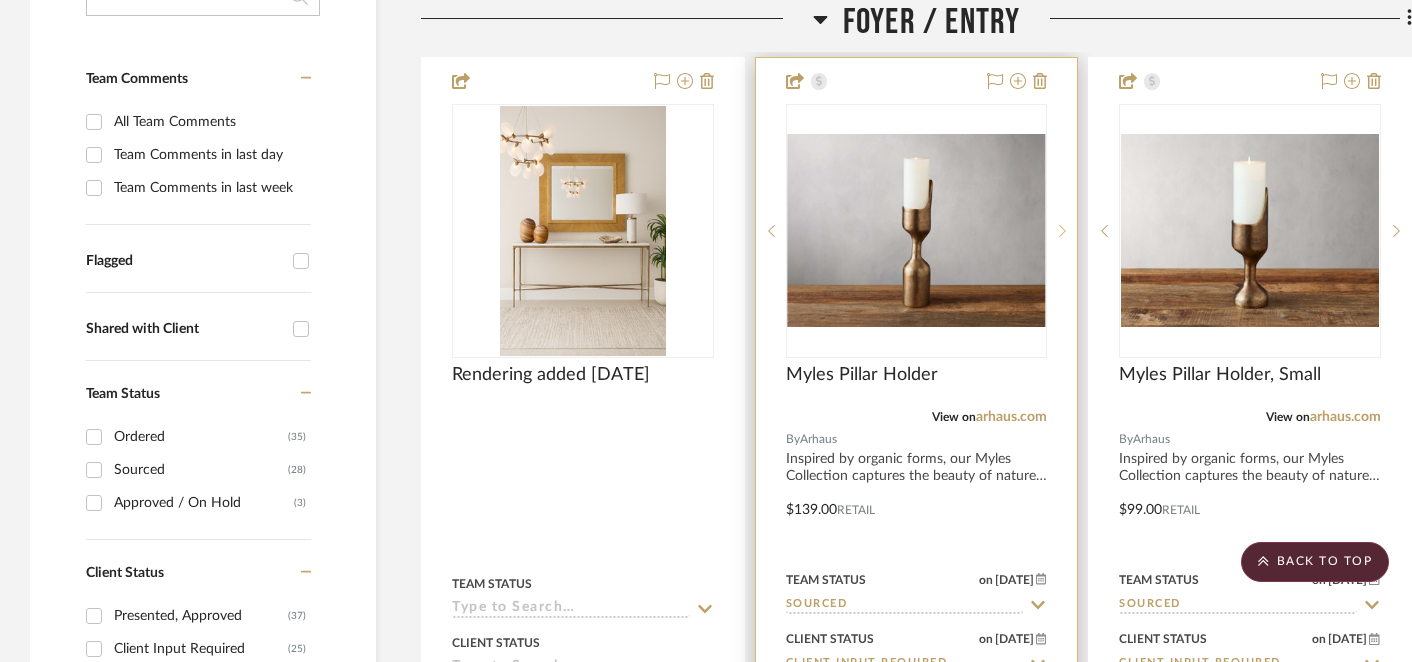 click 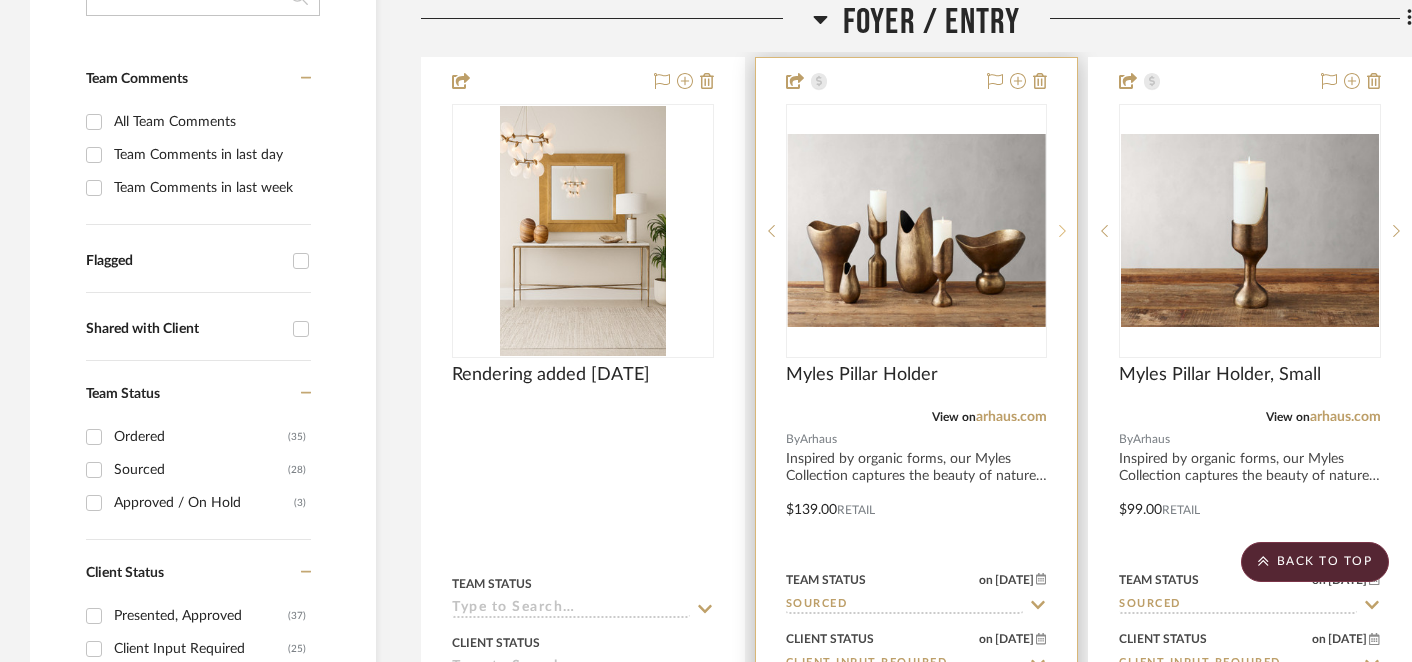 click 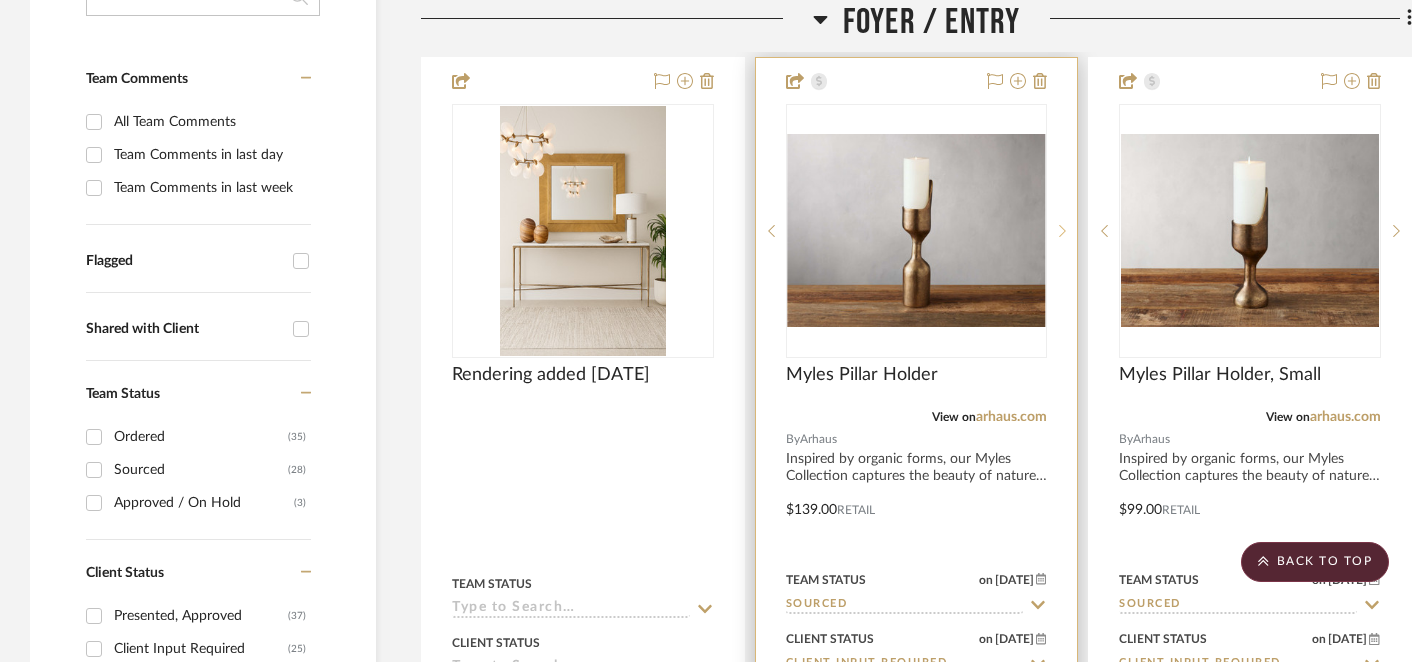 click 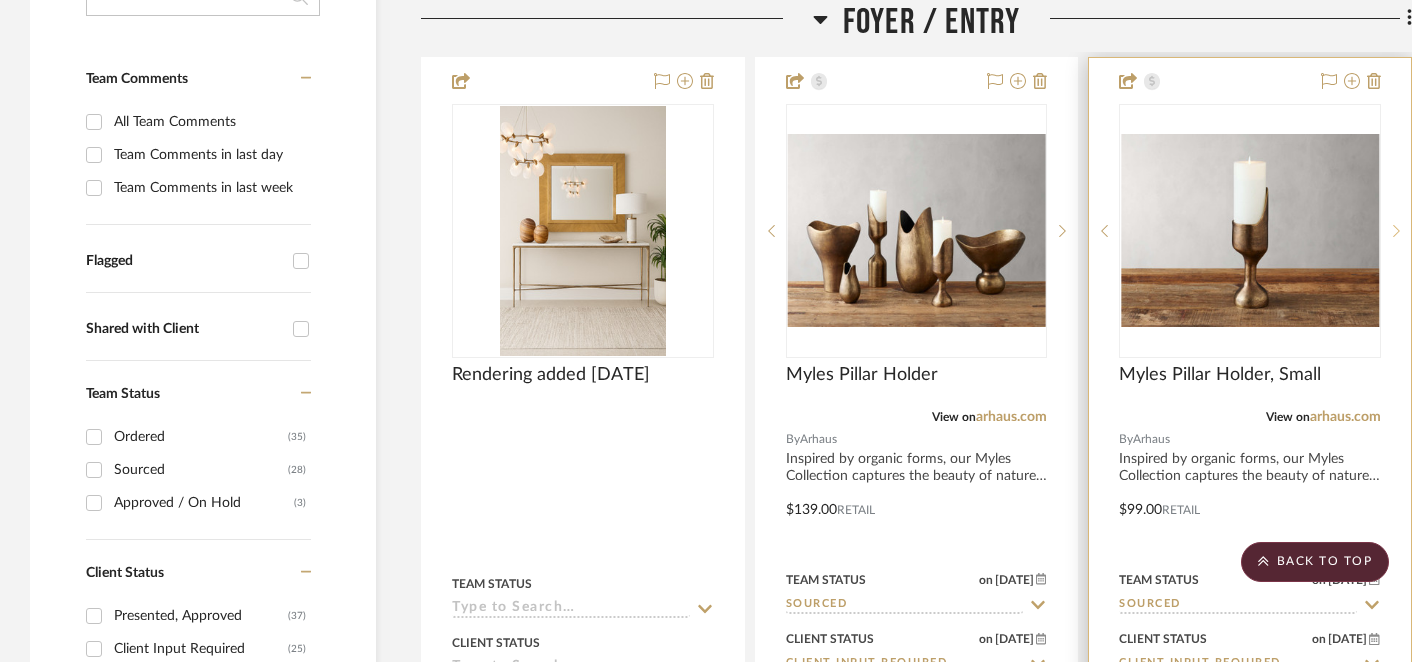 click 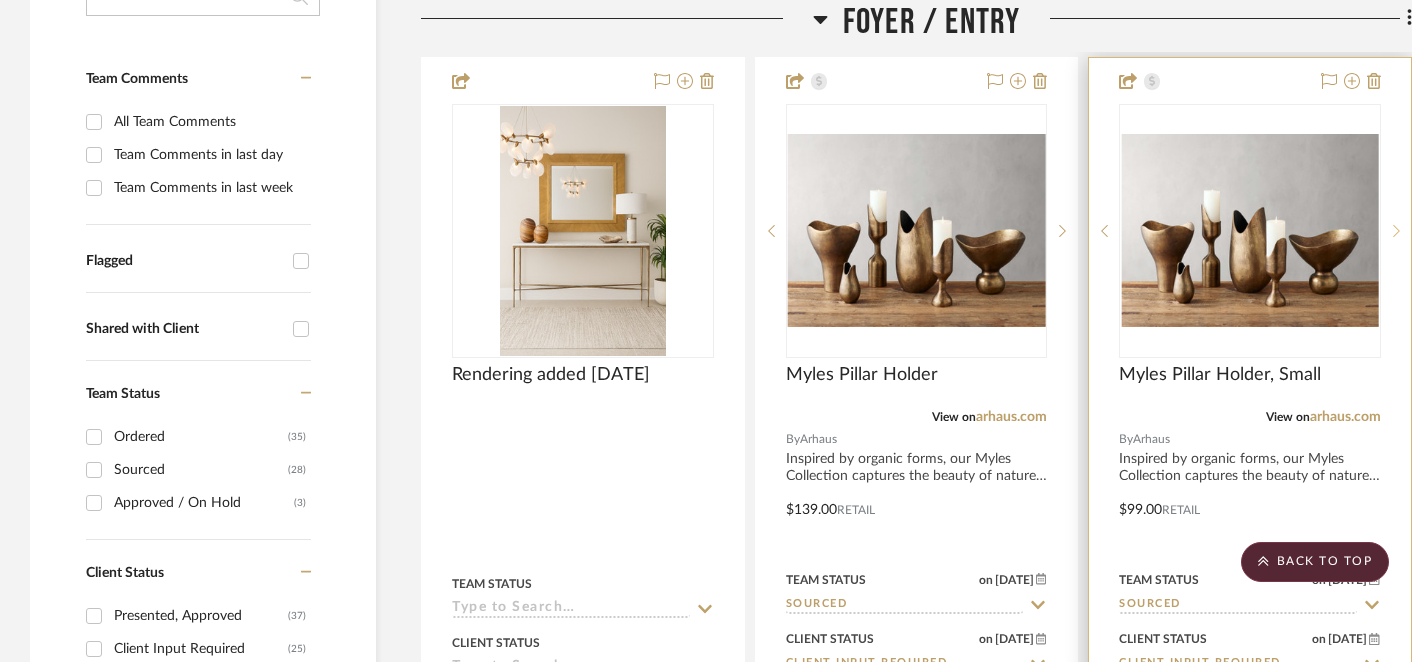 click 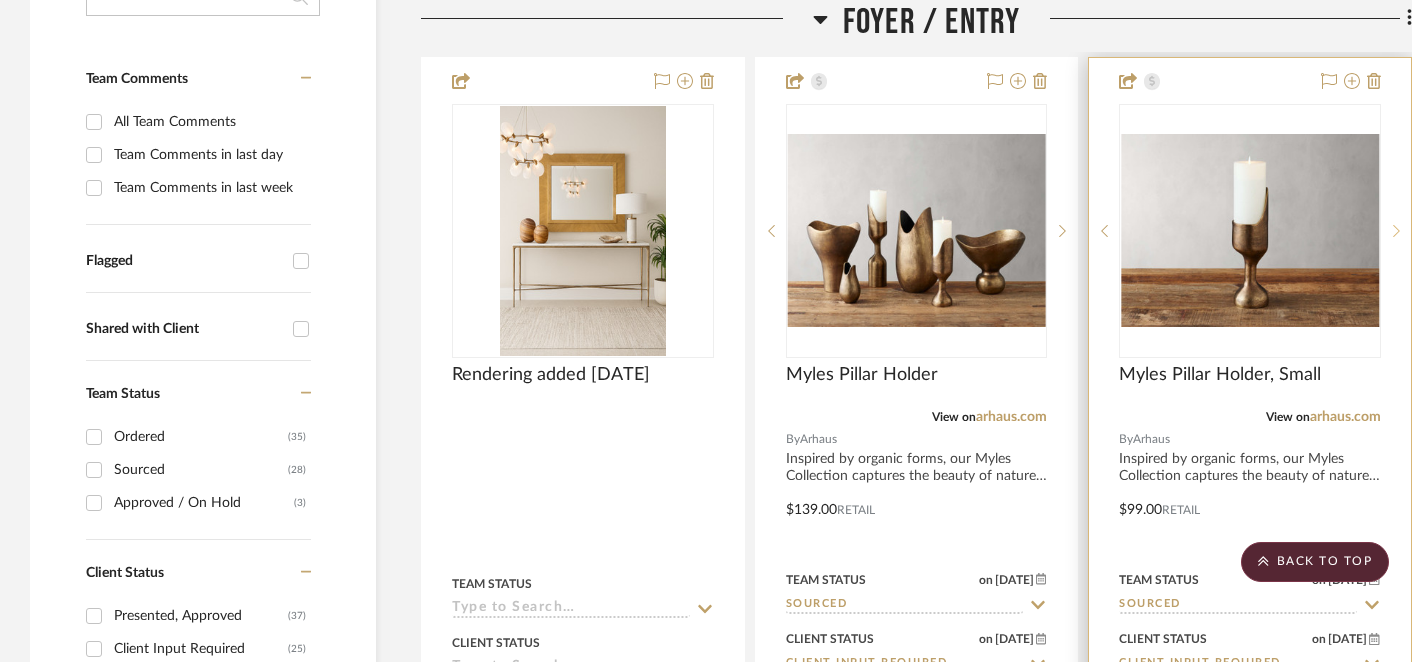 click 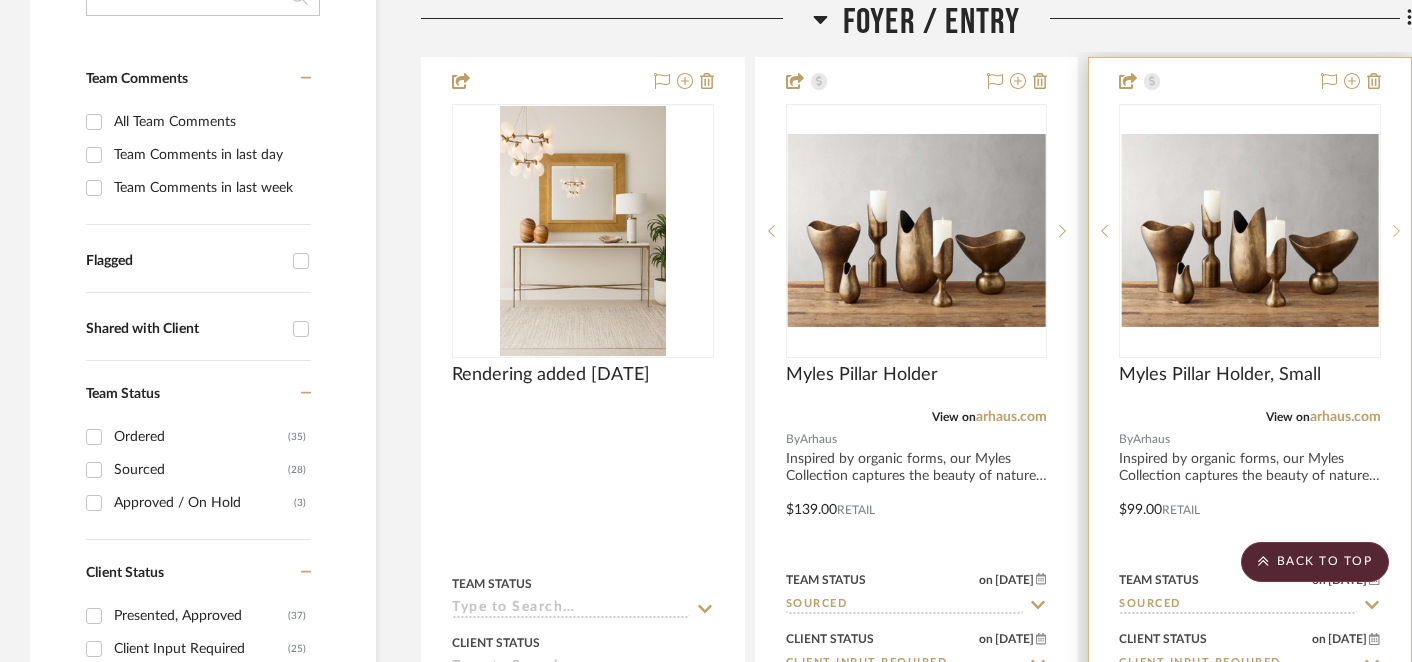 click 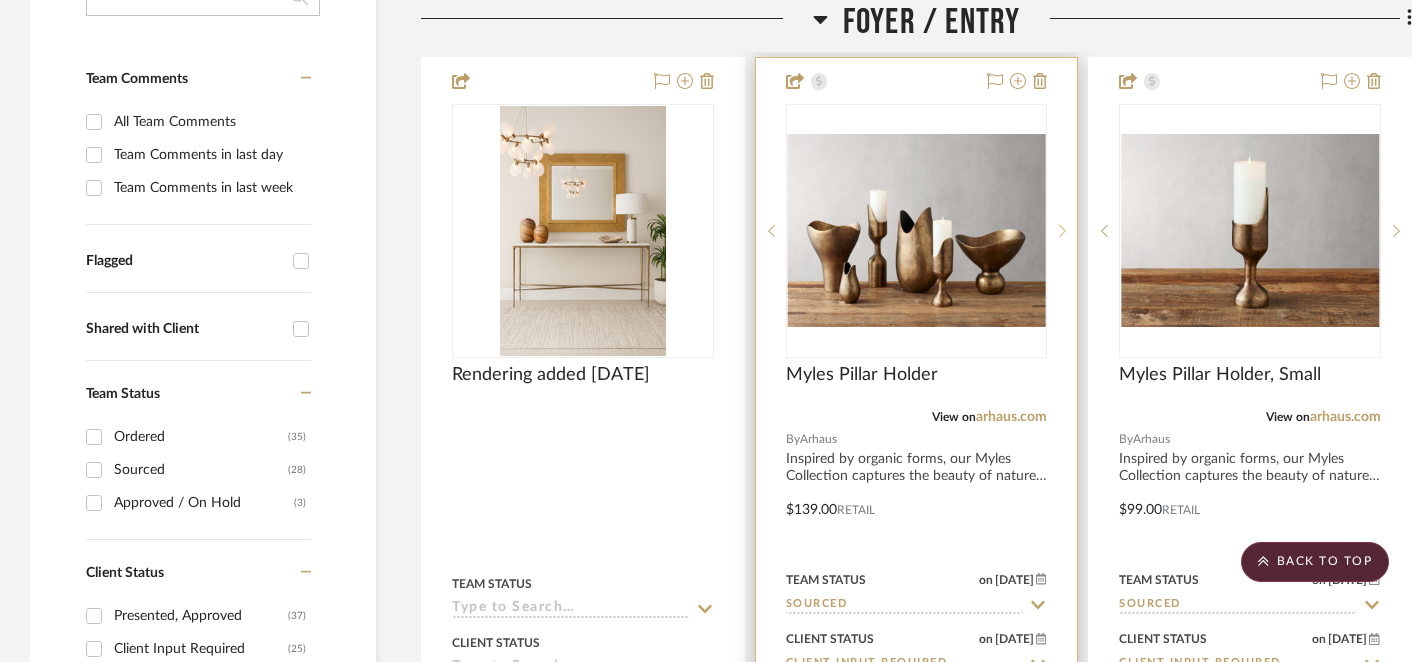 click at bounding box center (1062, 231) 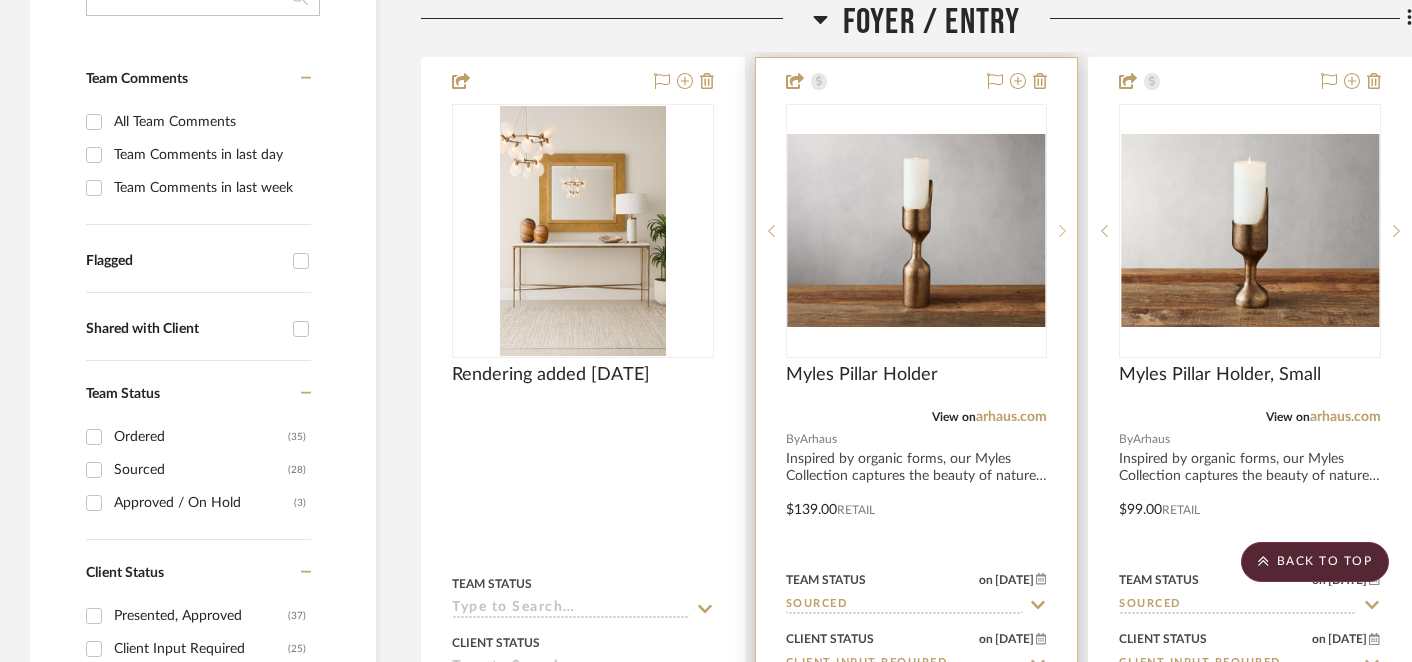 click at bounding box center [1062, 231] 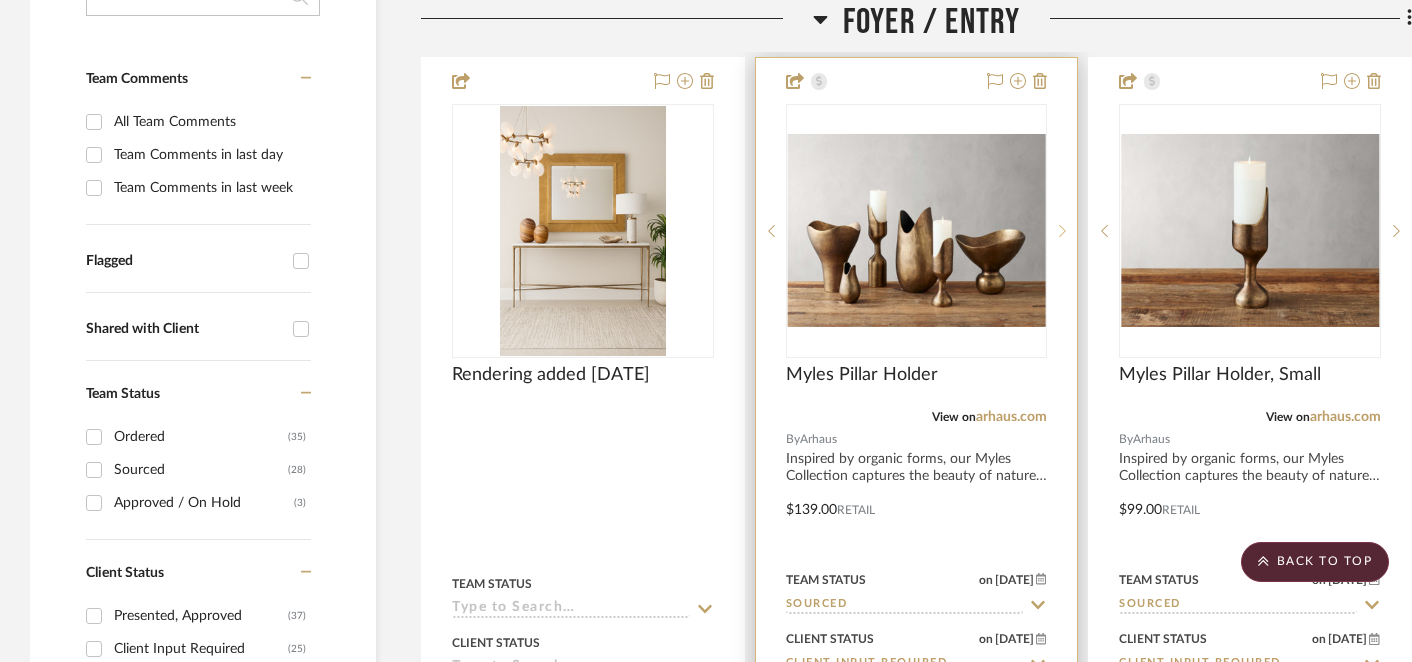 click 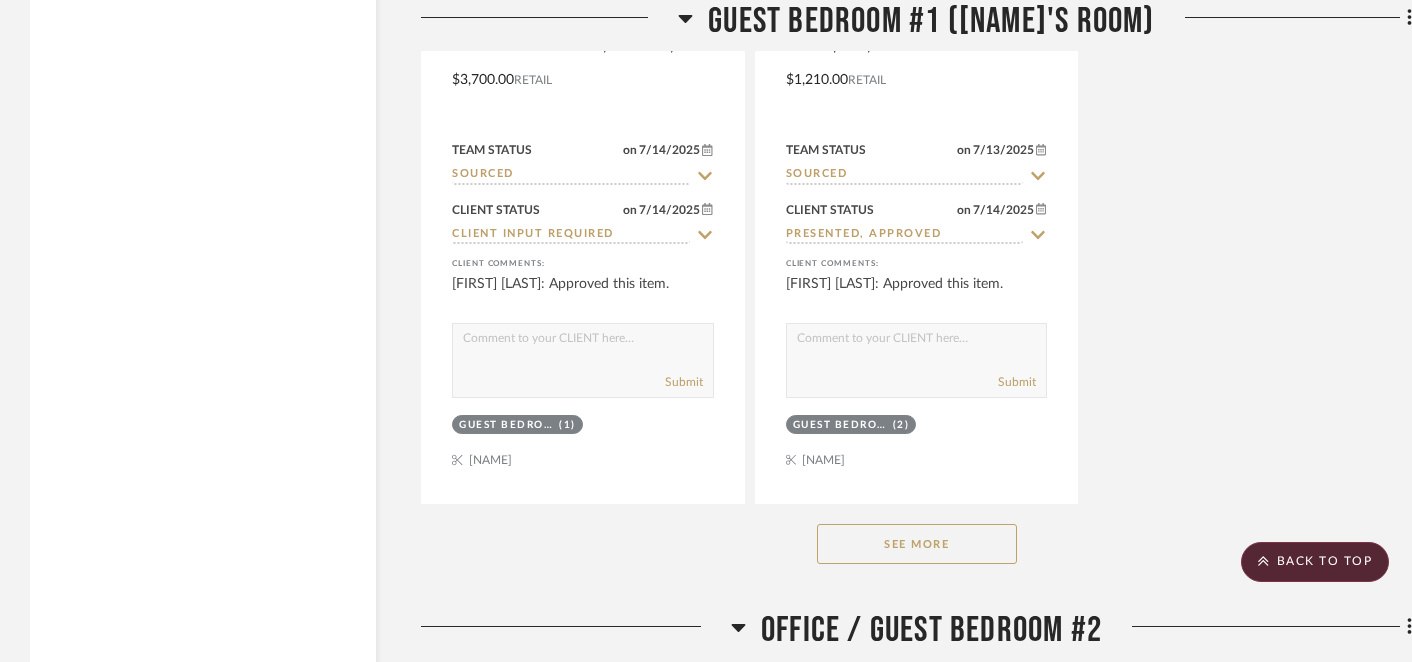 scroll, scrollTop: 14932, scrollLeft: 0, axis: vertical 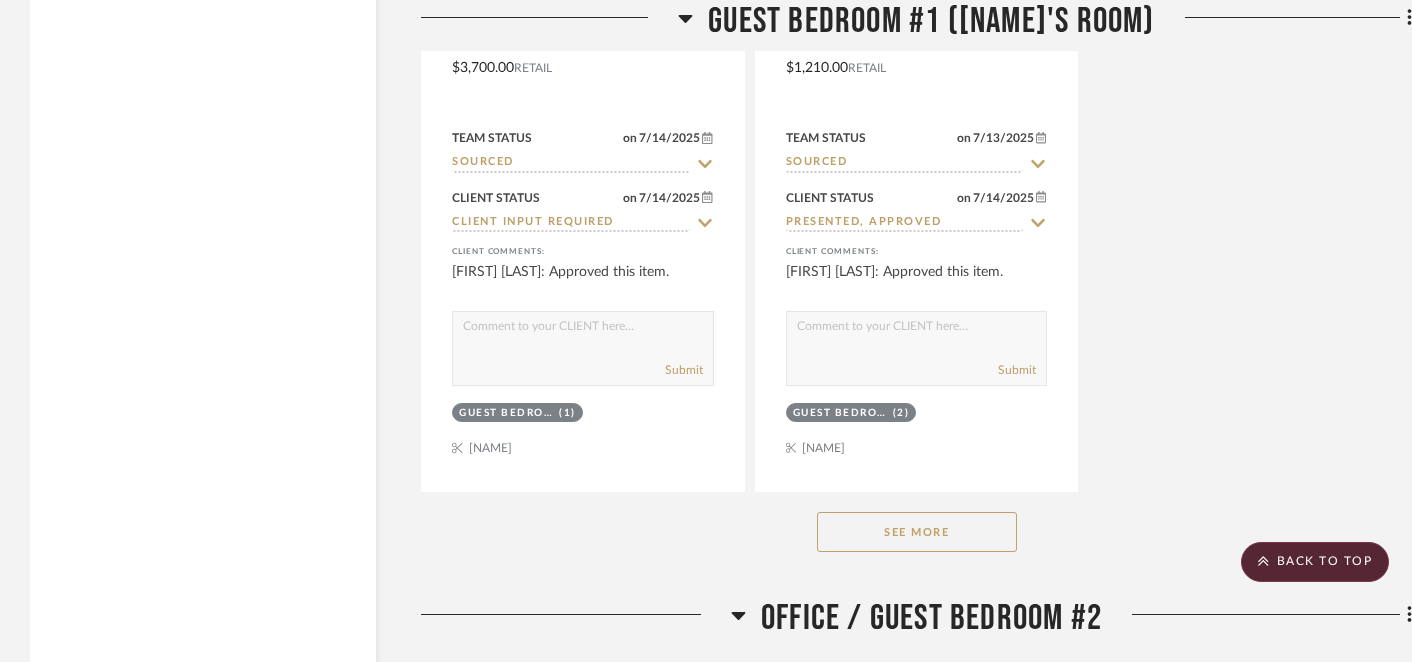 click on "See More" 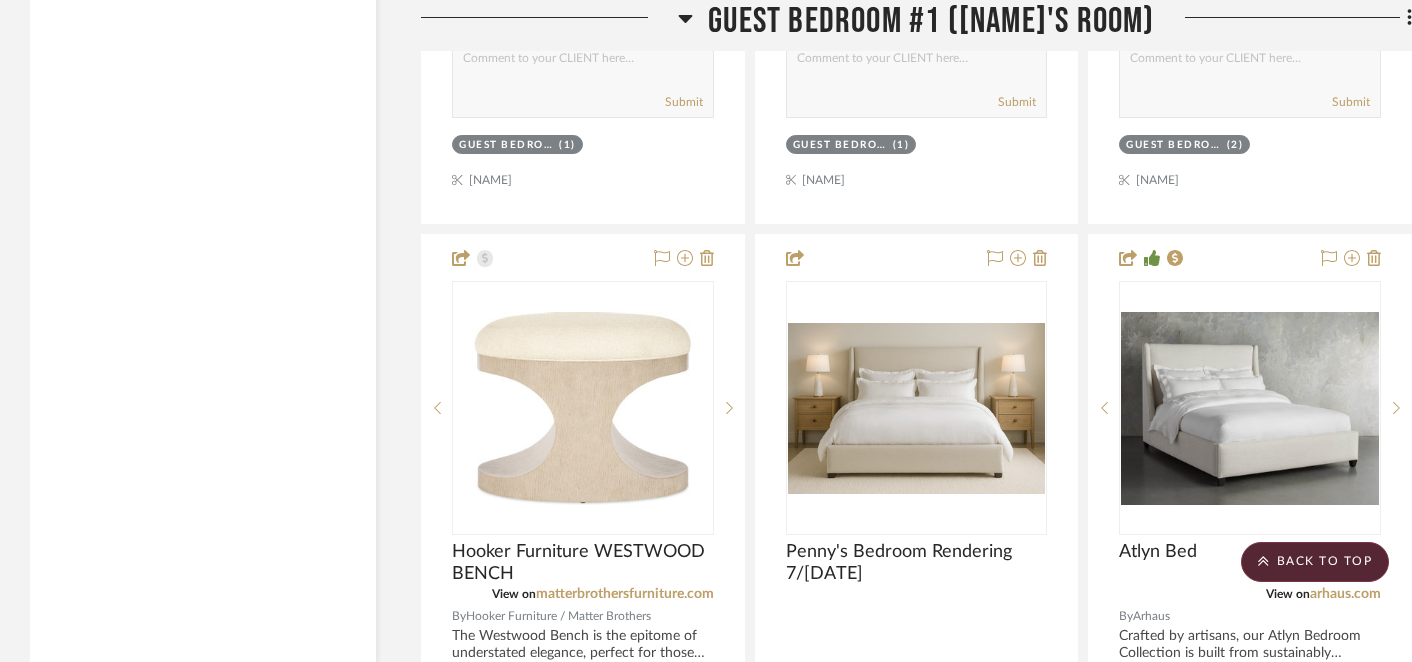 scroll, scrollTop: 13369, scrollLeft: 0, axis: vertical 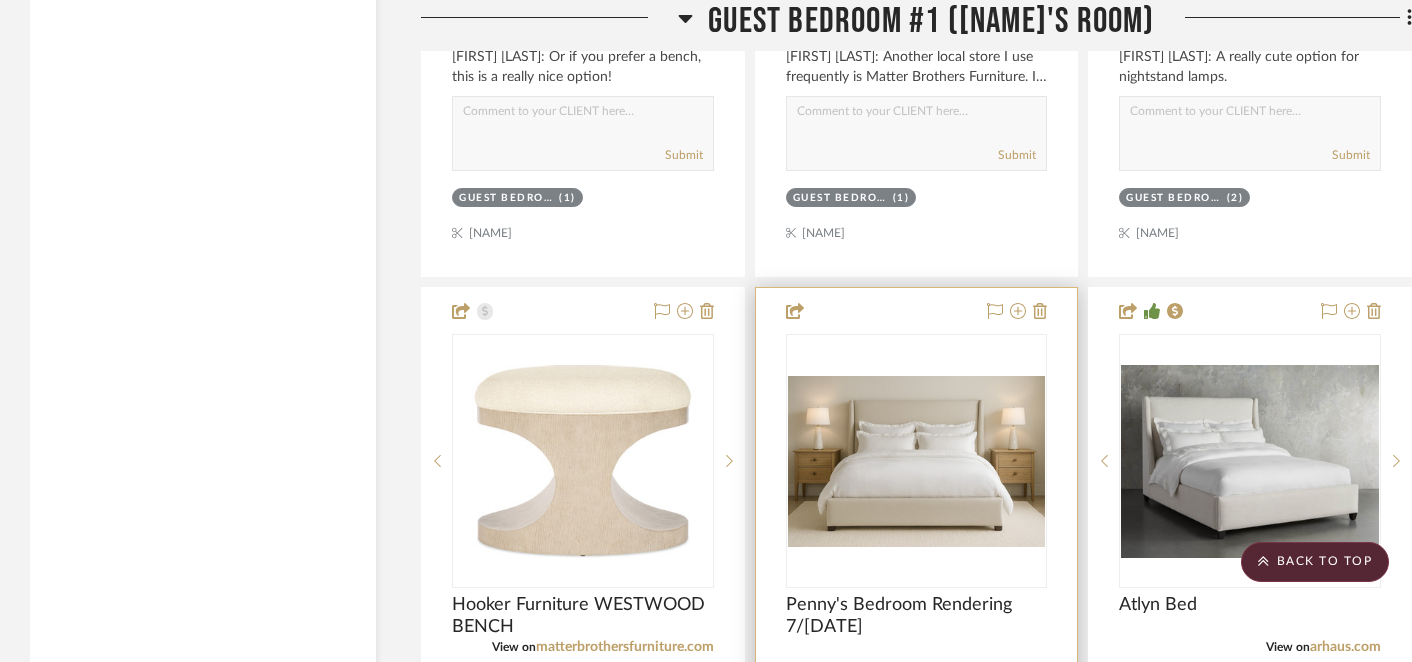 type 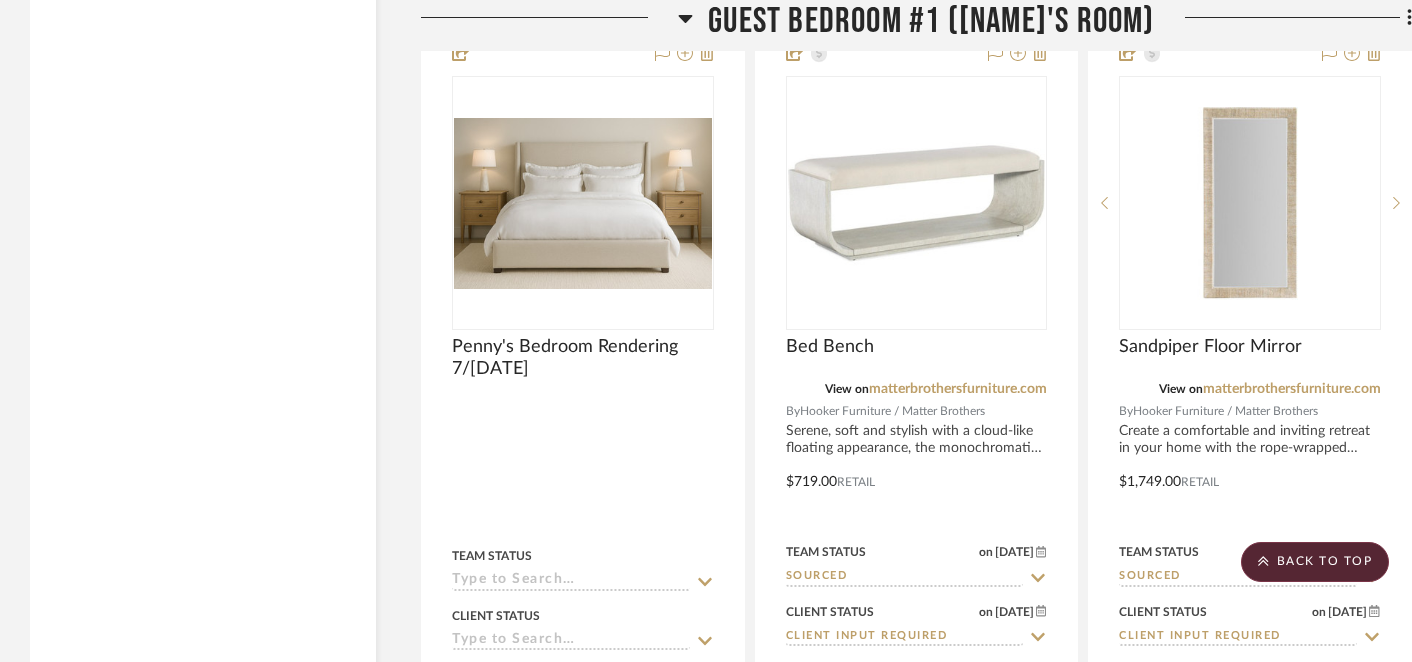 scroll, scrollTop: 12694, scrollLeft: 0, axis: vertical 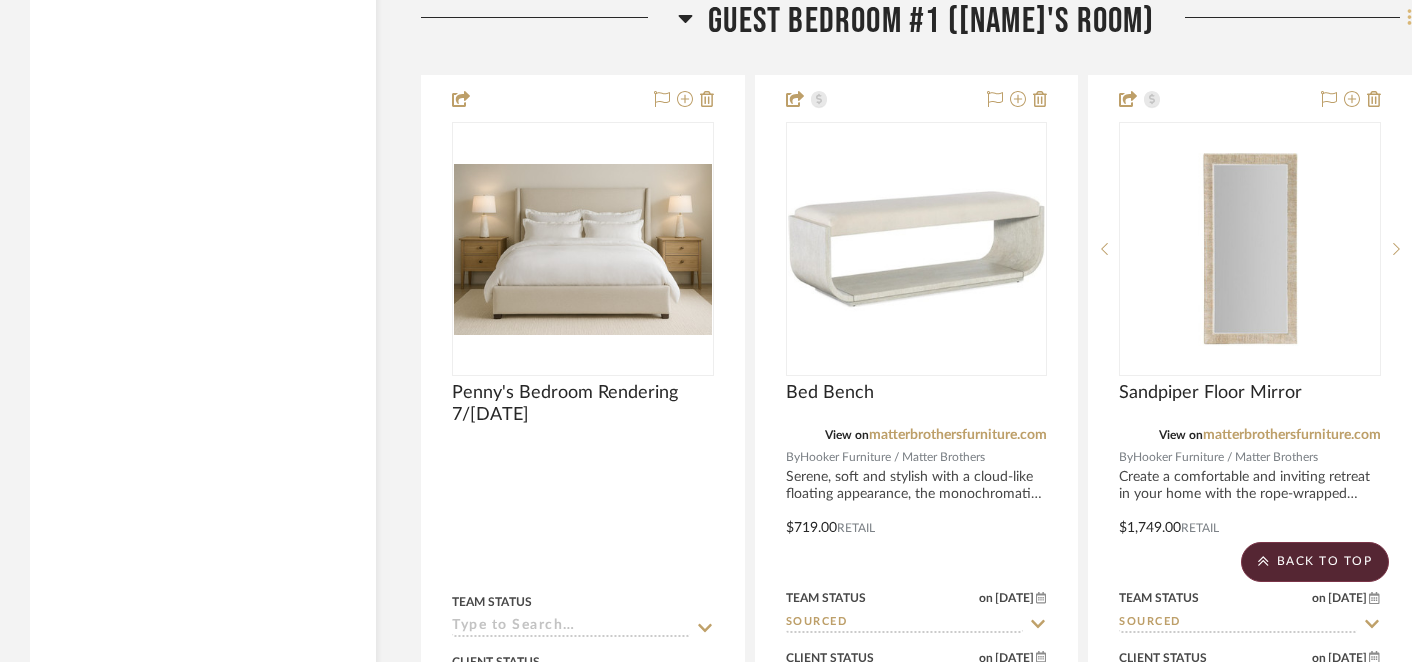 click 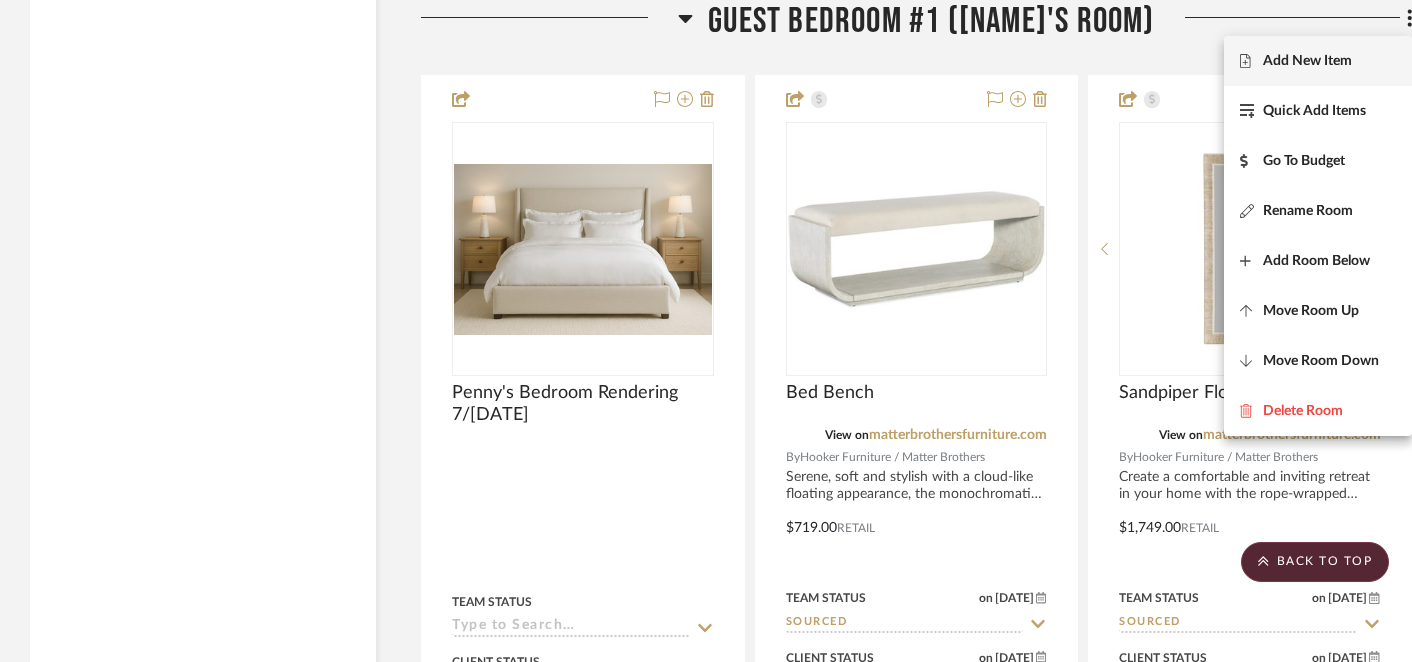 click on "Add New Item" at bounding box center [1307, 61] 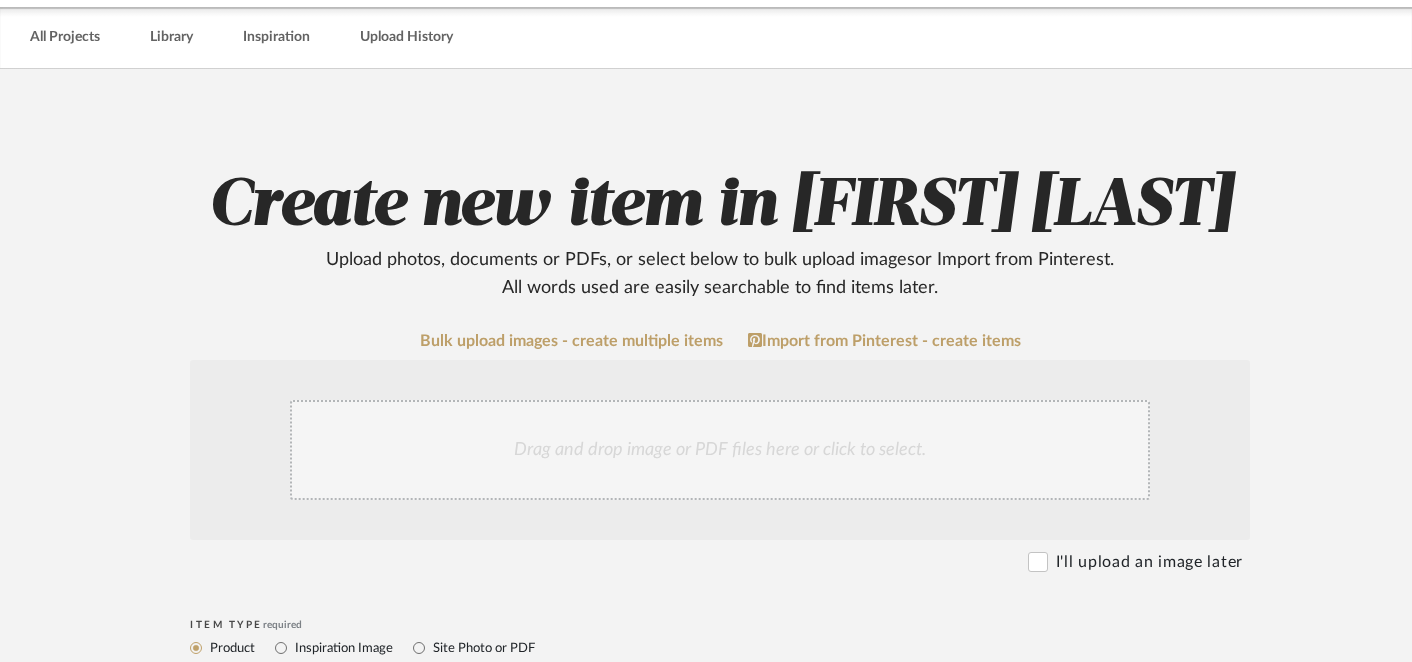scroll, scrollTop: 76, scrollLeft: 0, axis: vertical 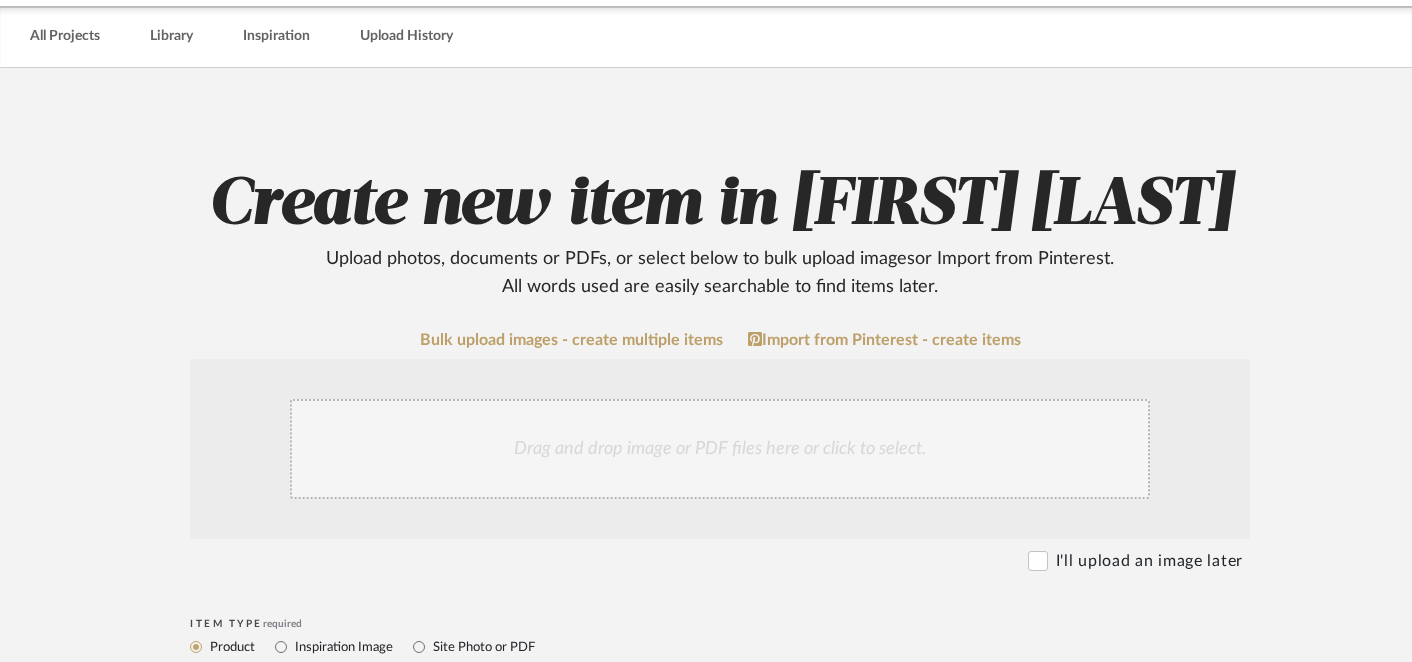 click on "Drag and drop image or PDF files here or click to select." 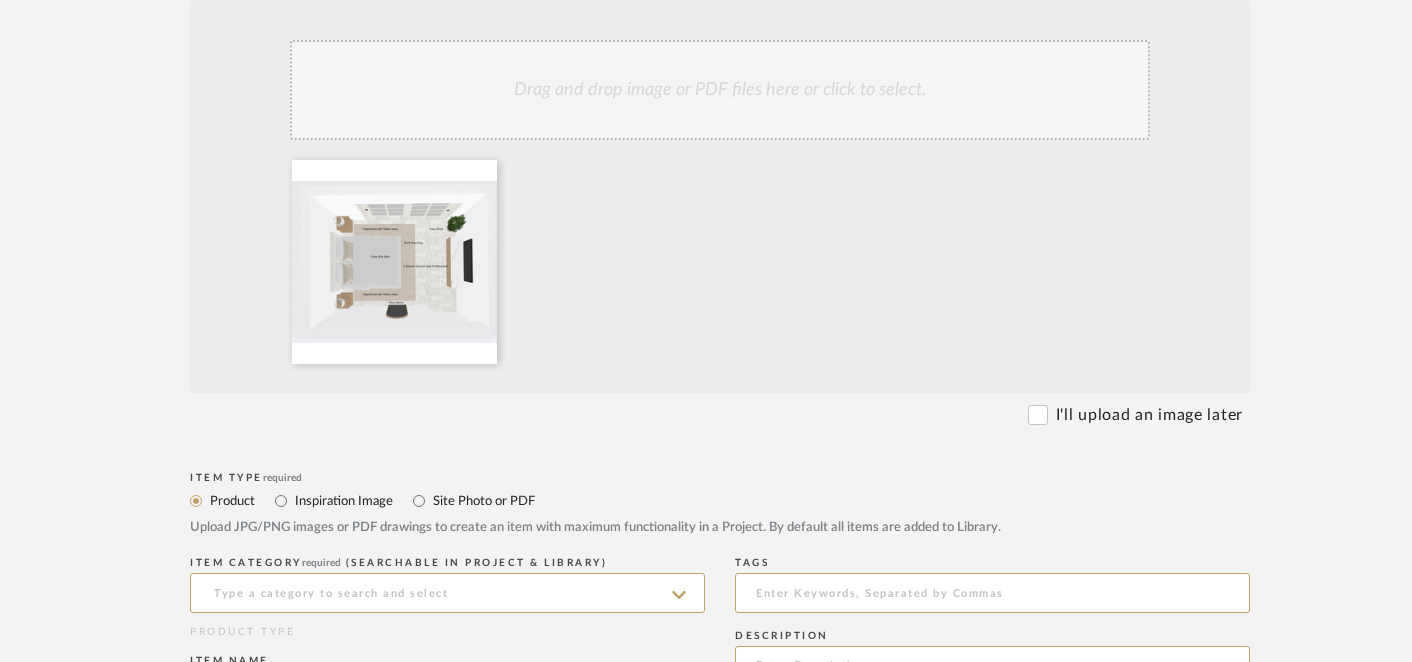 scroll, scrollTop: 439, scrollLeft: 0, axis: vertical 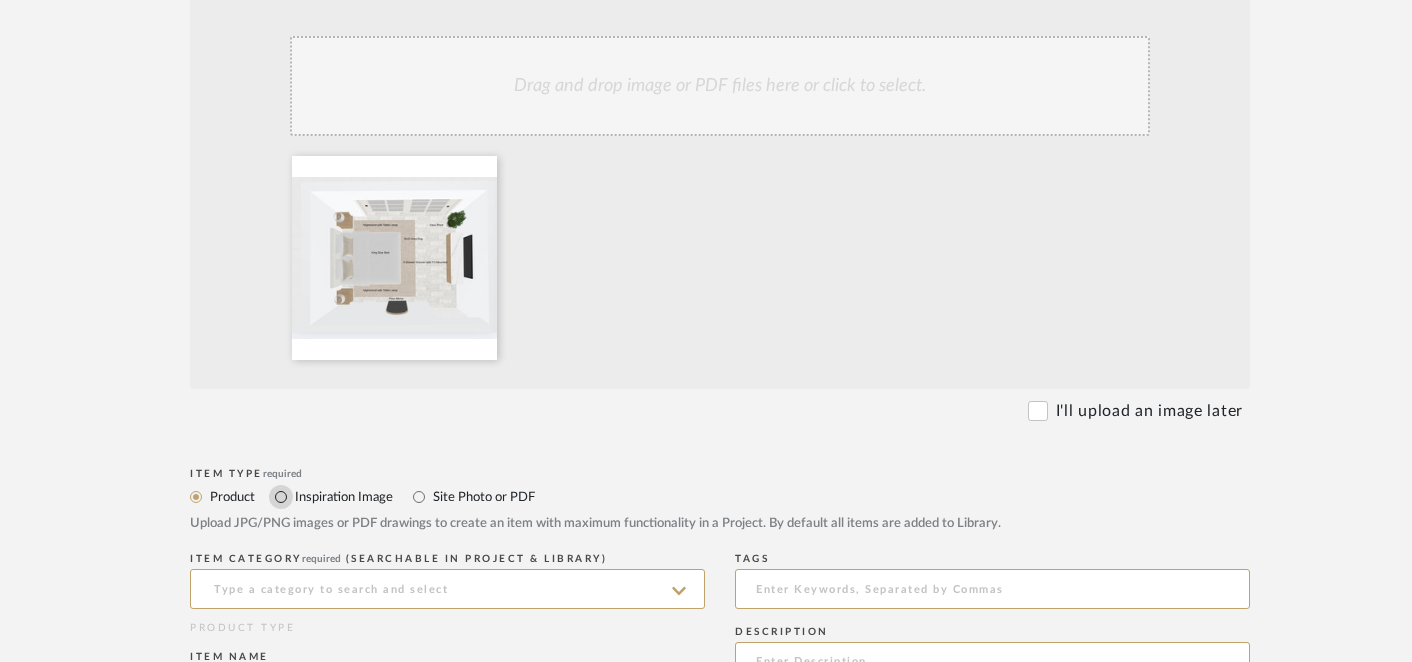 click on "Inspiration Image" at bounding box center (281, 497) 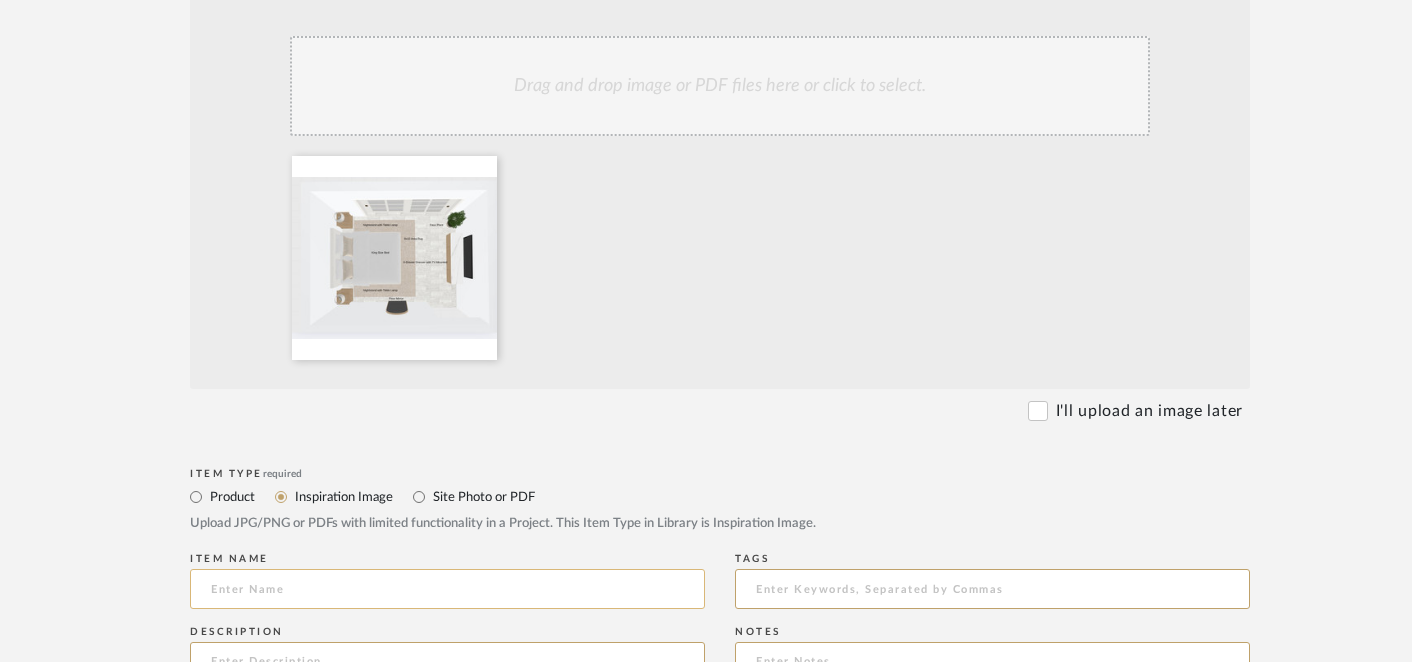 click 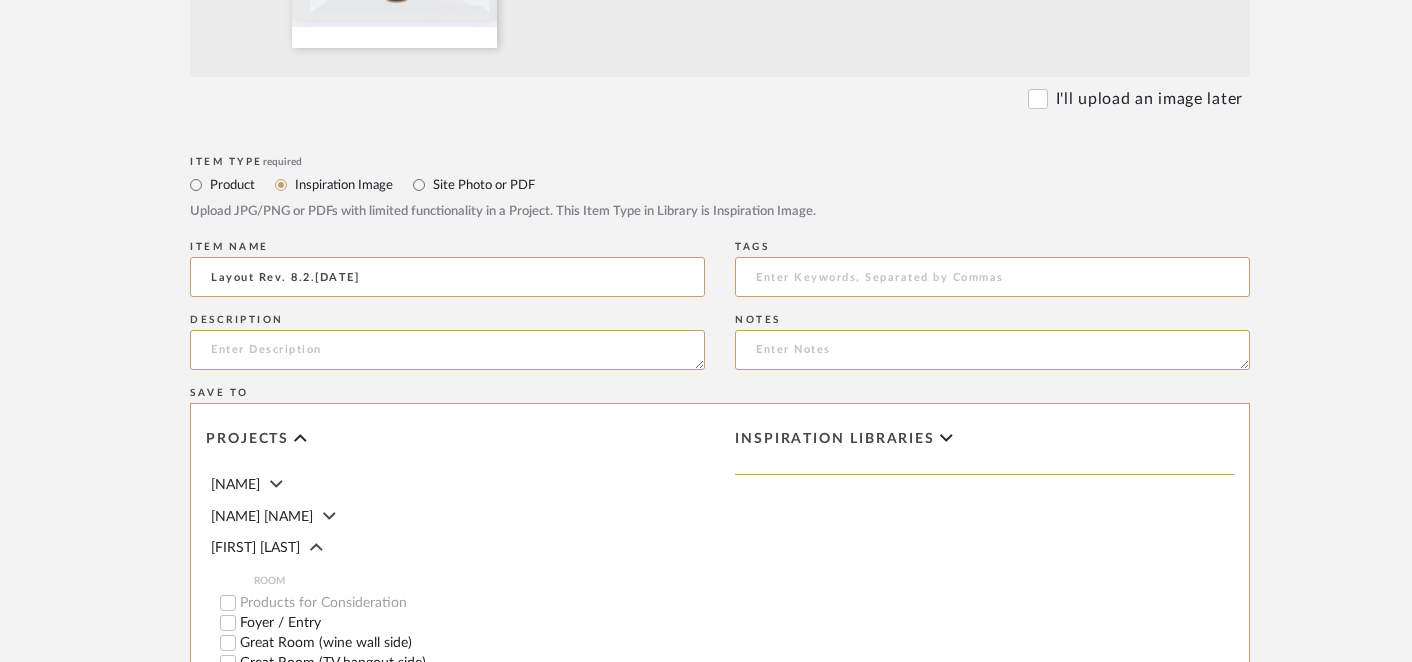 scroll, scrollTop: 793, scrollLeft: 0, axis: vertical 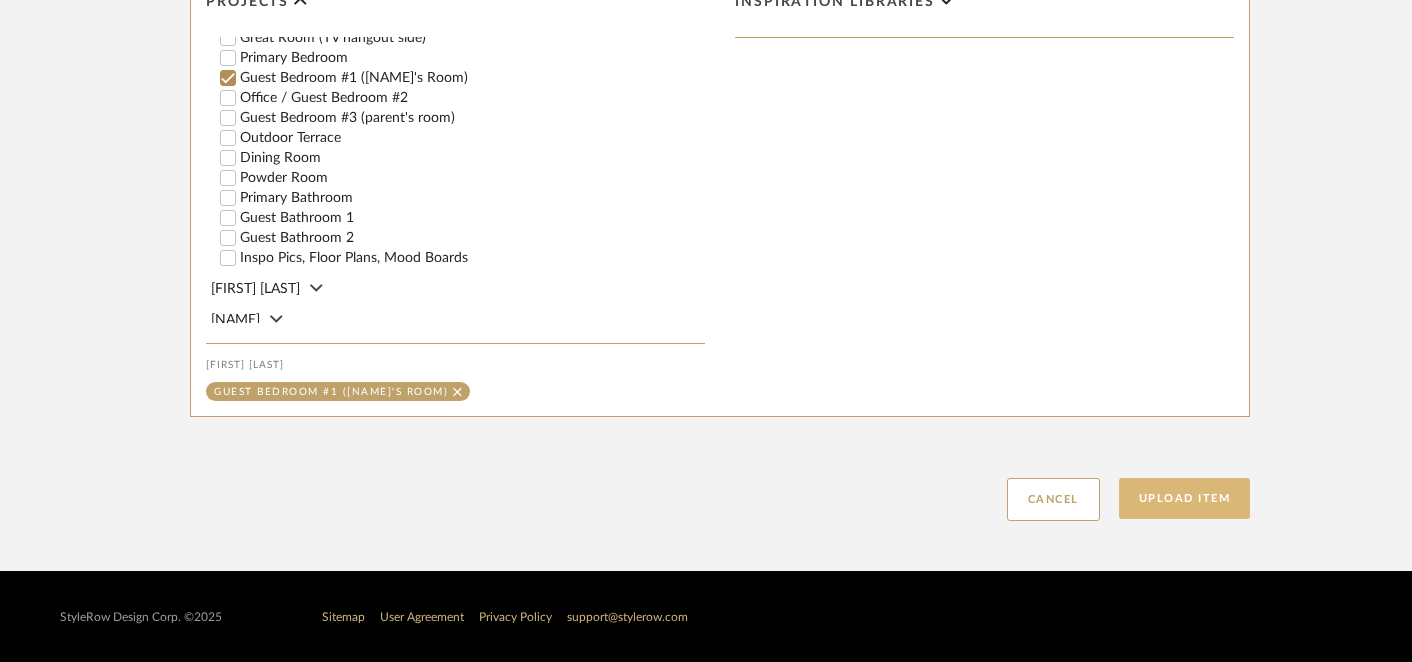type on "Layout Rev. 8.2.[DATE]" 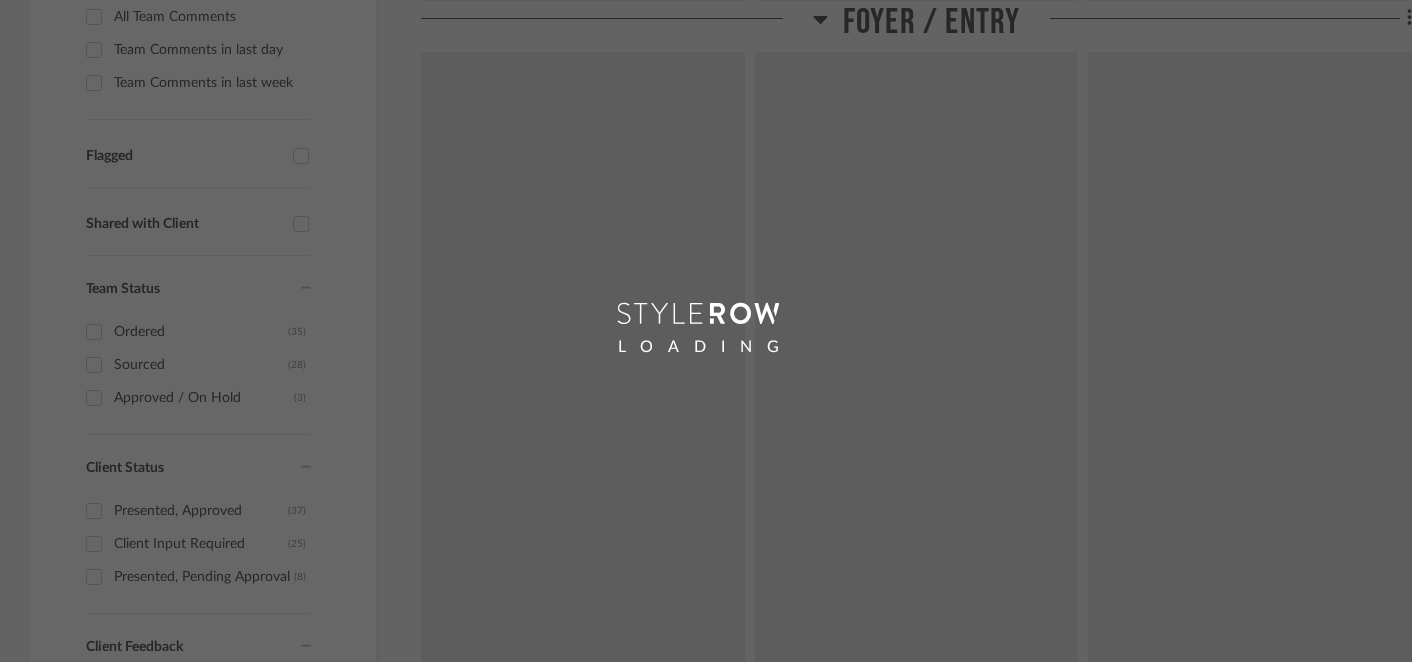 scroll, scrollTop: 0, scrollLeft: 0, axis: both 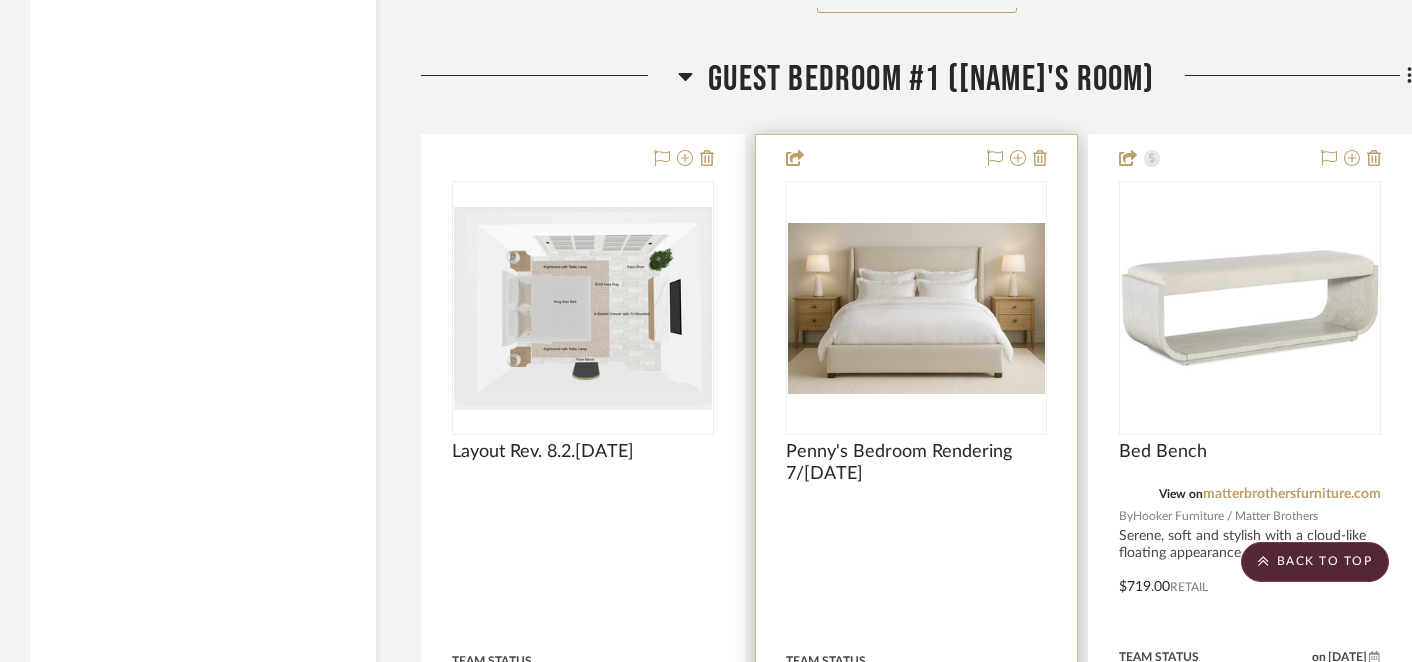 type 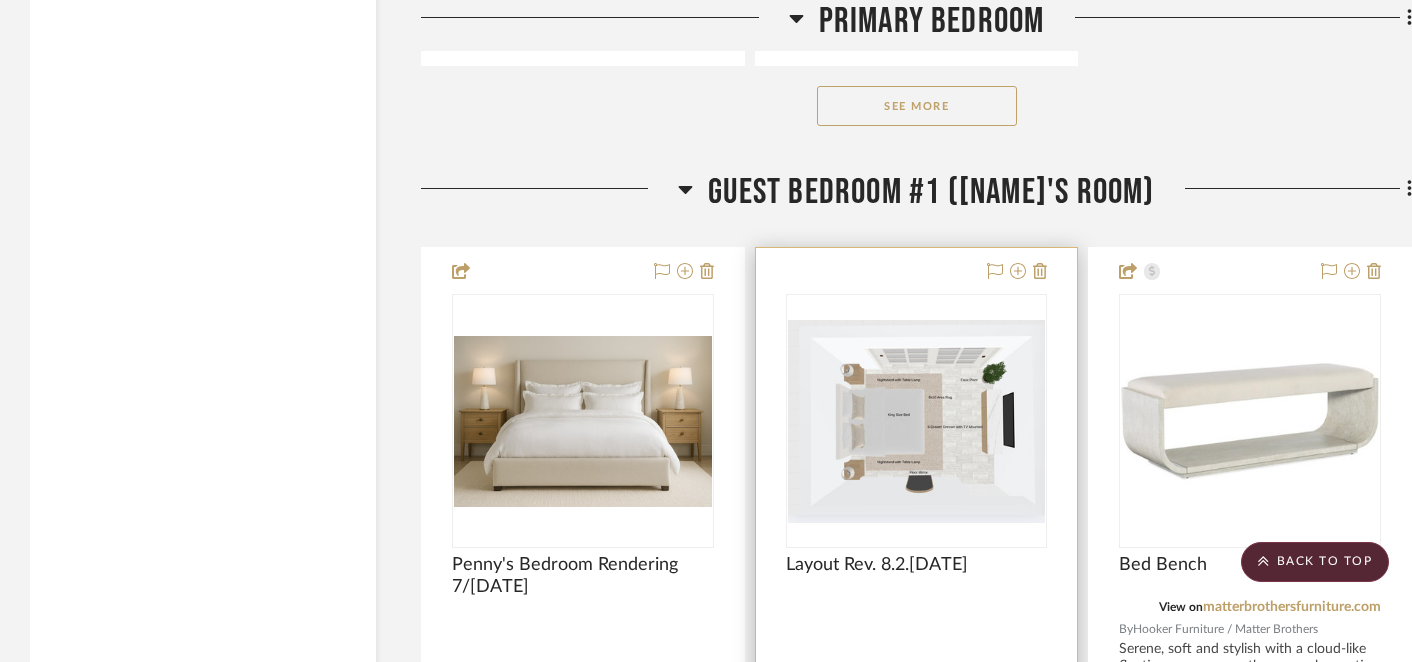 scroll, scrollTop: 11626, scrollLeft: 0, axis: vertical 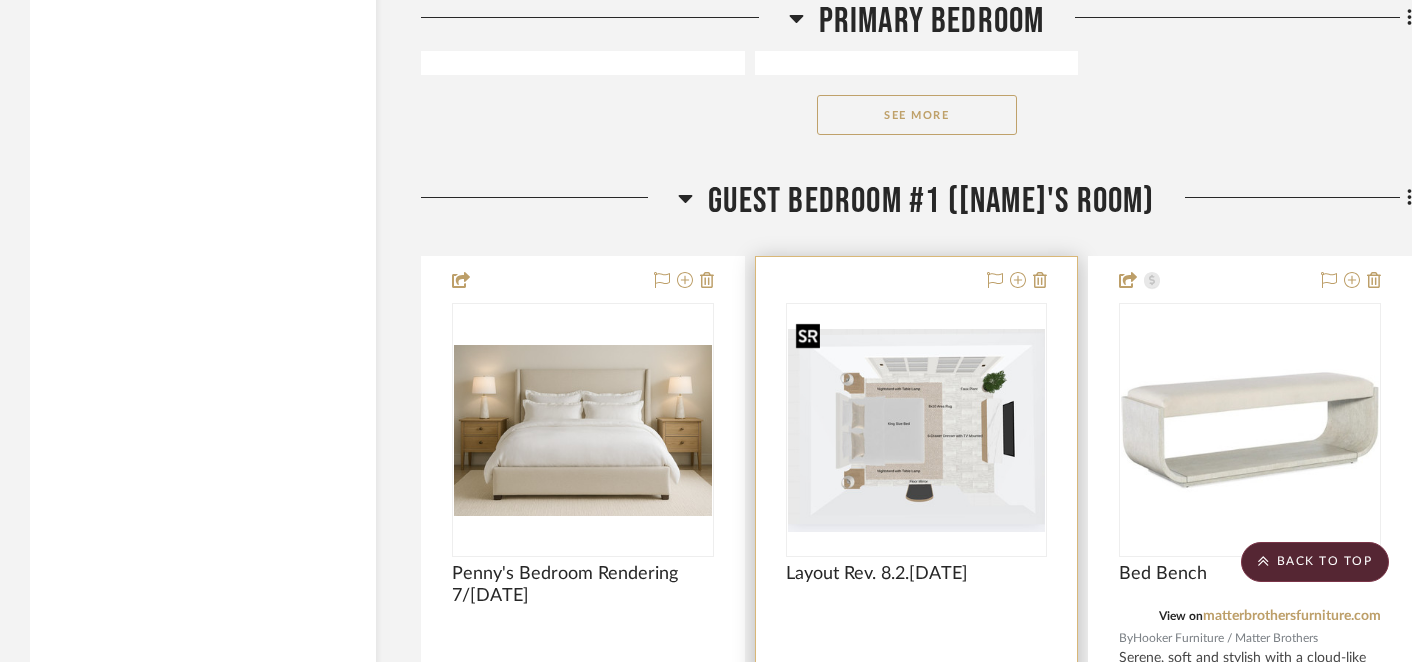 click at bounding box center (917, 430) 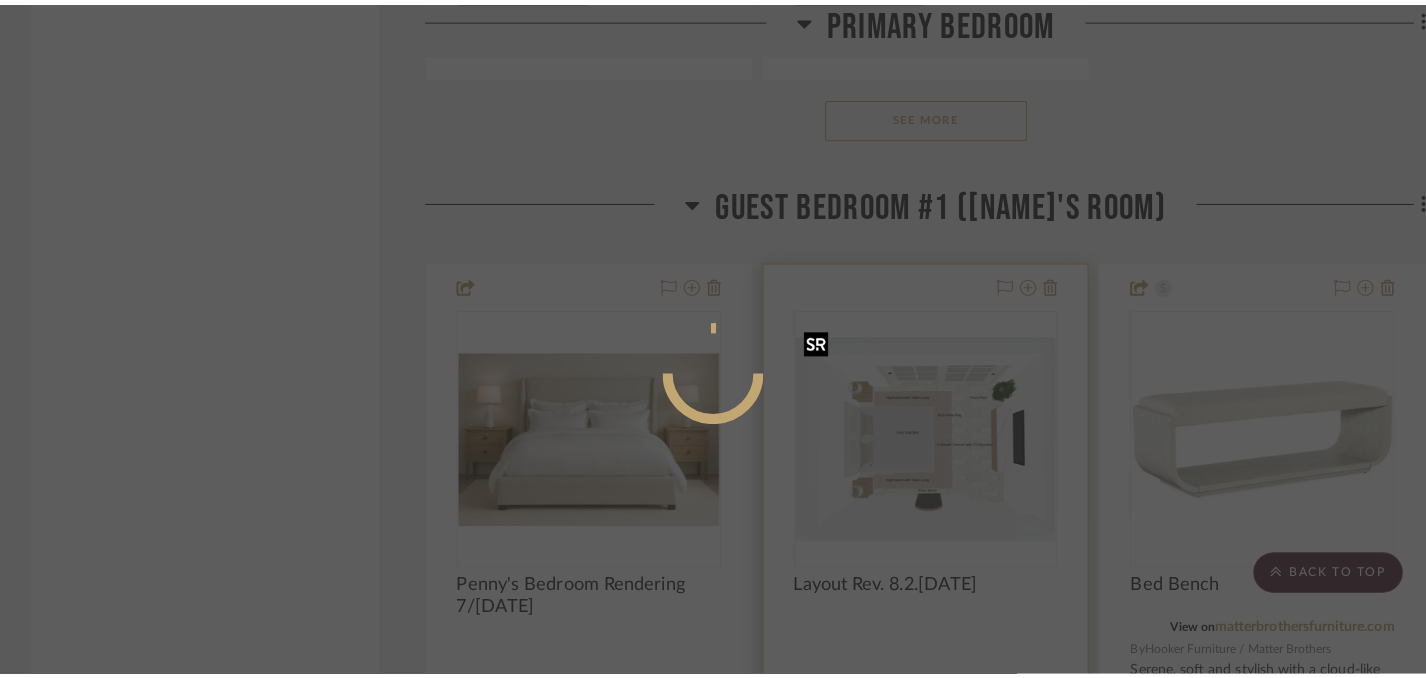 scroll, scrollTop: 0, scrollLeft: 0, axis: both 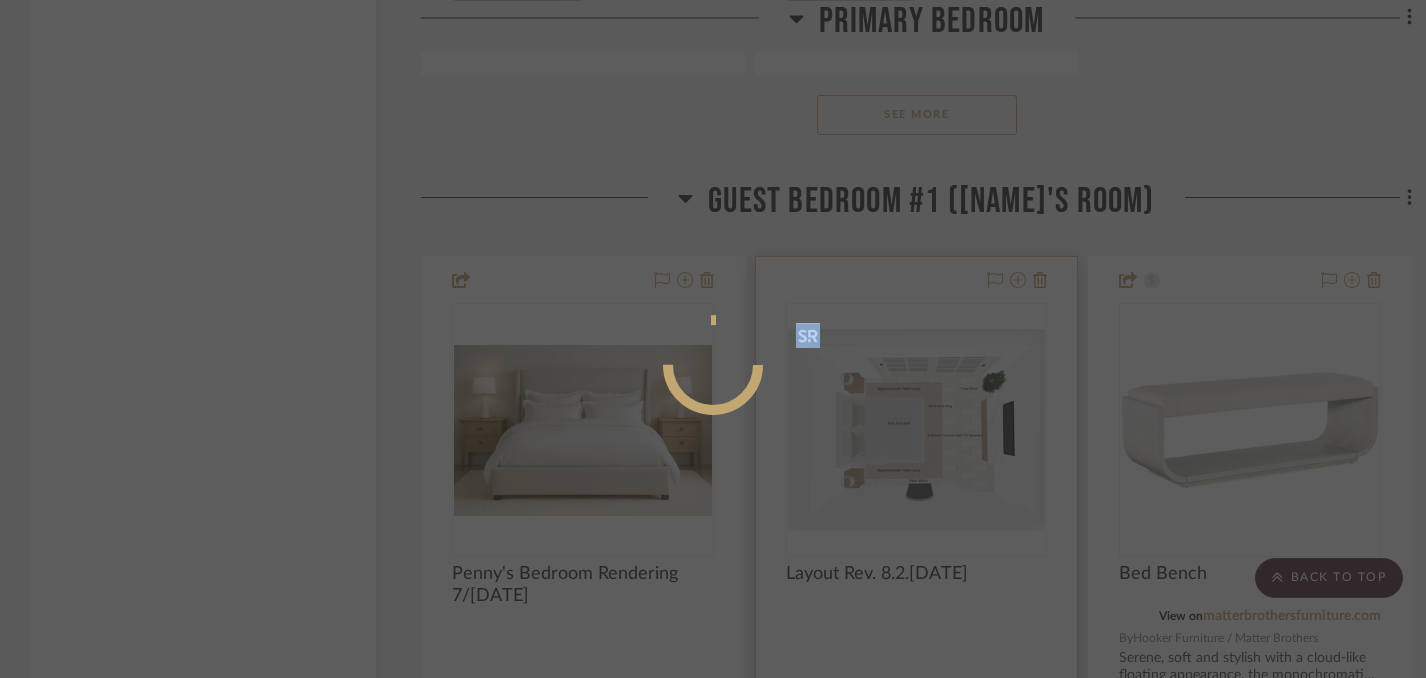 click at bounding box center (713, 339) 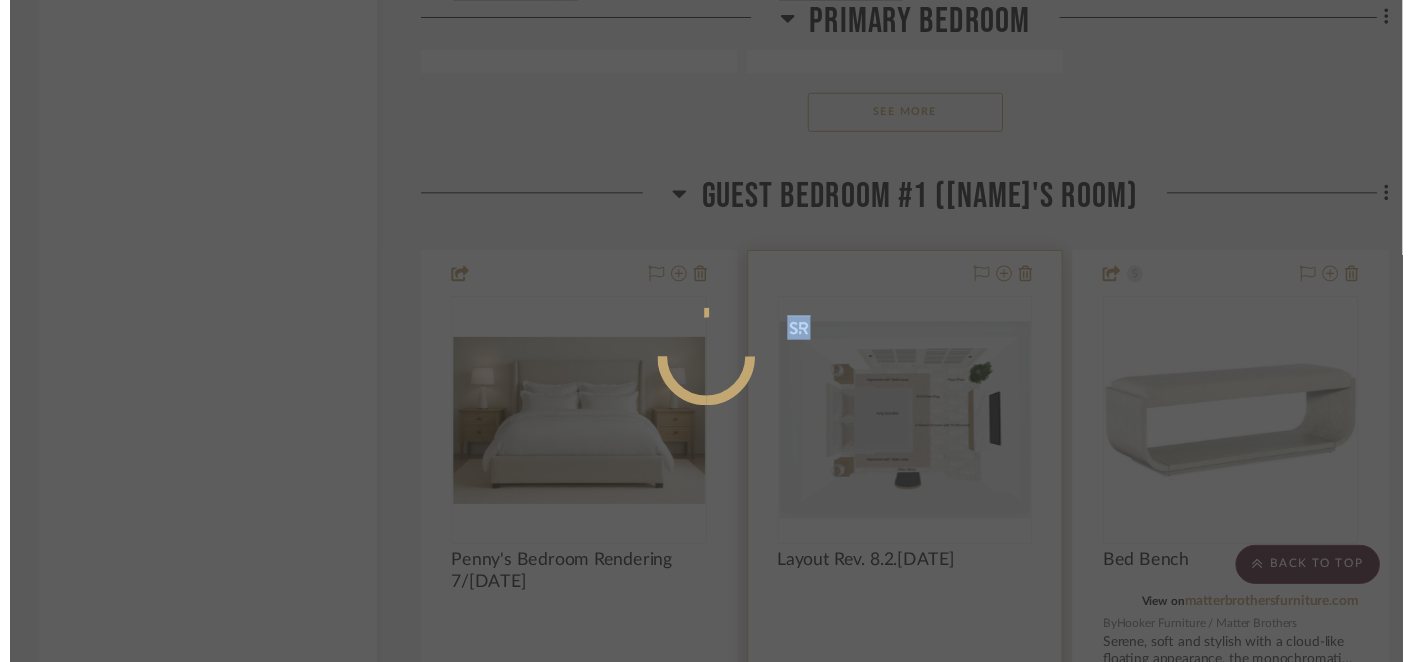 scroll, scrollTop: 11626, scrollLeft: 0, axis: vertical 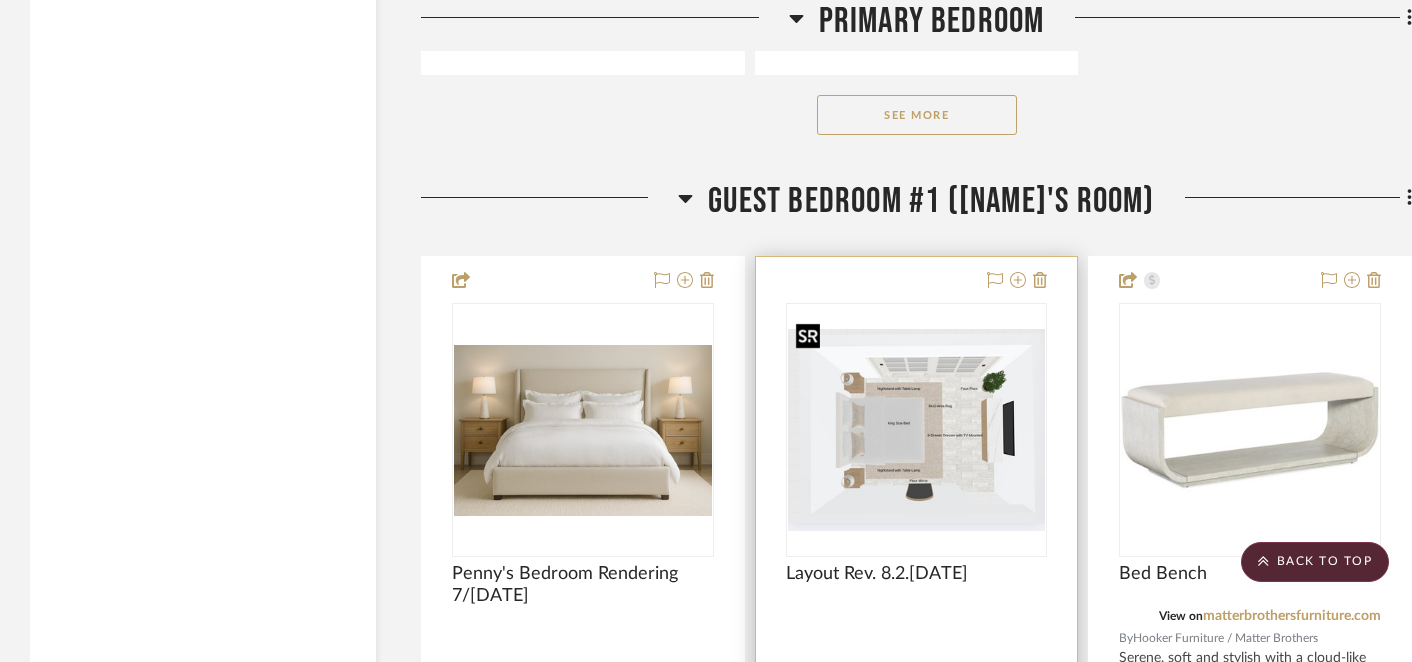 click at bounding box center [917, 430] 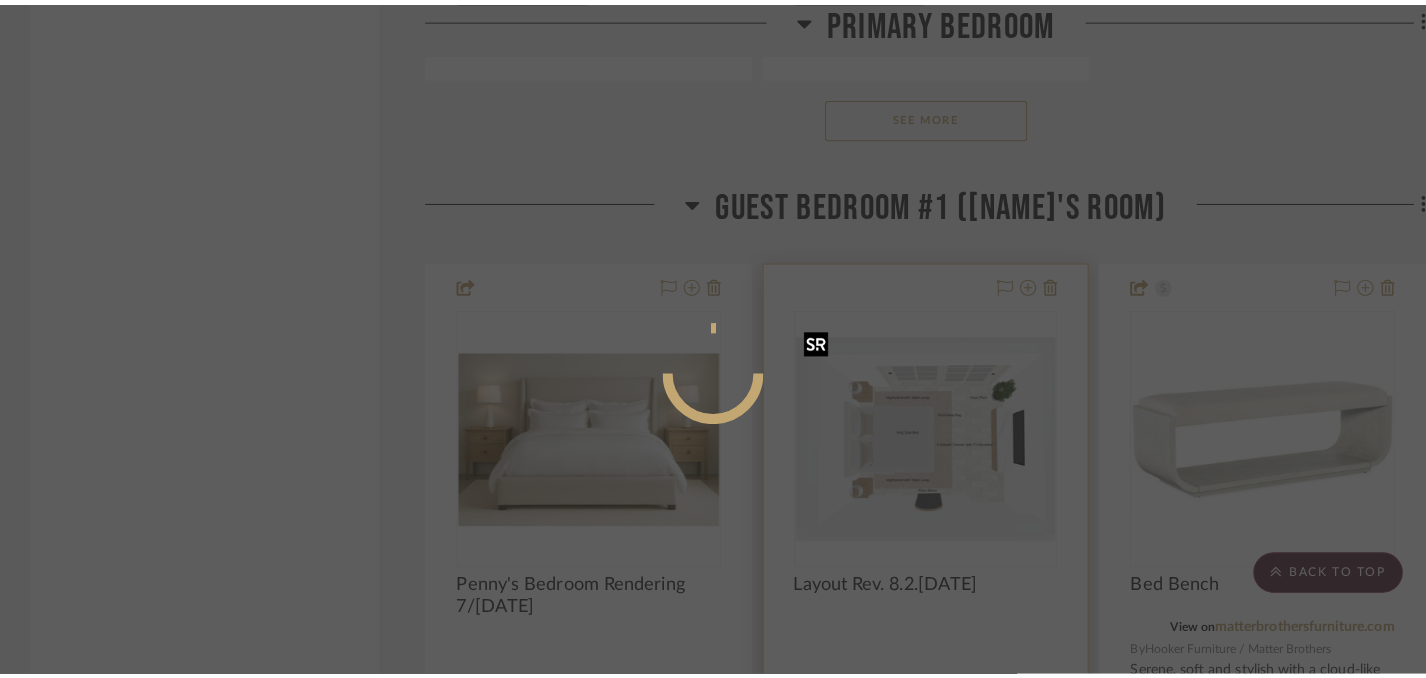 scroll, scrollTop: 0, scrollLeft: 0, axis: both 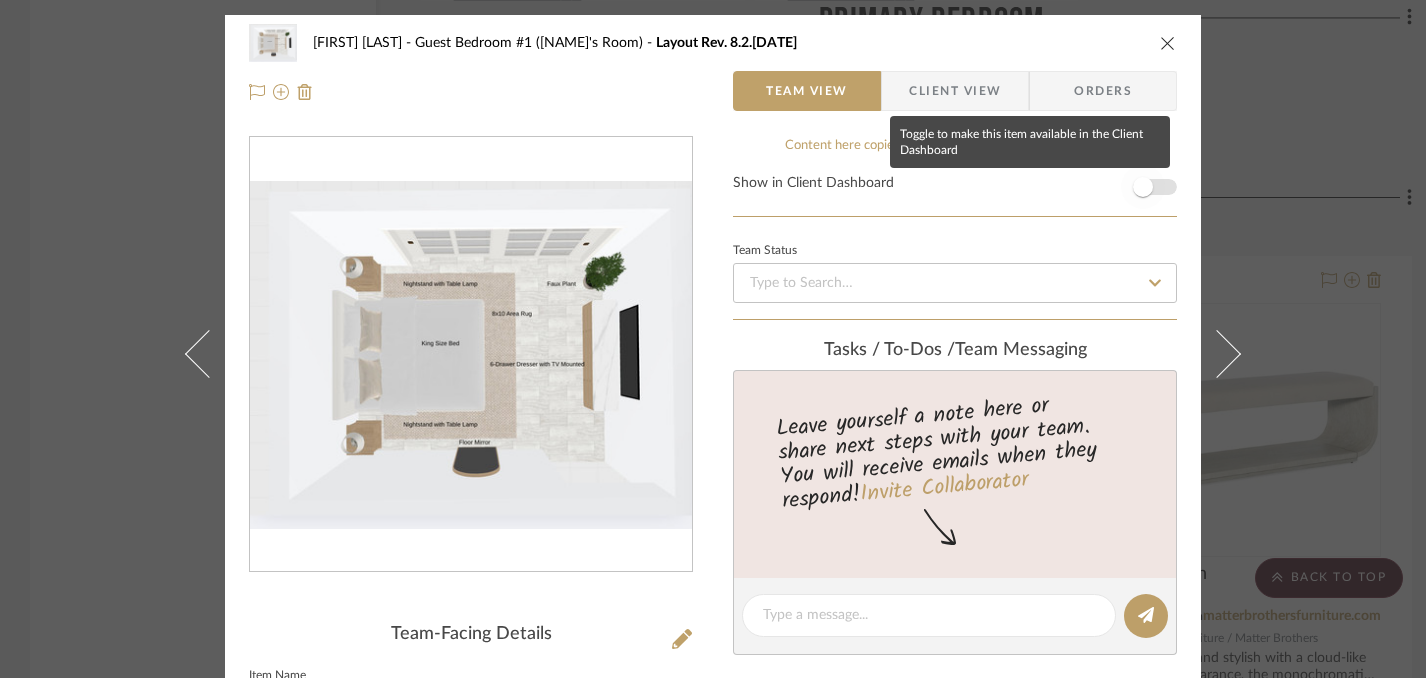 click at bounding box center [1143, 187] 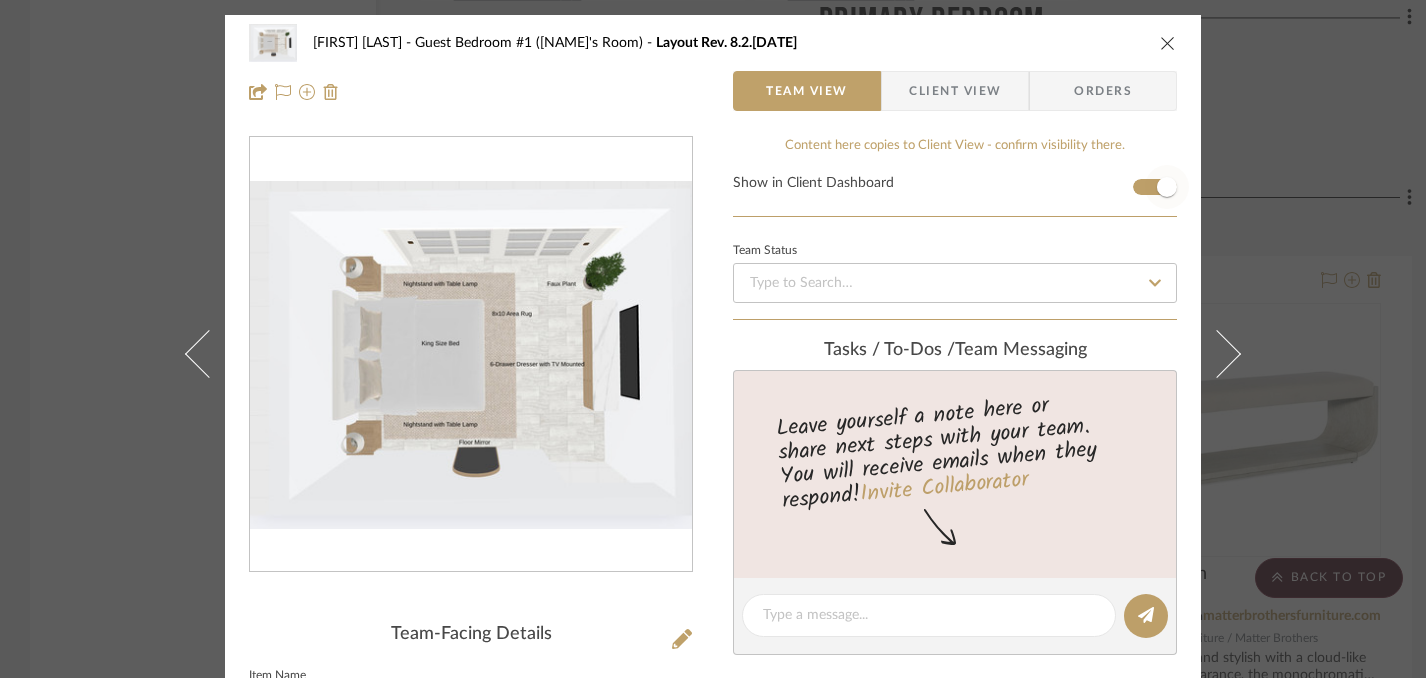 type 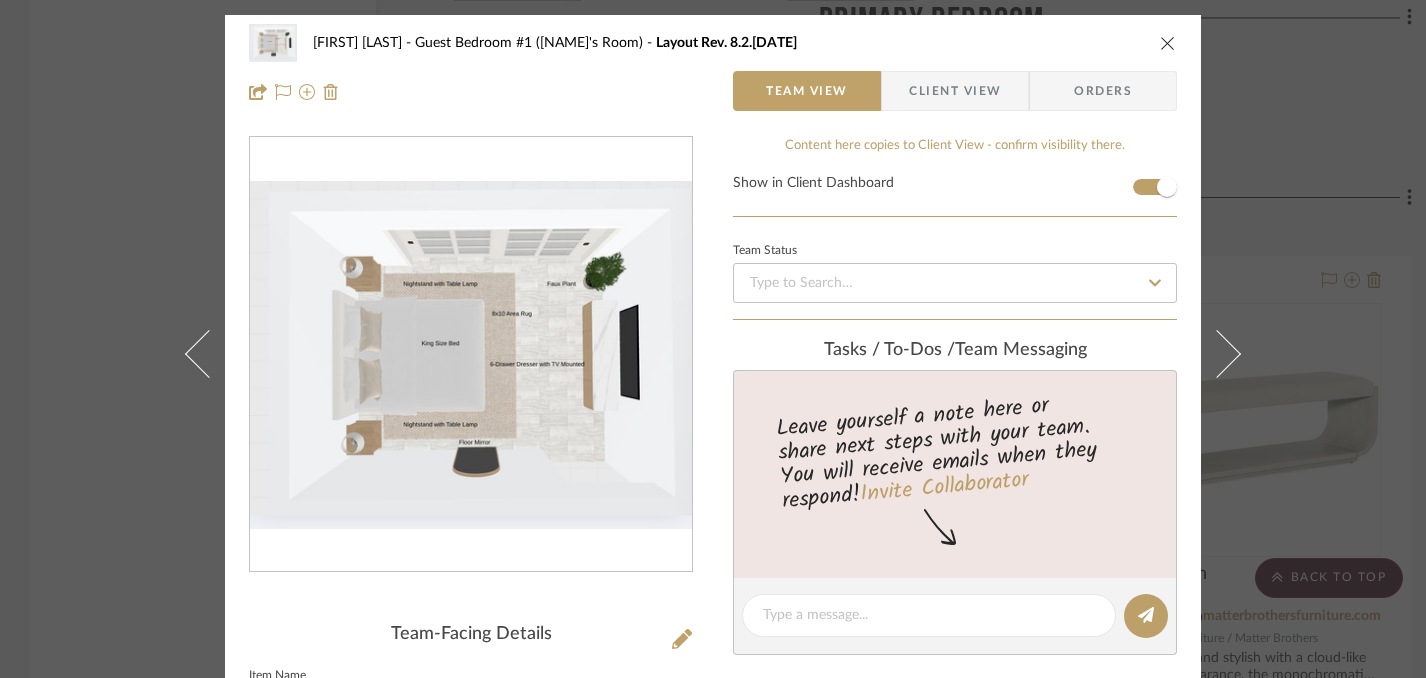 click at bounding box center (1168, 43) 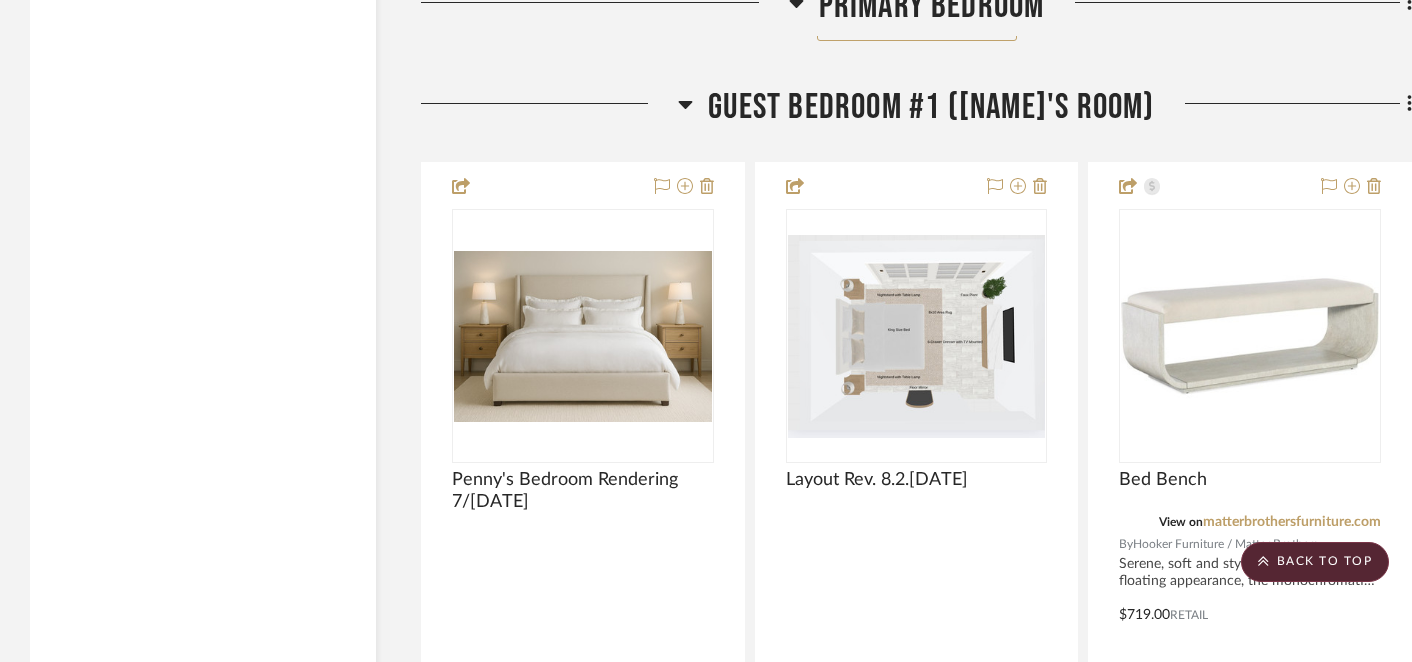 scroll, scrollTop: 11724, scrollLeft: 0, axis: vertical 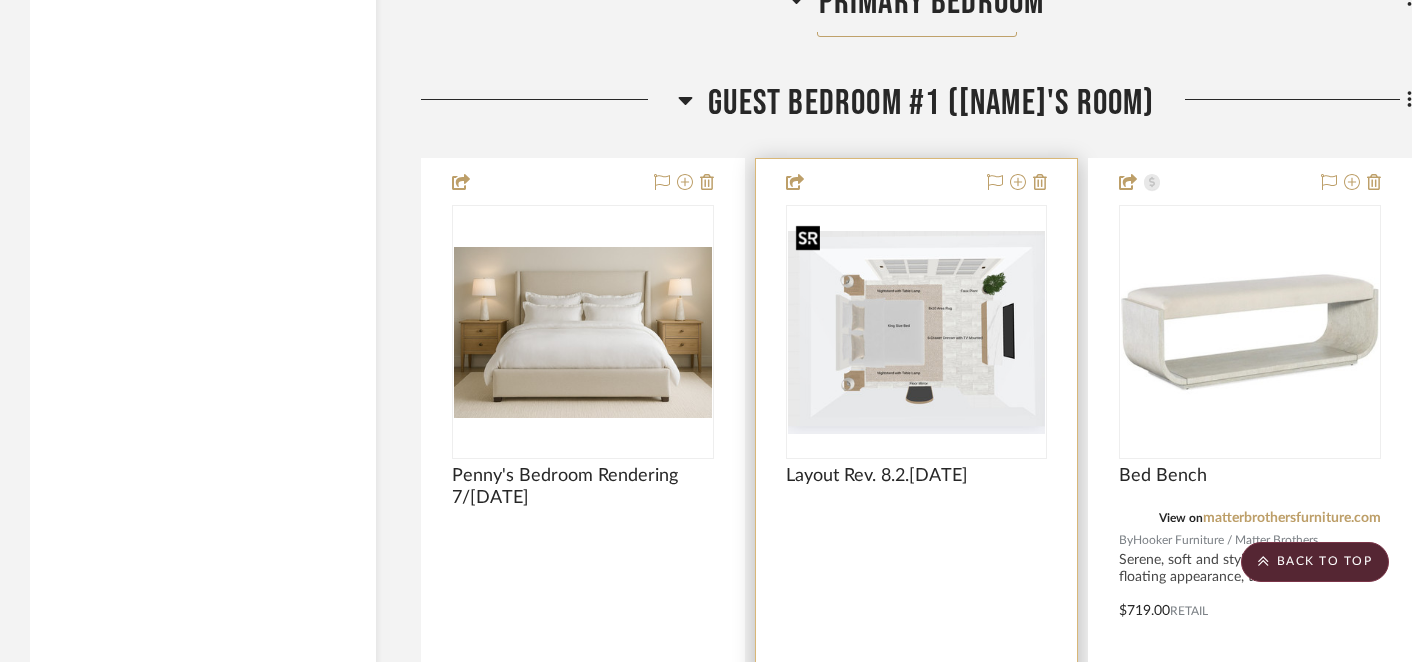 click at bounding box center (917, 332) 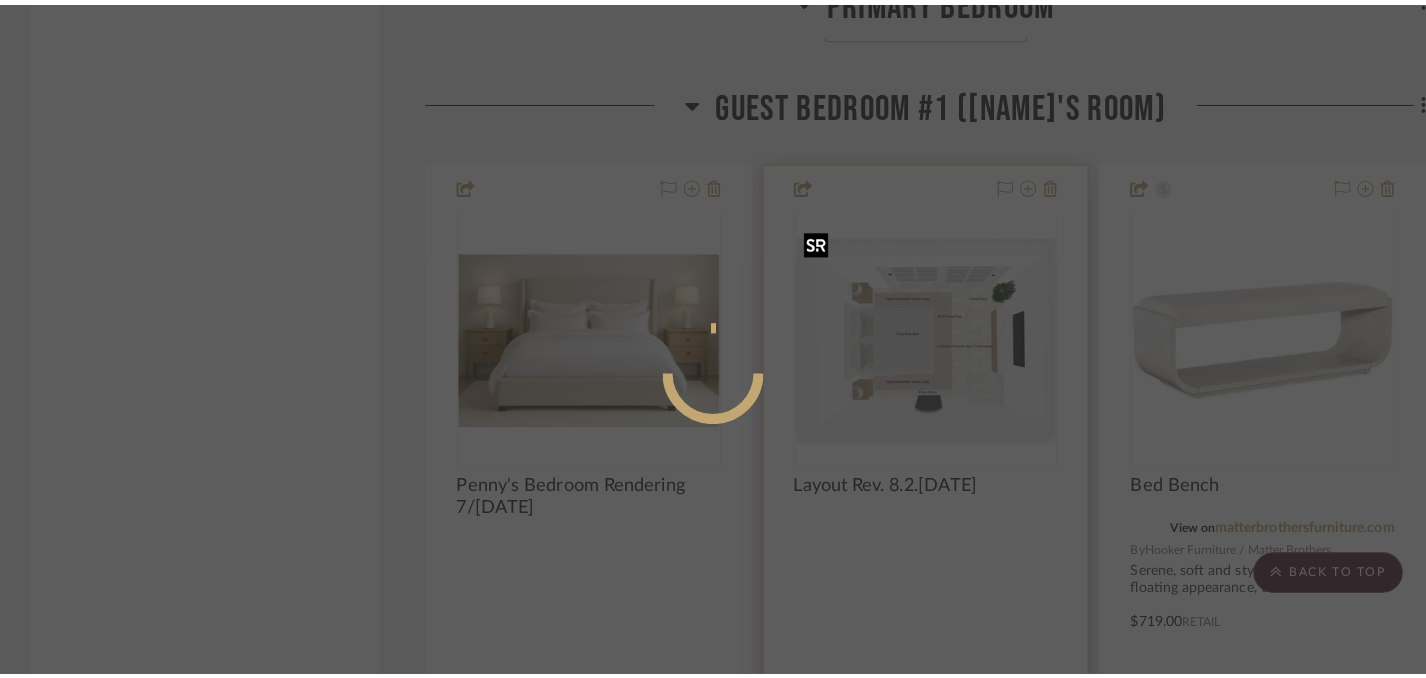 scroll, scrollTop: 0, scrollLeft: 0, axis: both 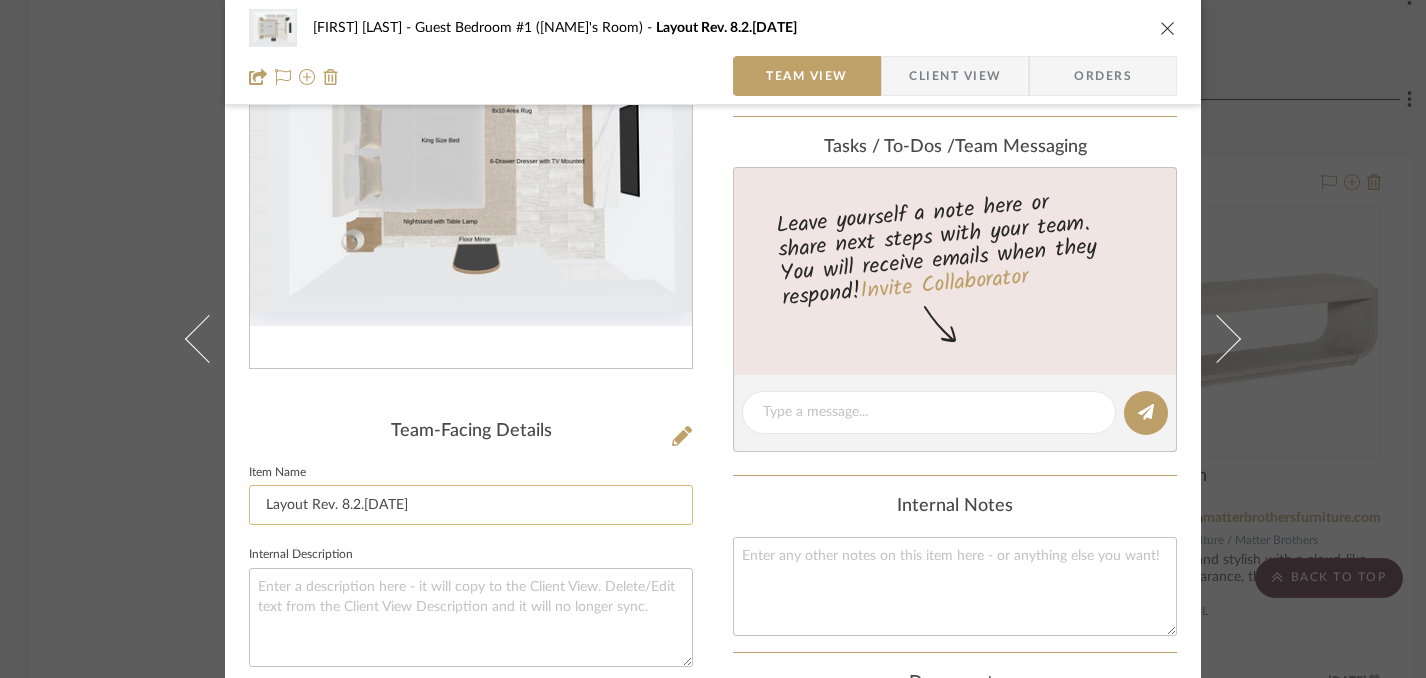 click on "Layout Rev. 8.2.[DATE]" 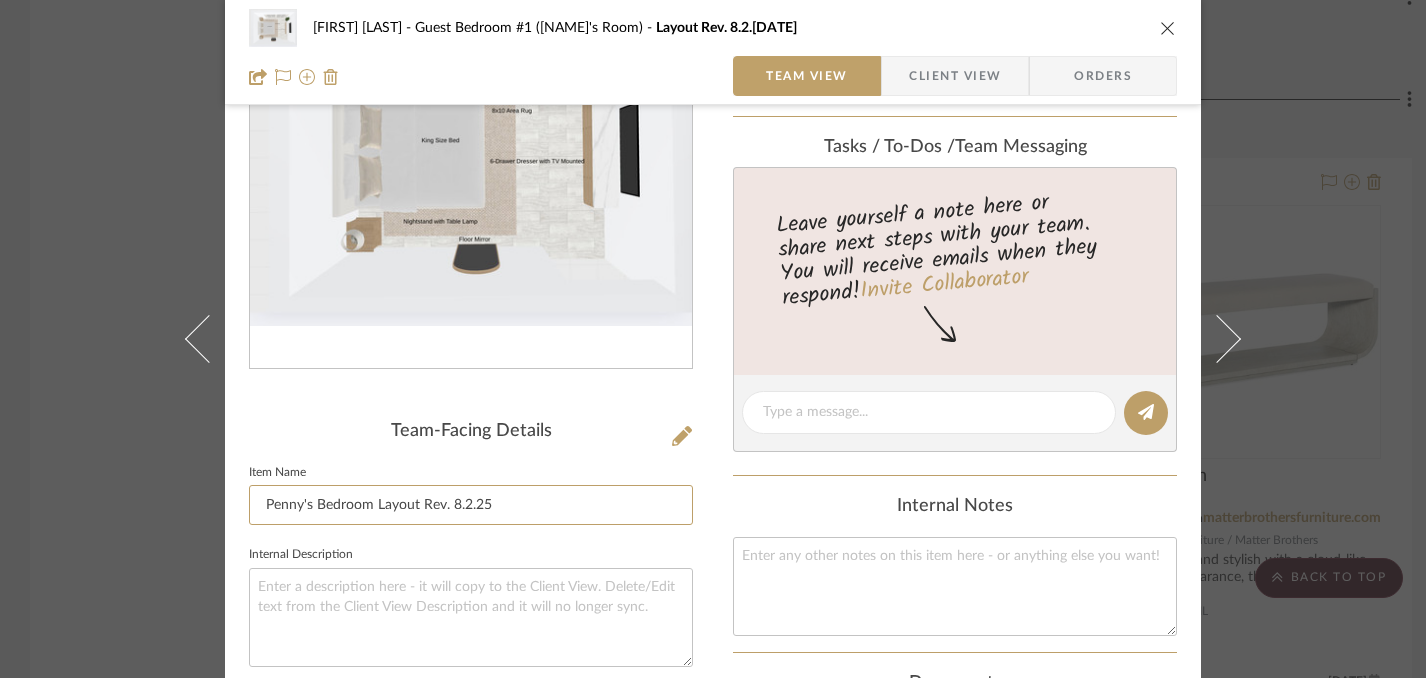type on "Penny's Bedroom Layout Rev. 8.2.25" 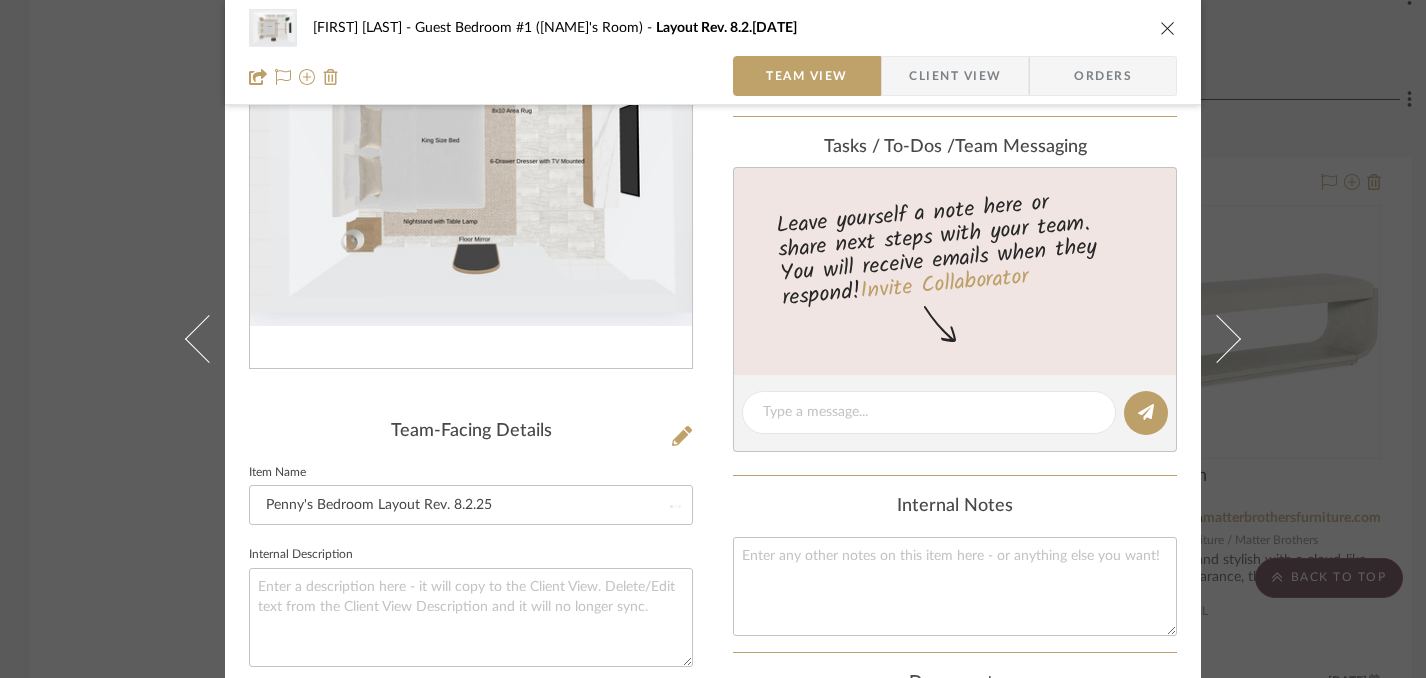 click on "[NAME] Guest Bedroom #1 ([NAME]'s Room) Layout Rev. [DATE] Team View Client View Orders" at bounding box center (713, 52) 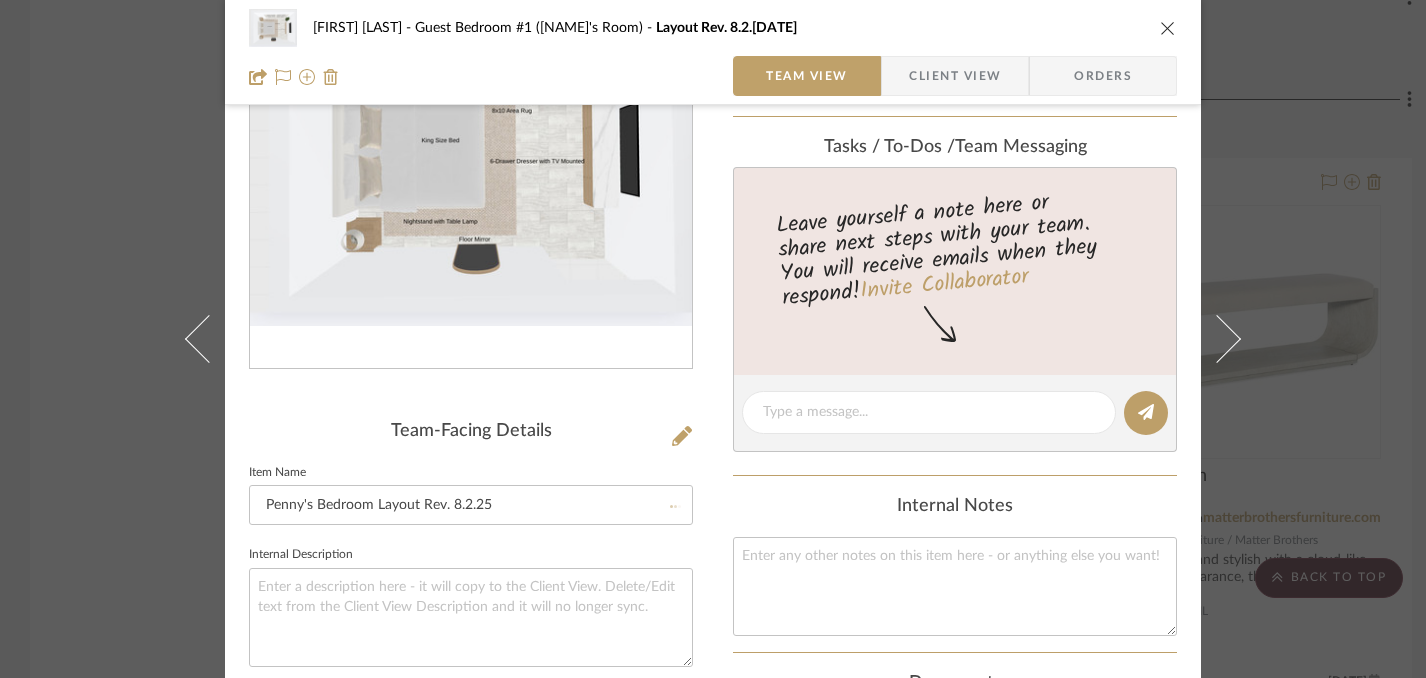 type 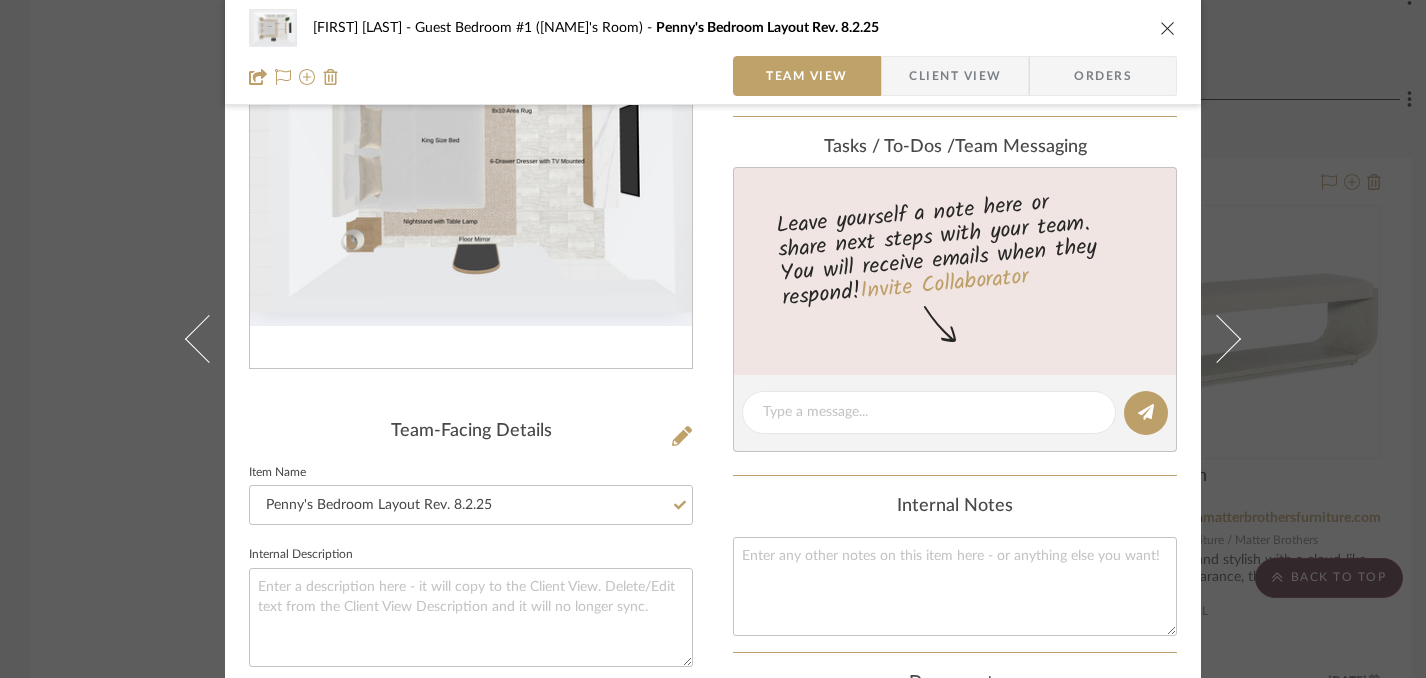 click at bounding box center (1168, 28) 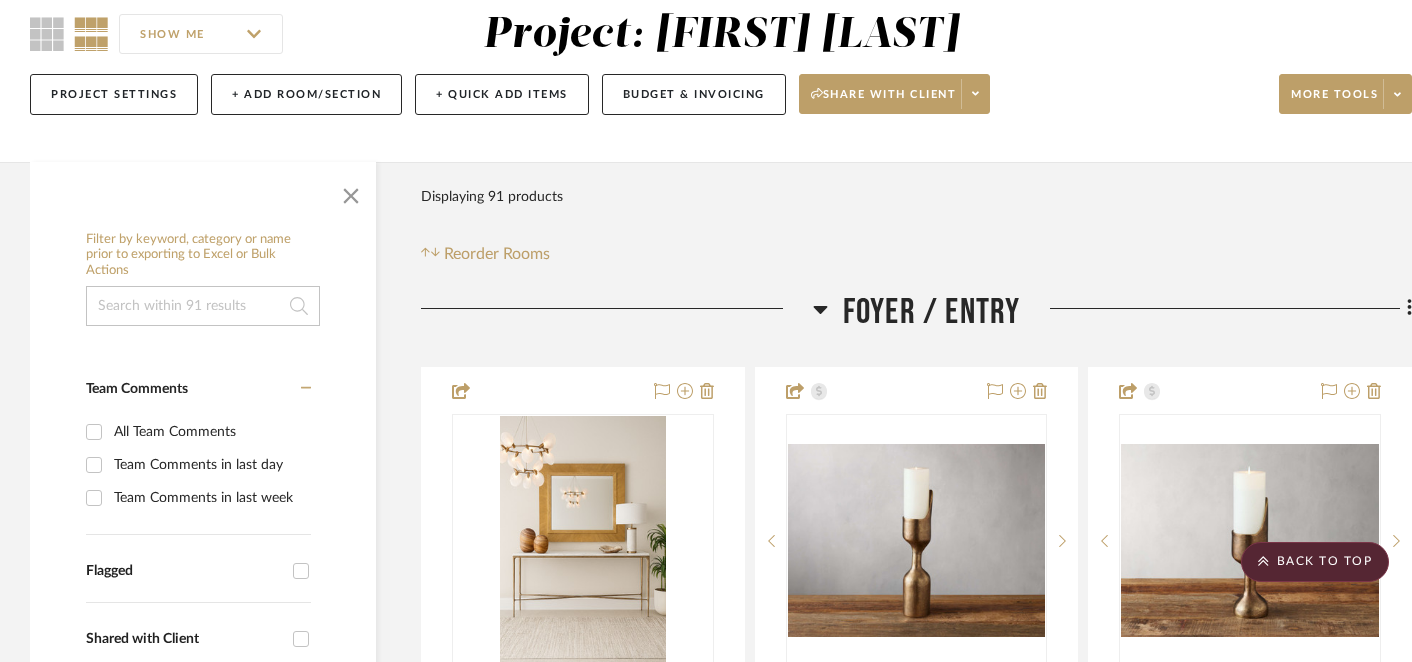 scroll, scrollTop: 0, scrollLeft: 0, axis: both 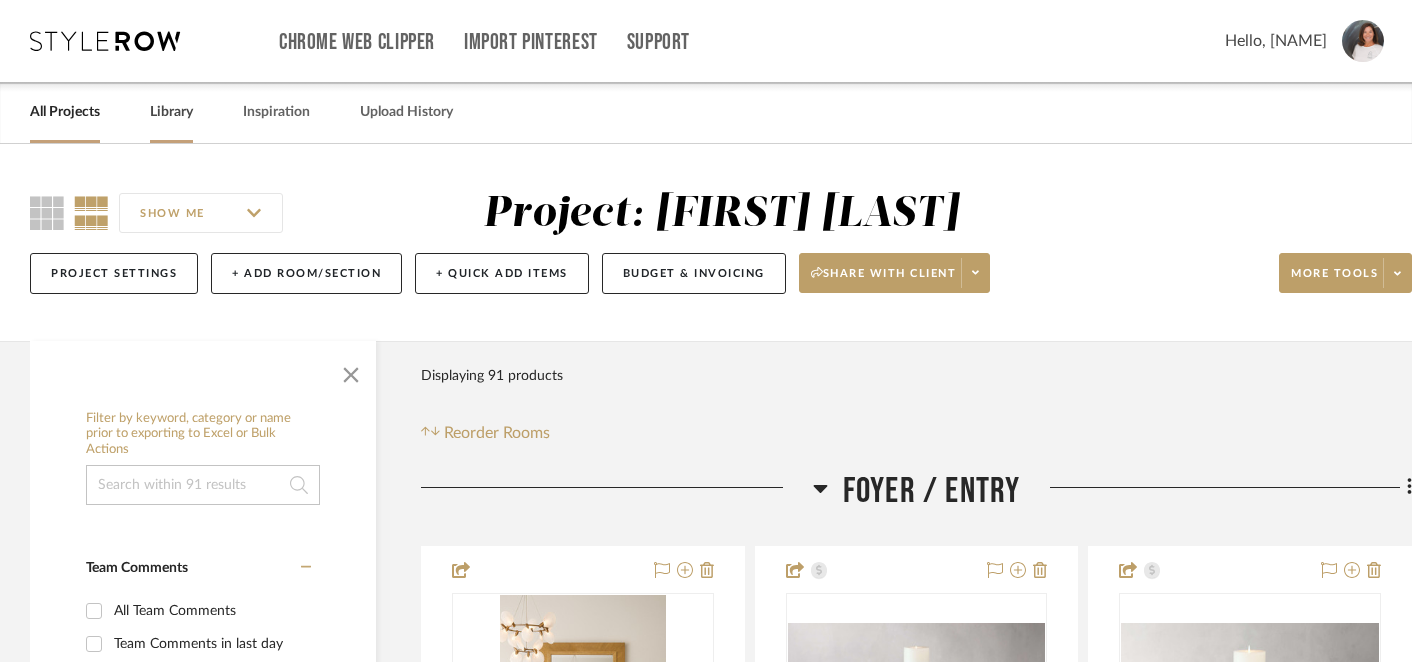 click on "Library" at bounding box center (171, 112) 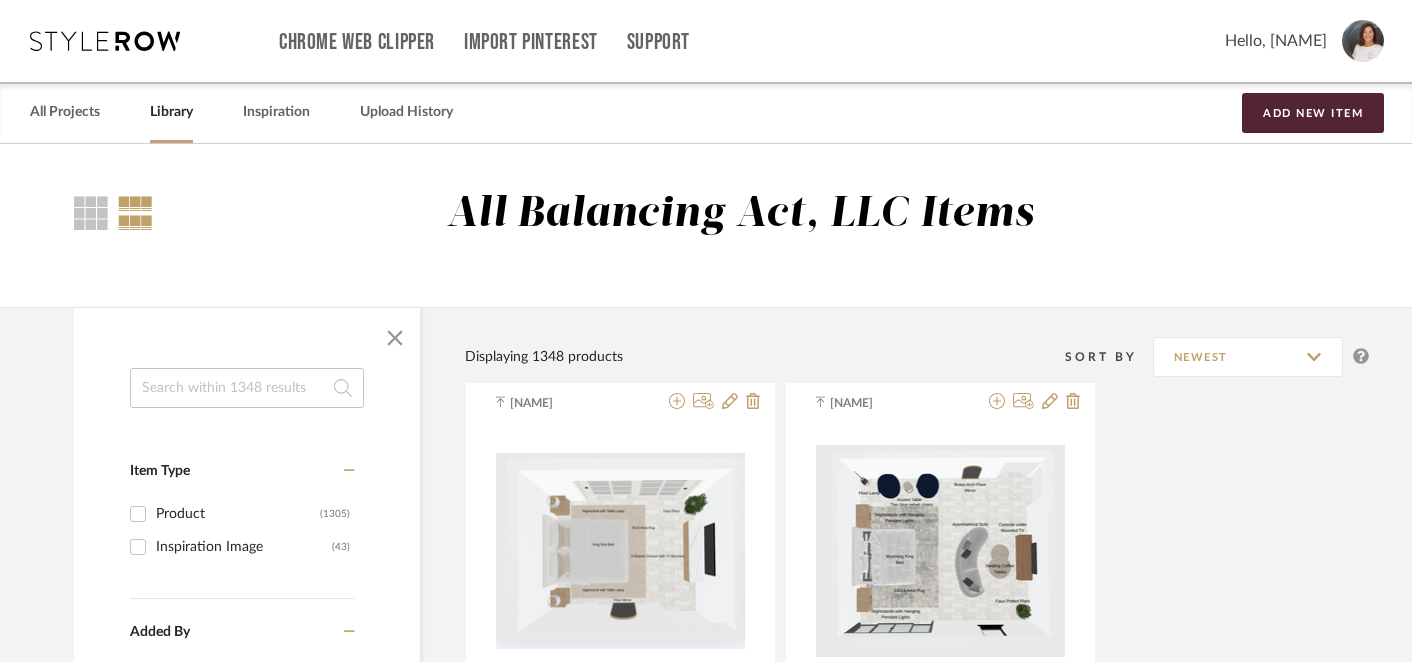 click 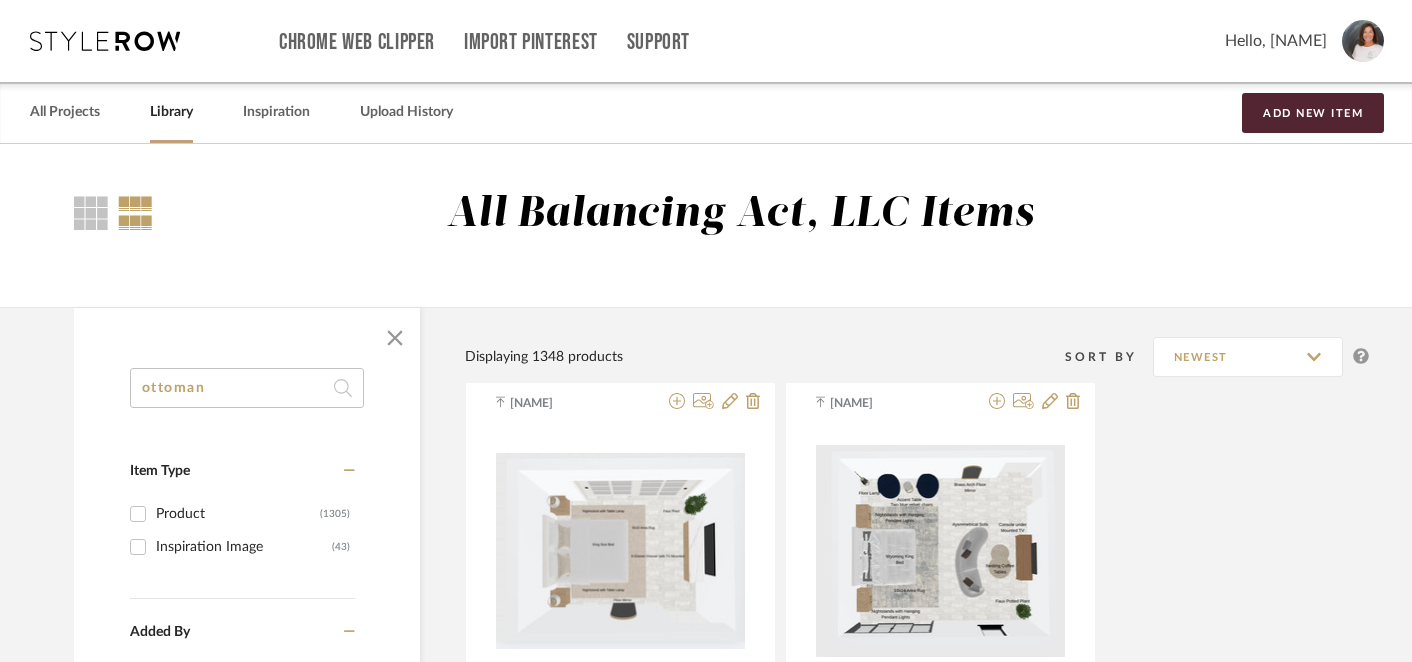 type on "ottoman" 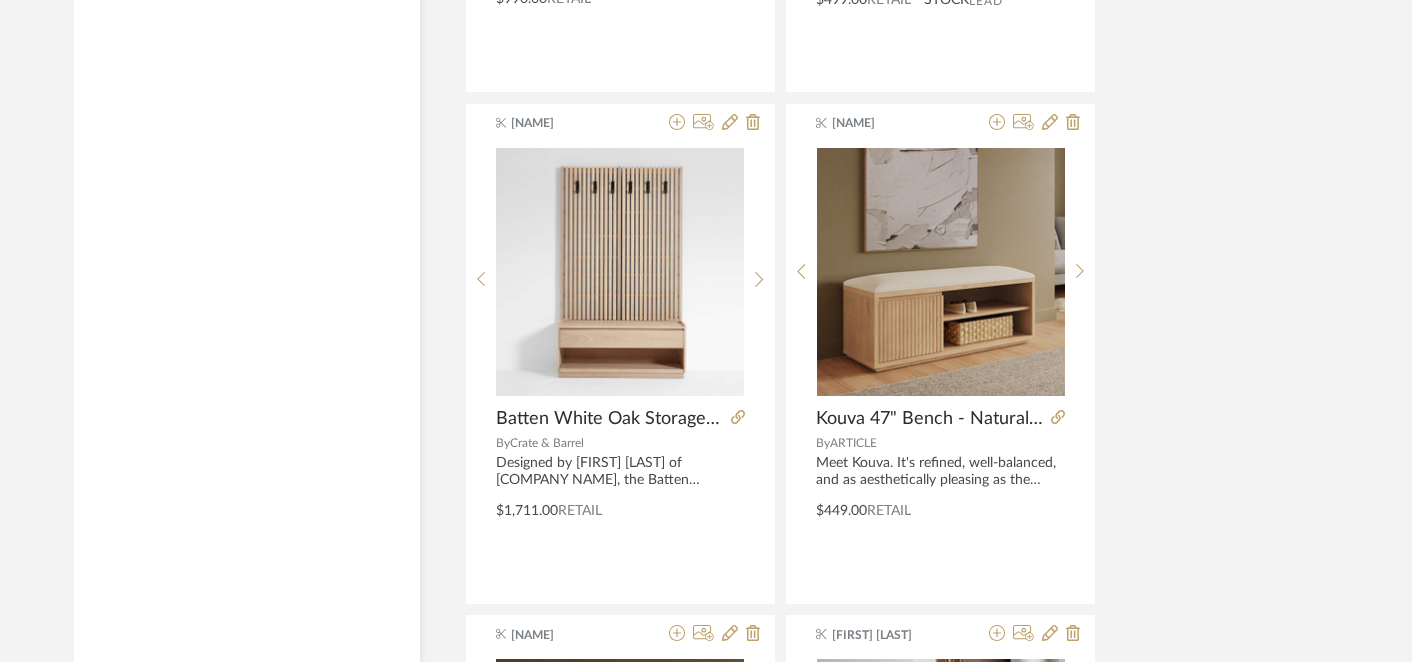 scroll, scrollTop: 8032, scrollLeft: 0, axis: vertical 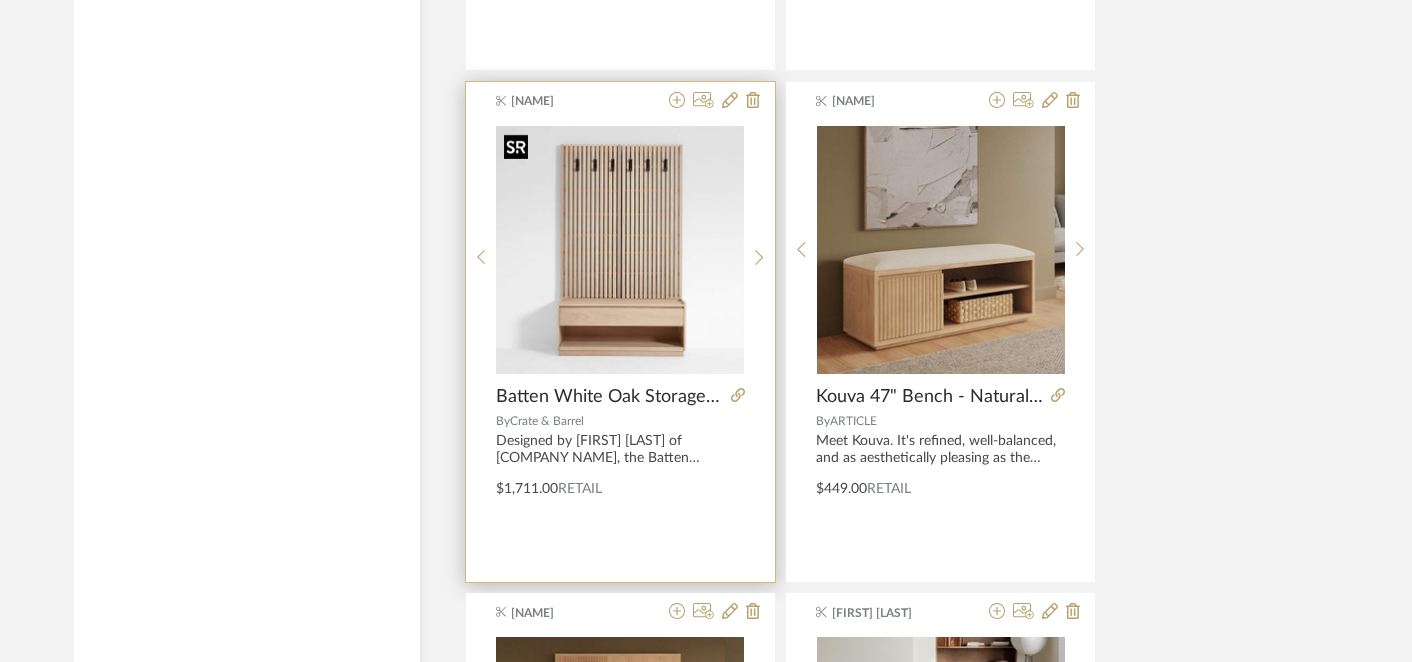click at bounding box center [620, 250] 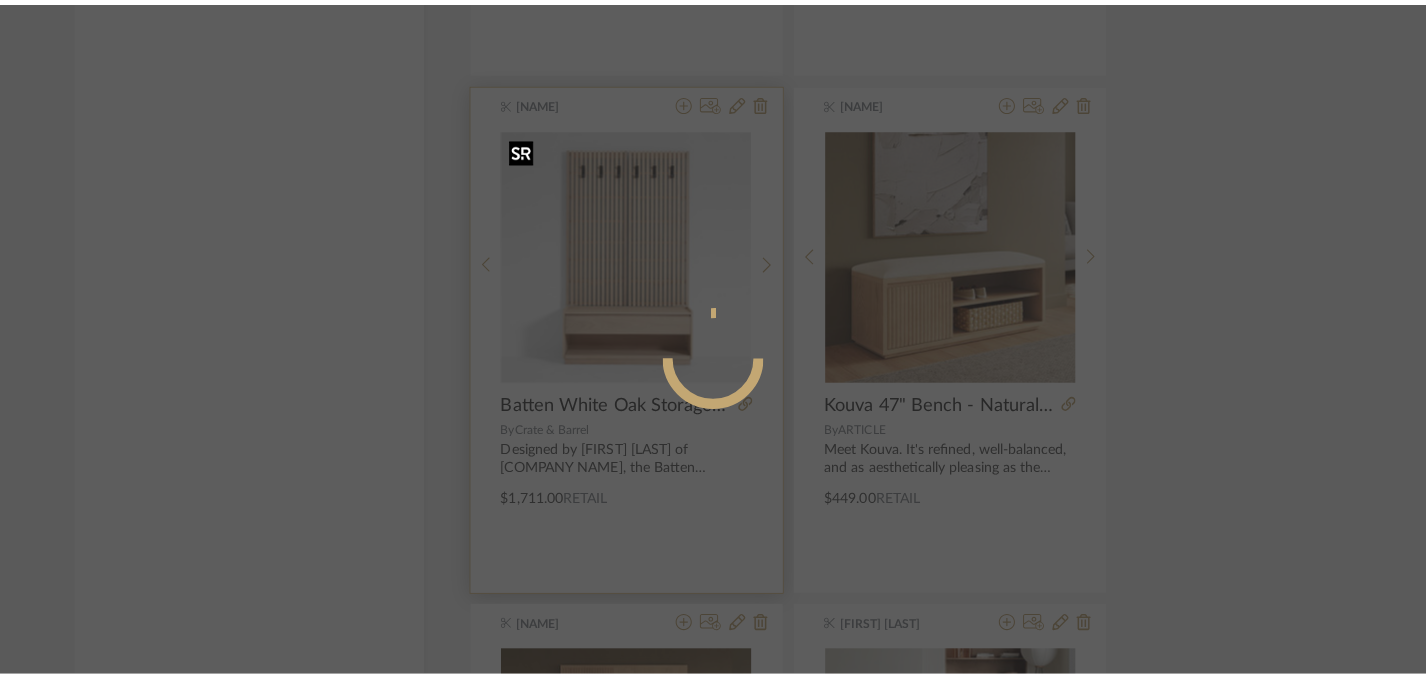 scroll, scrollTop: 0, scrollLeft: 0, axis: both 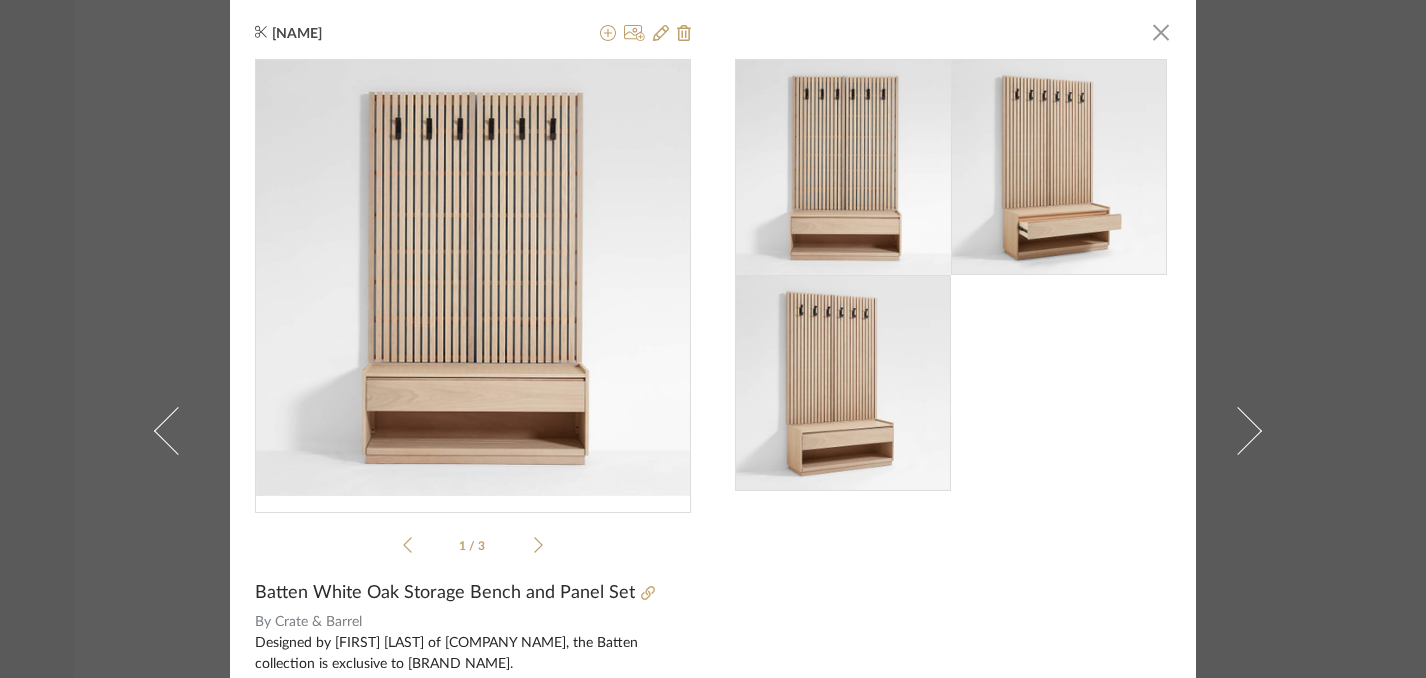 click 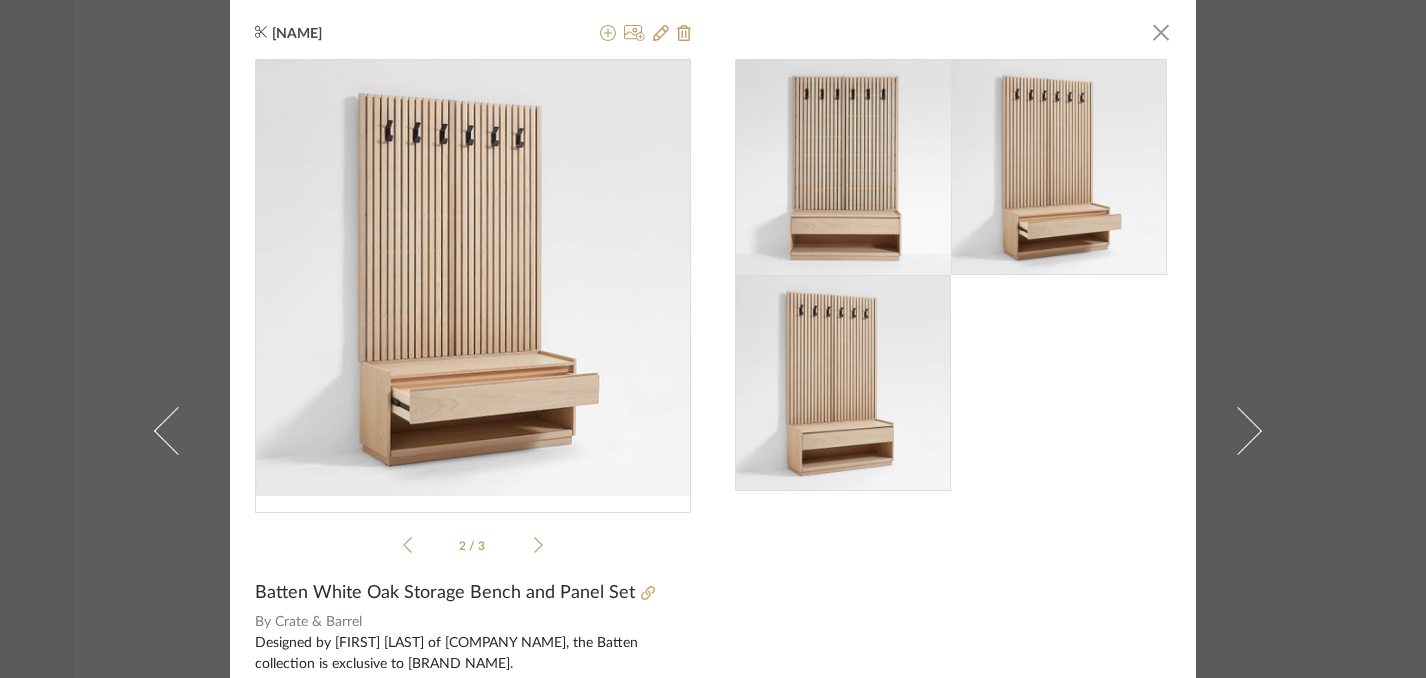 click 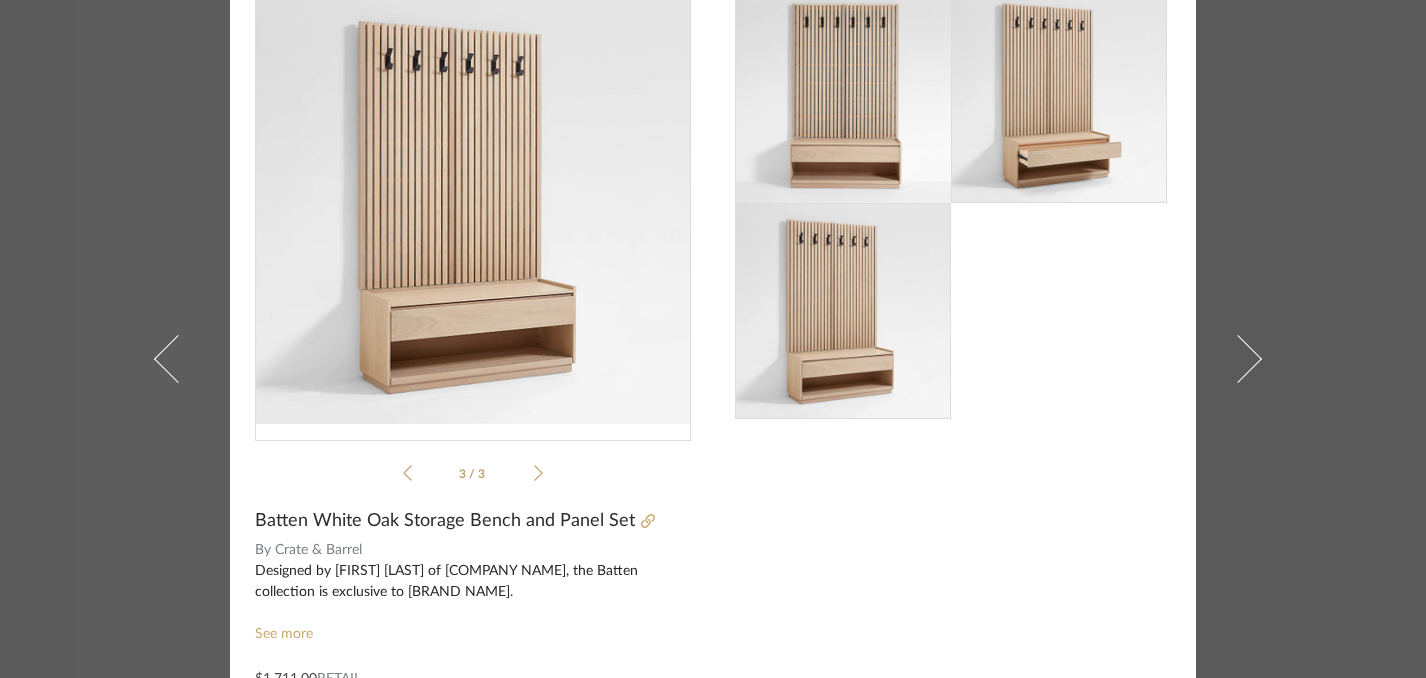 scroll, scrollTop: 6, scrollLeft: 0, axis: vertical 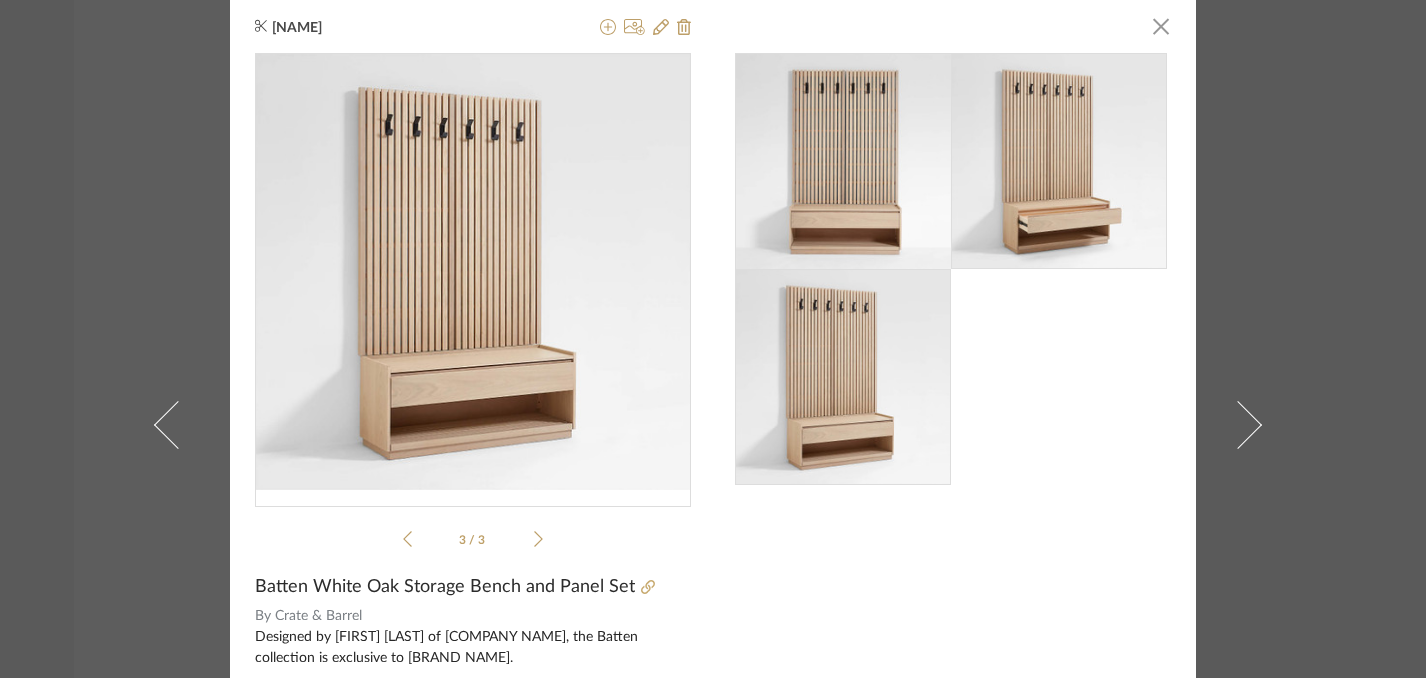 click 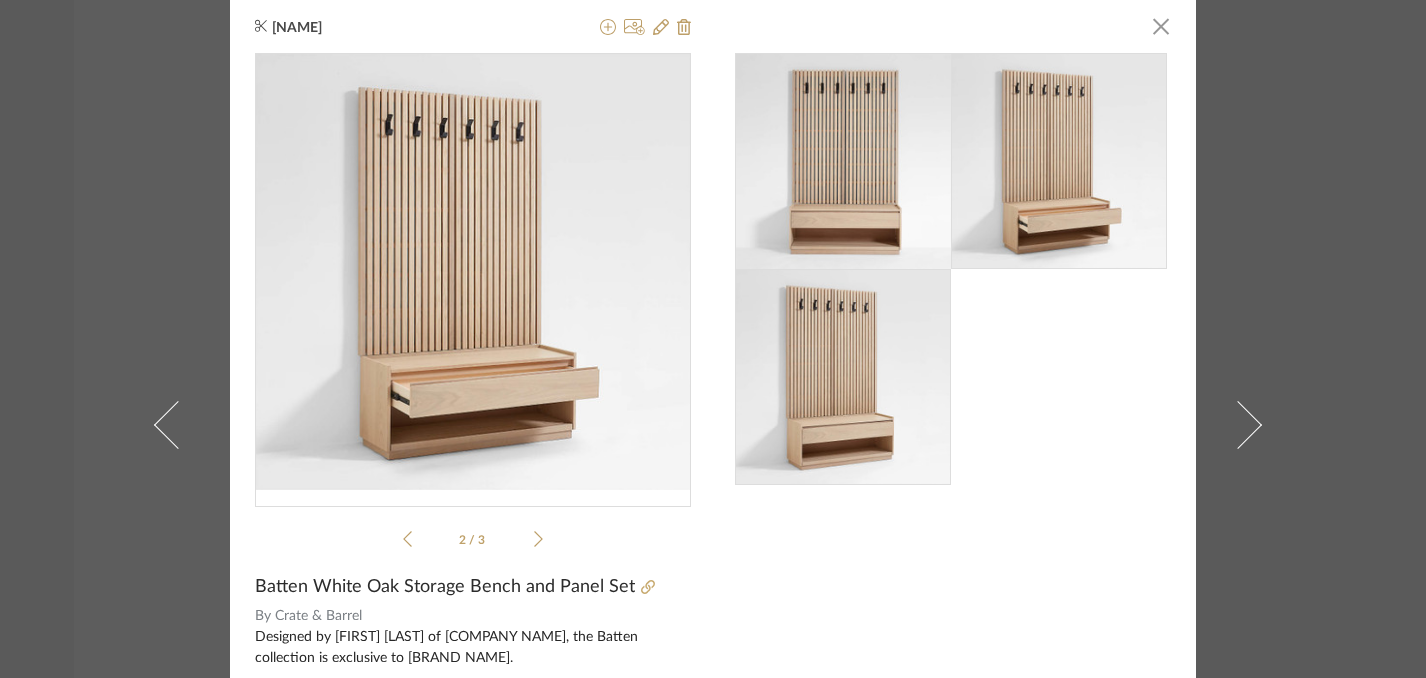 click 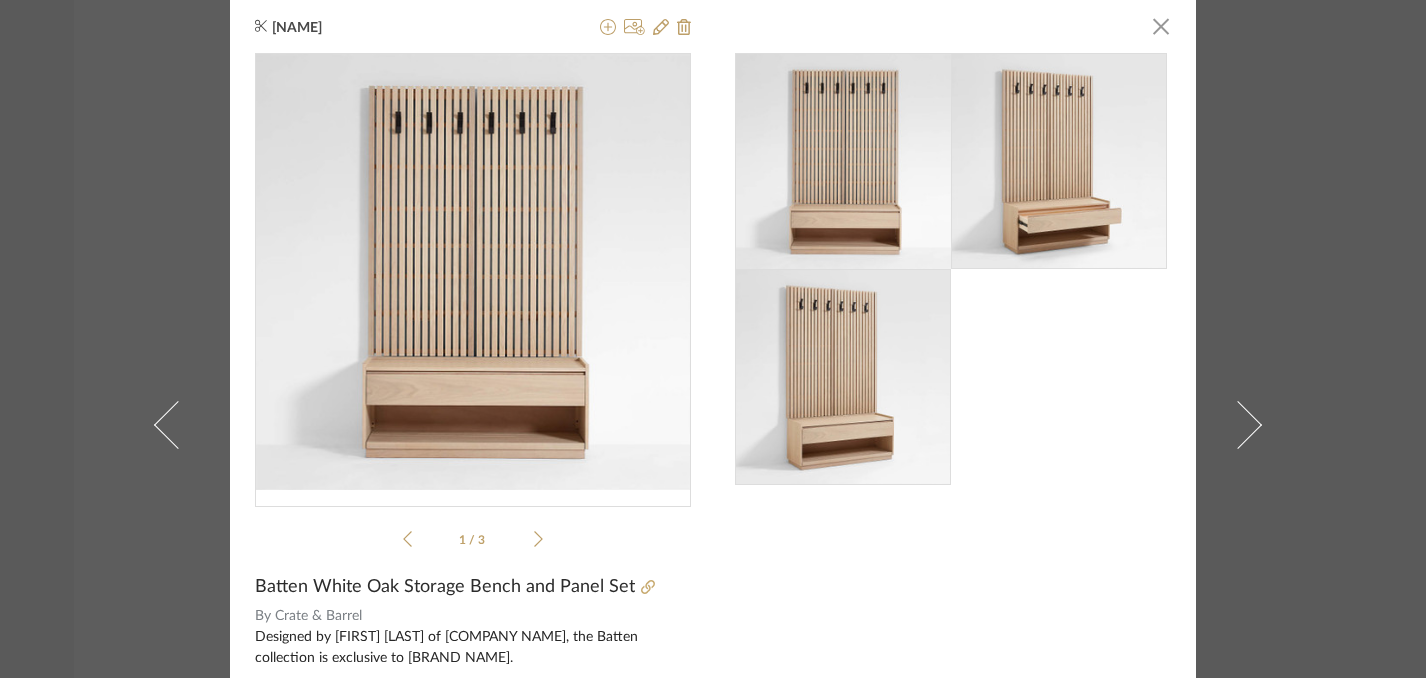 click 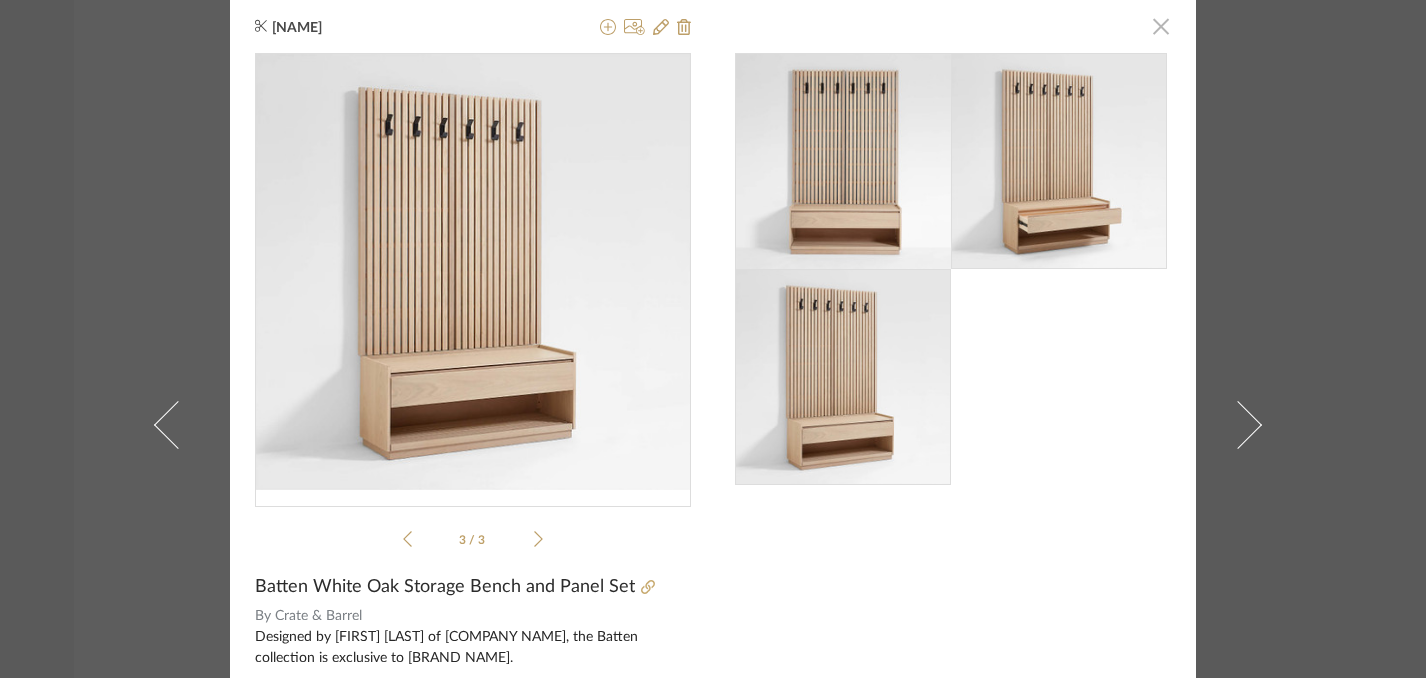 click 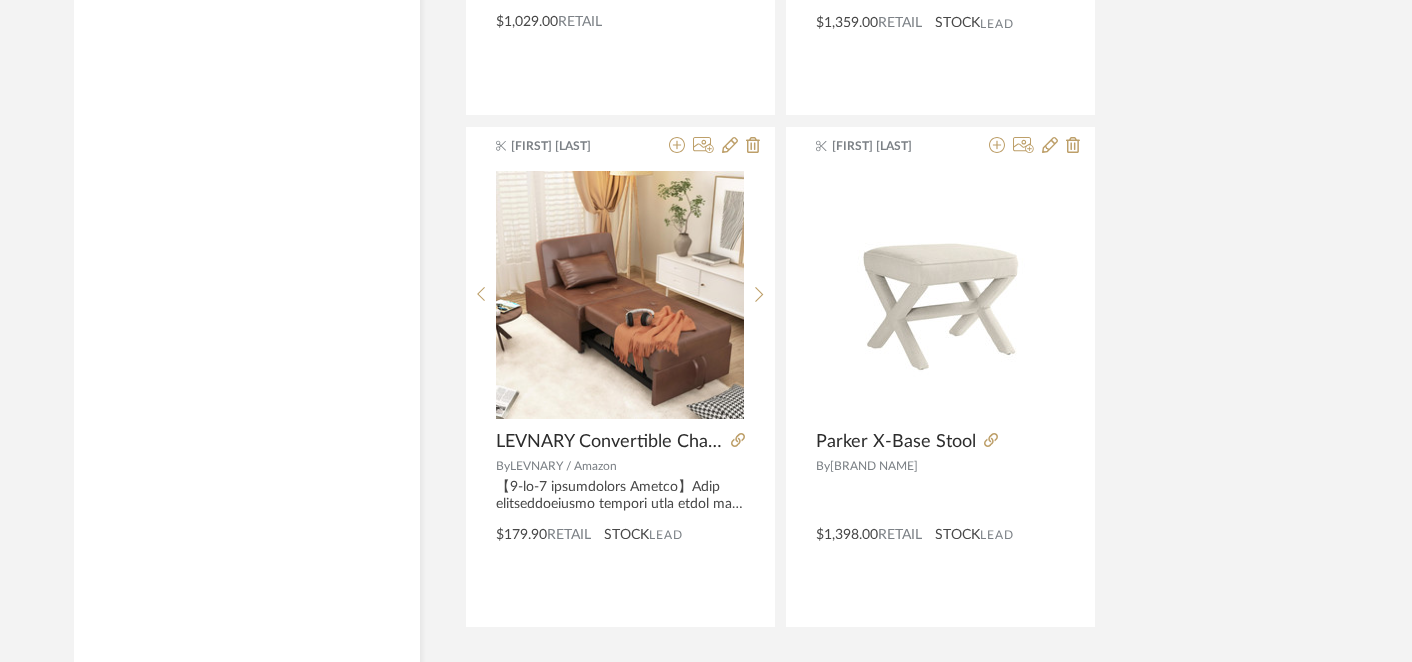 scroll, scrollTop: 9014, scrollLeft: 0, axis: vertical 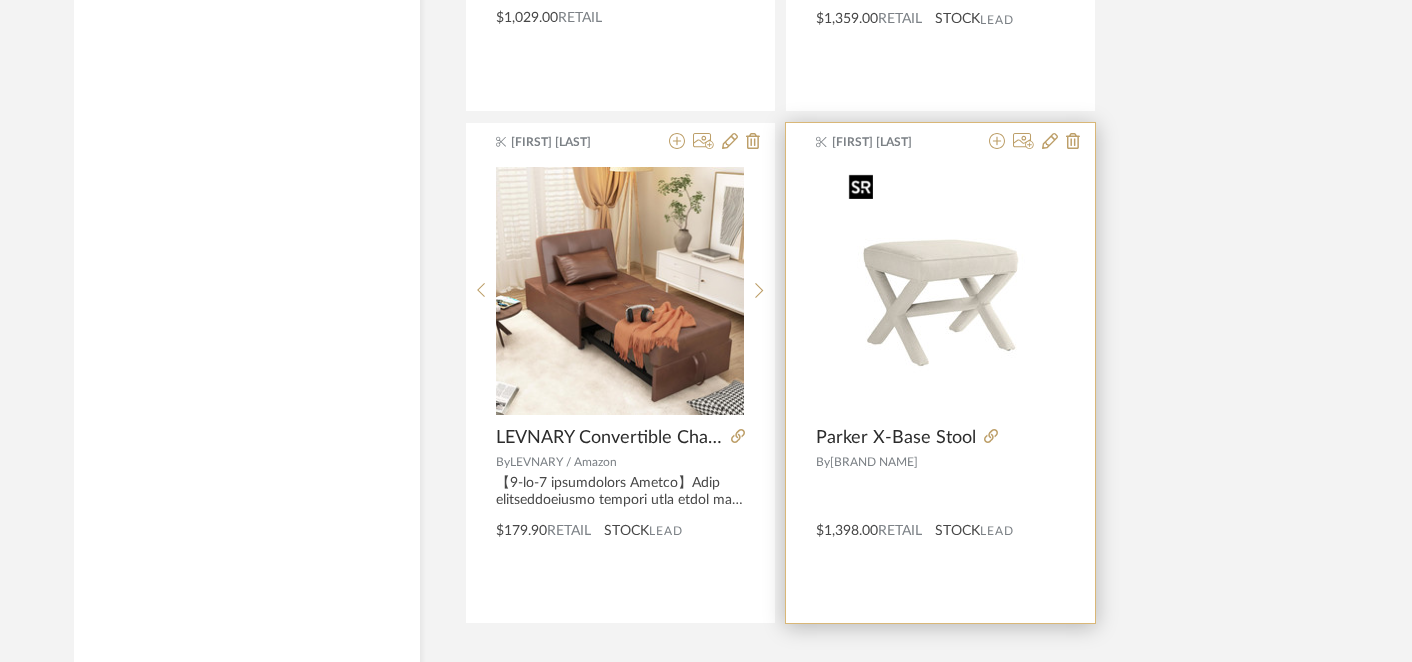click at bounding box center [941, 291] 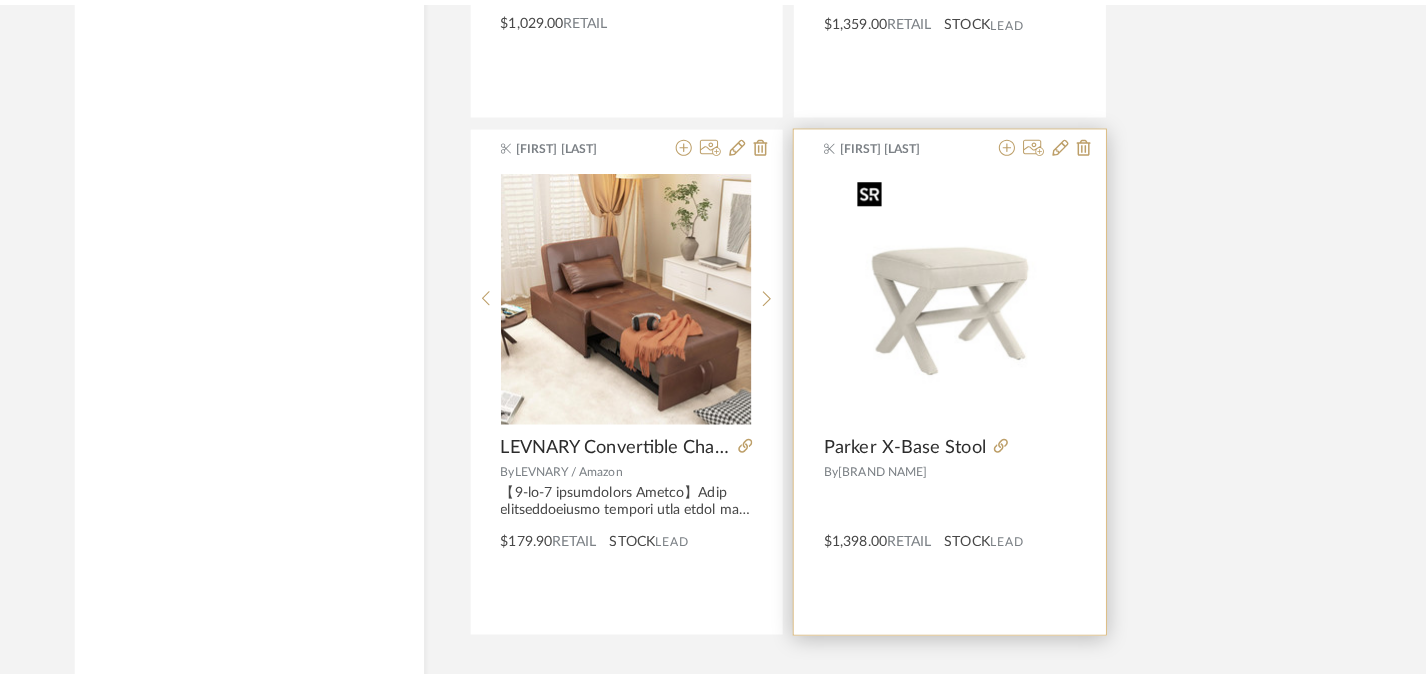 scroll, scrollTop: 0, scrollLeft: 0, axis: both 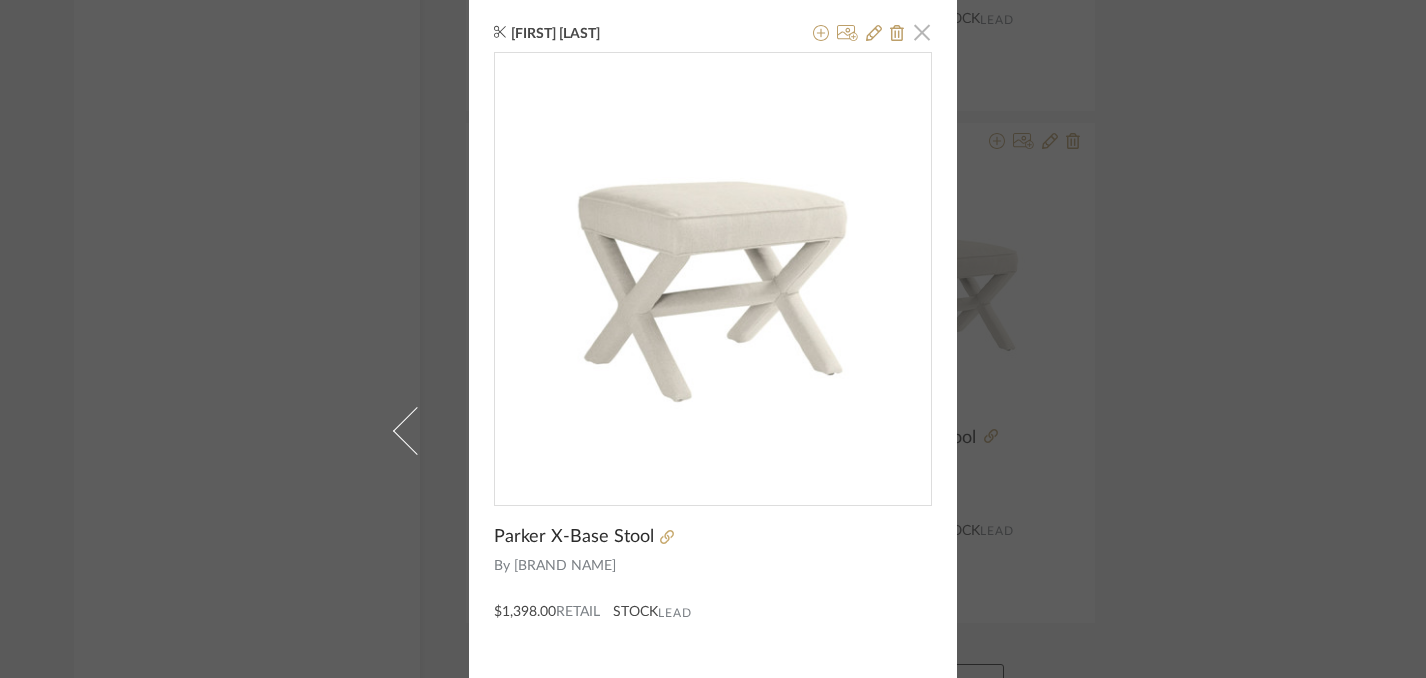 click 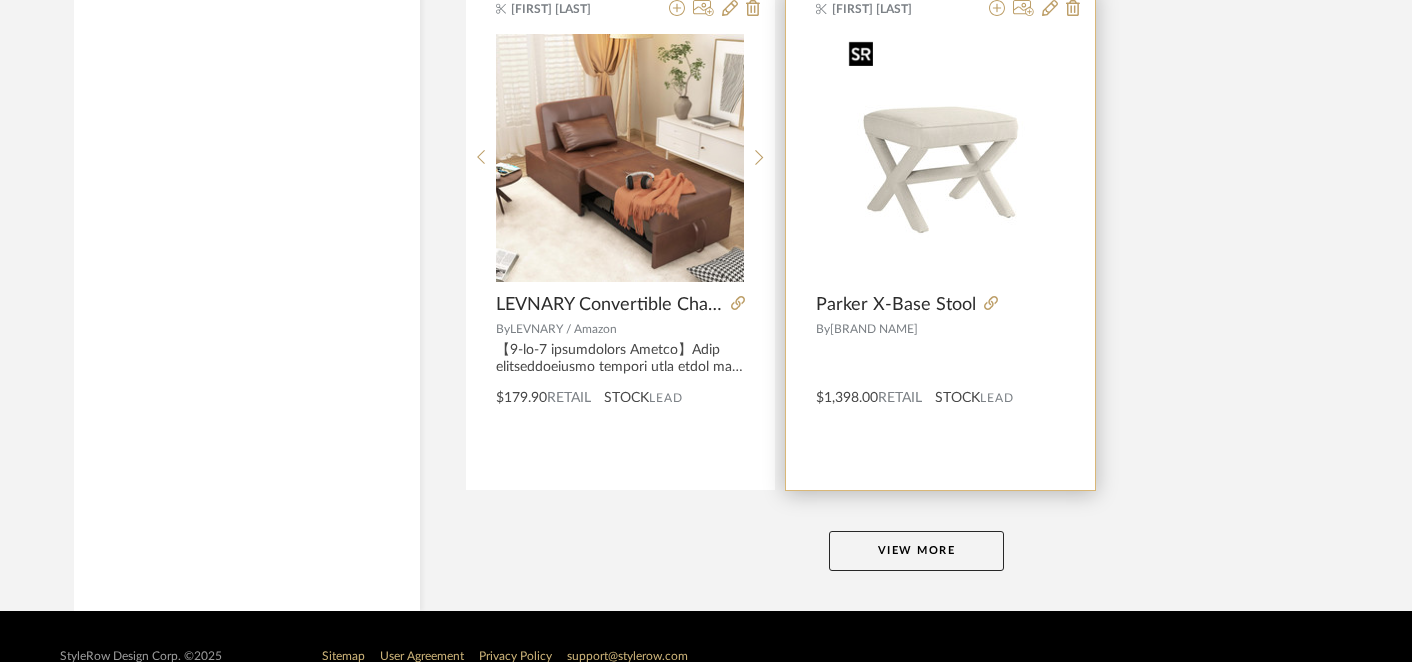 scroll, scrollTop: 9187, scrollLeft: 0, axis: vertical 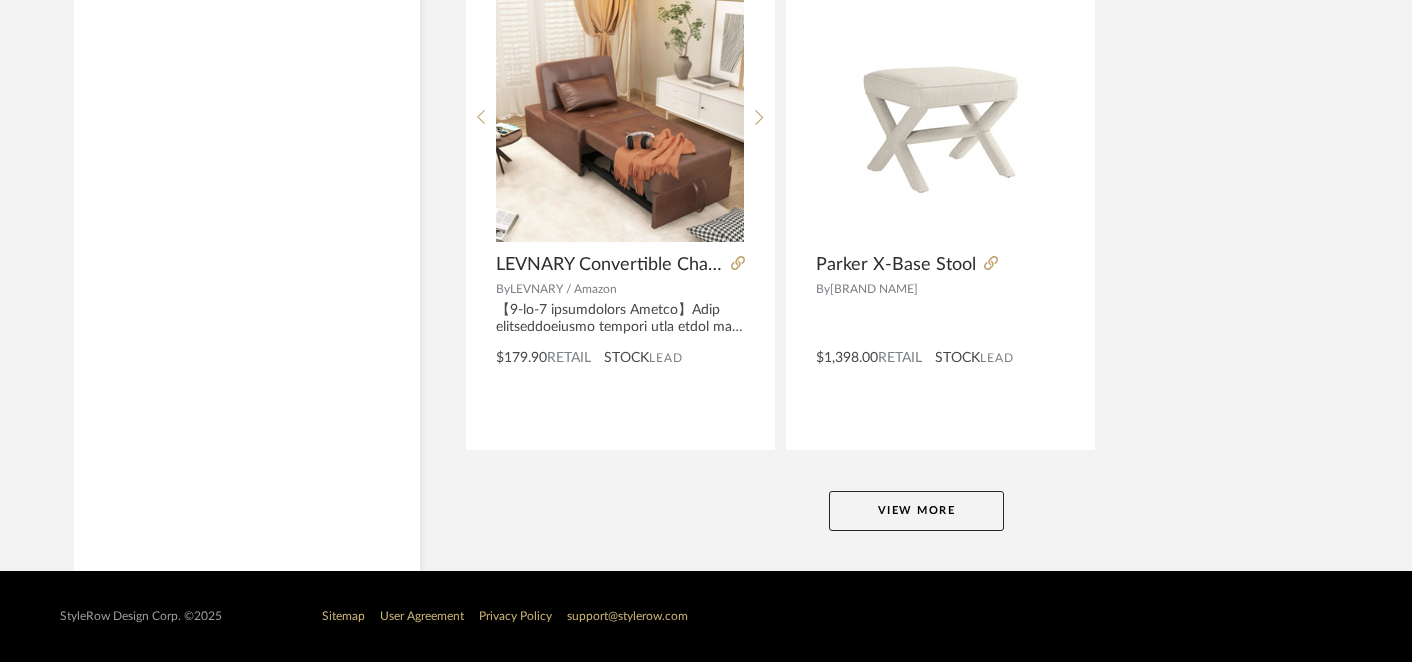 click on "View More" 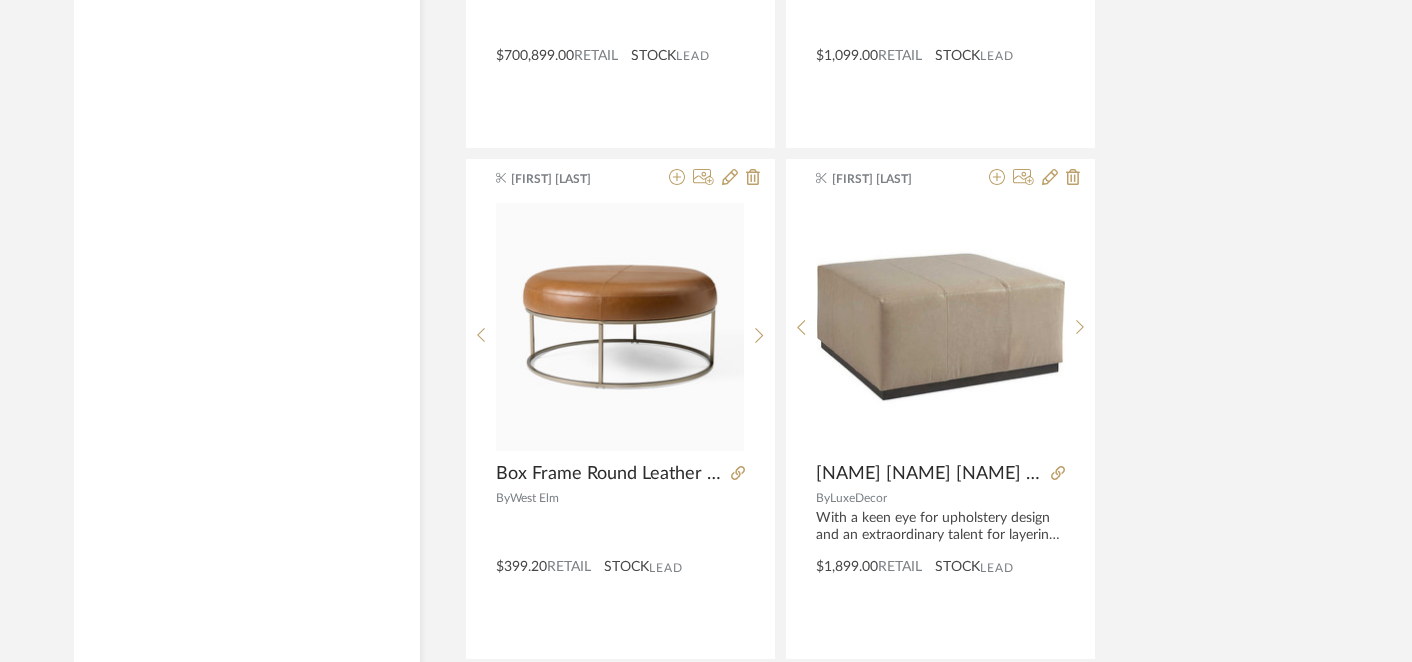 scroll, scrollTop: 11537, scrollLeft: 0, axis: vertical 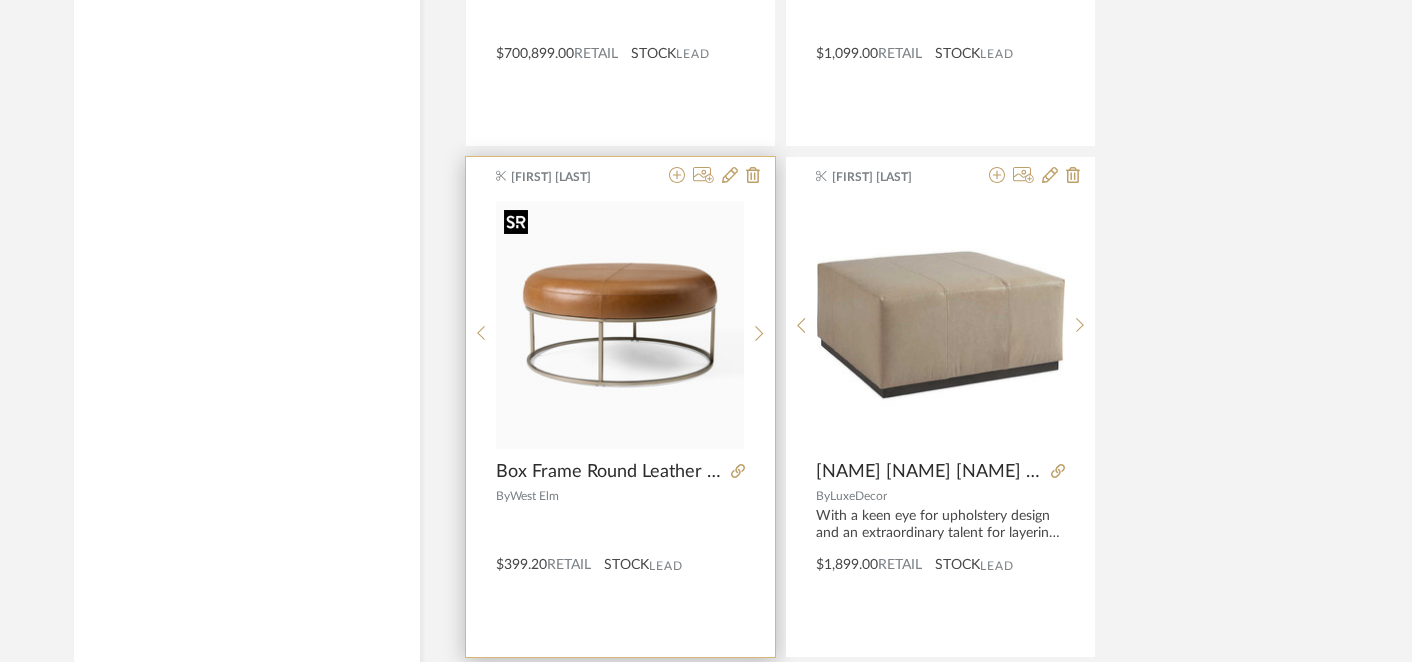click at bounding box center (620, 325) 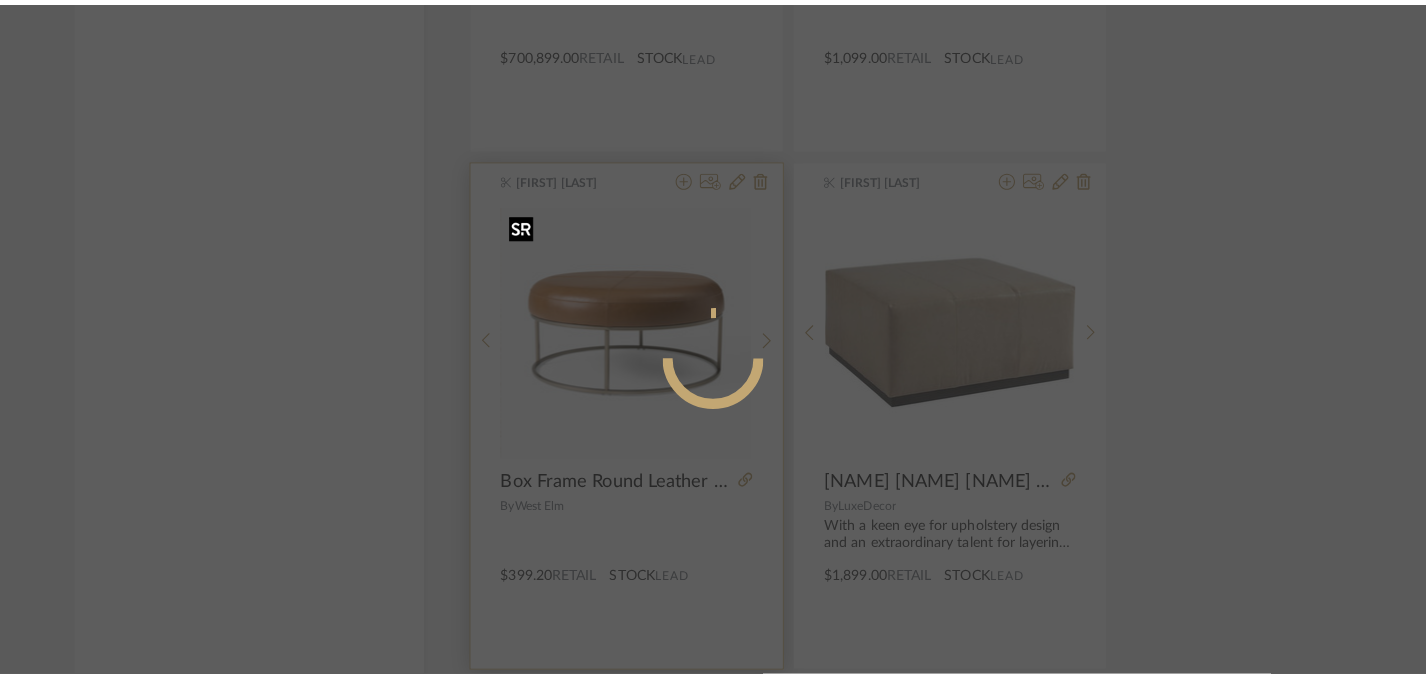 scroll, scrollTop: 0, scrollLeft: 0, axis: both 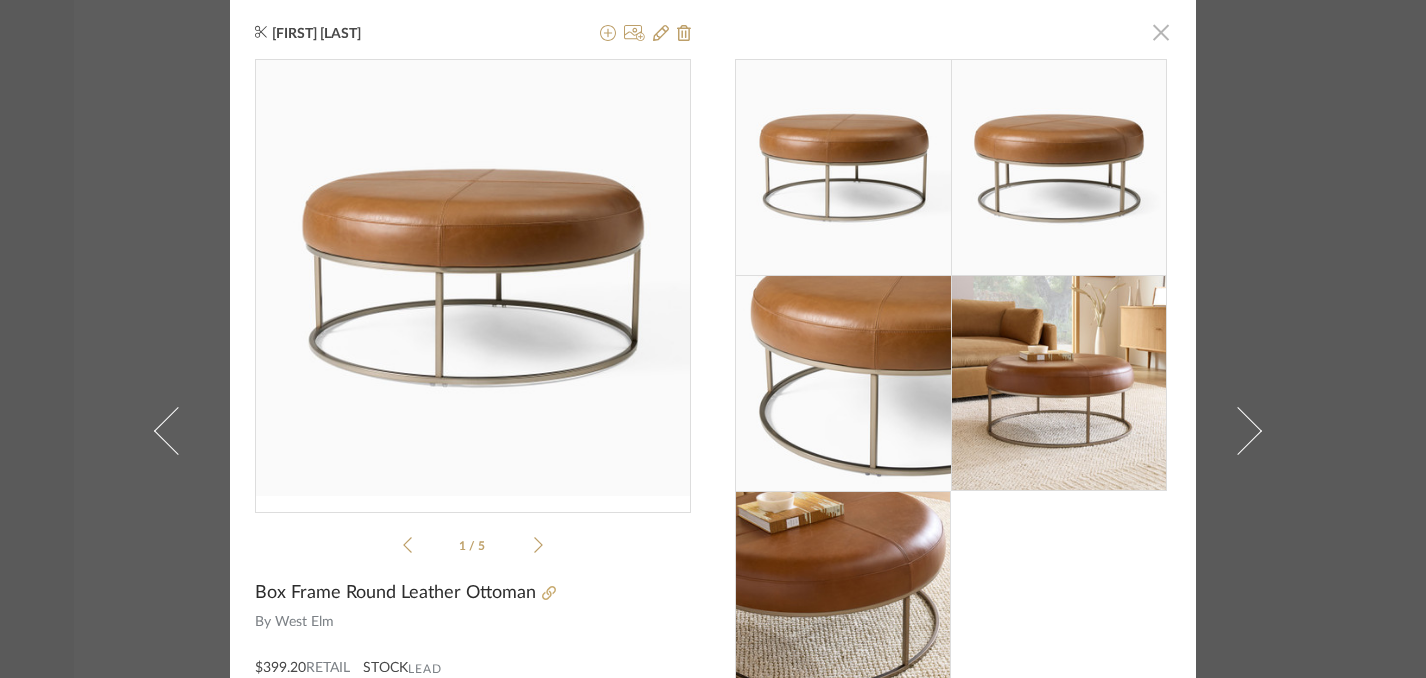 click 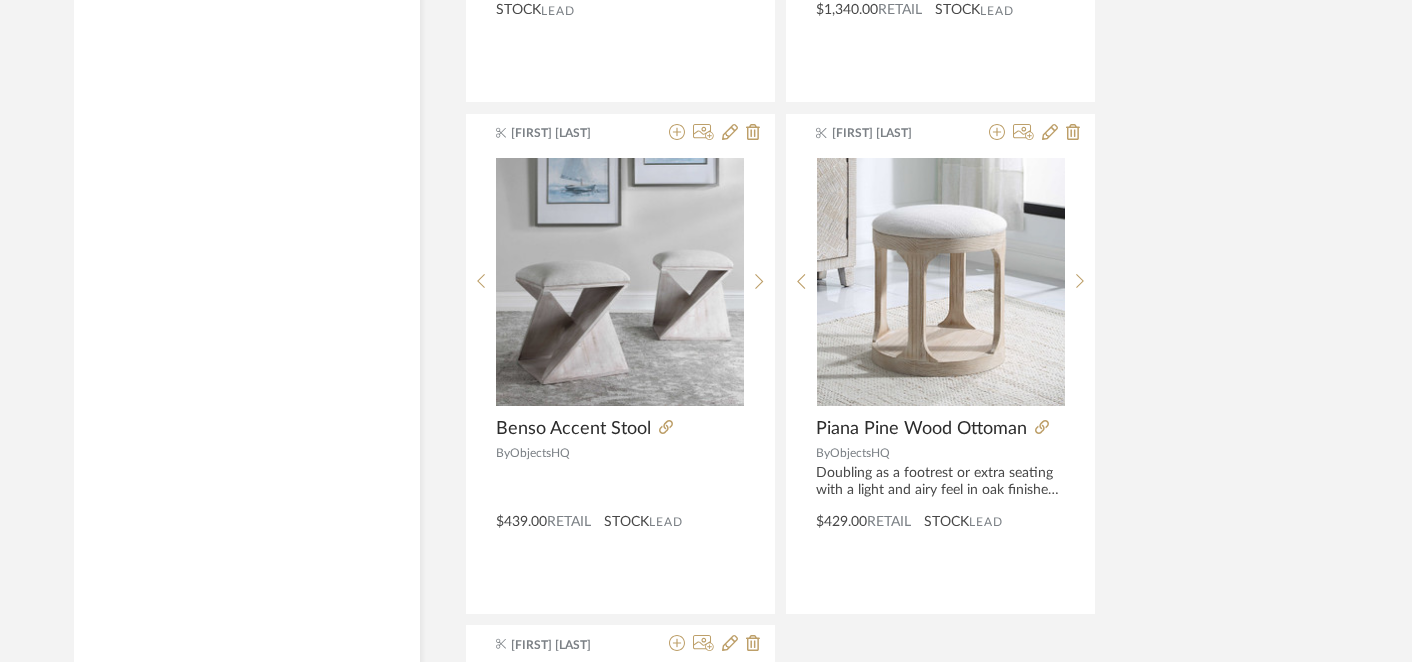 scroll, scrollTop: 13119, scrollLeft: 0, axis: vertical 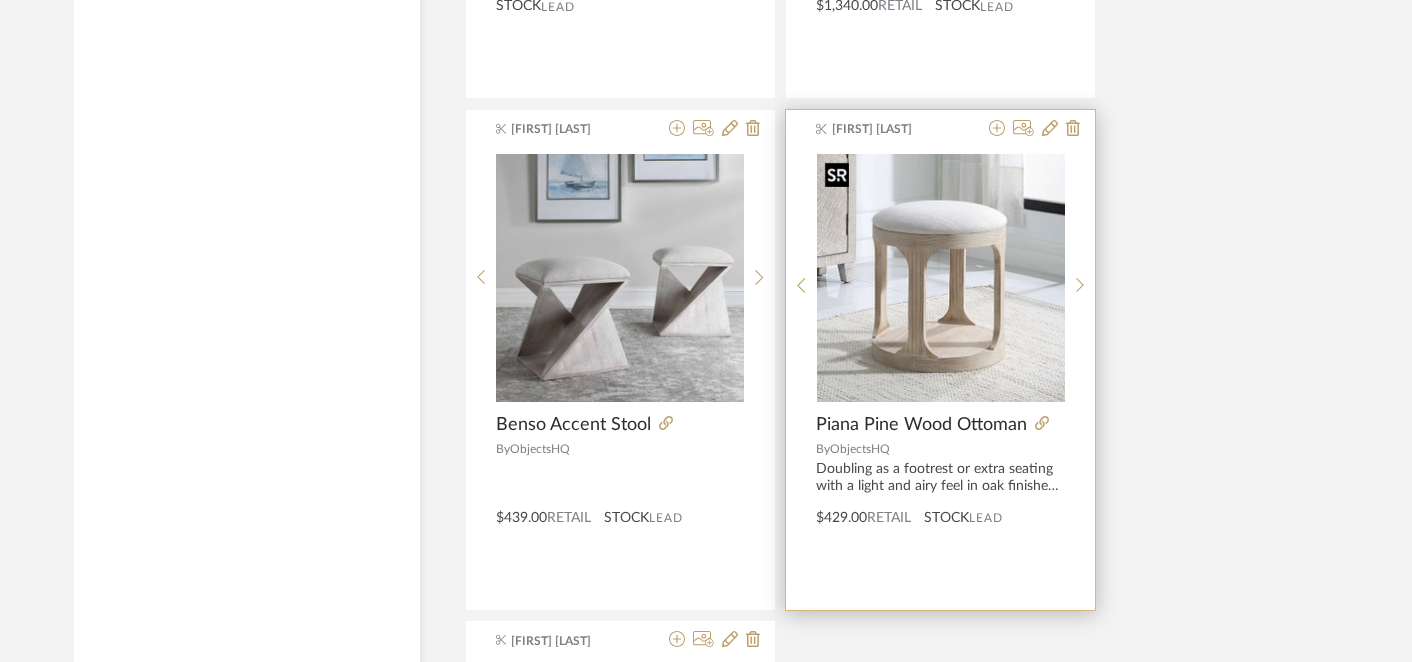 click at bounding box center (941, 278) 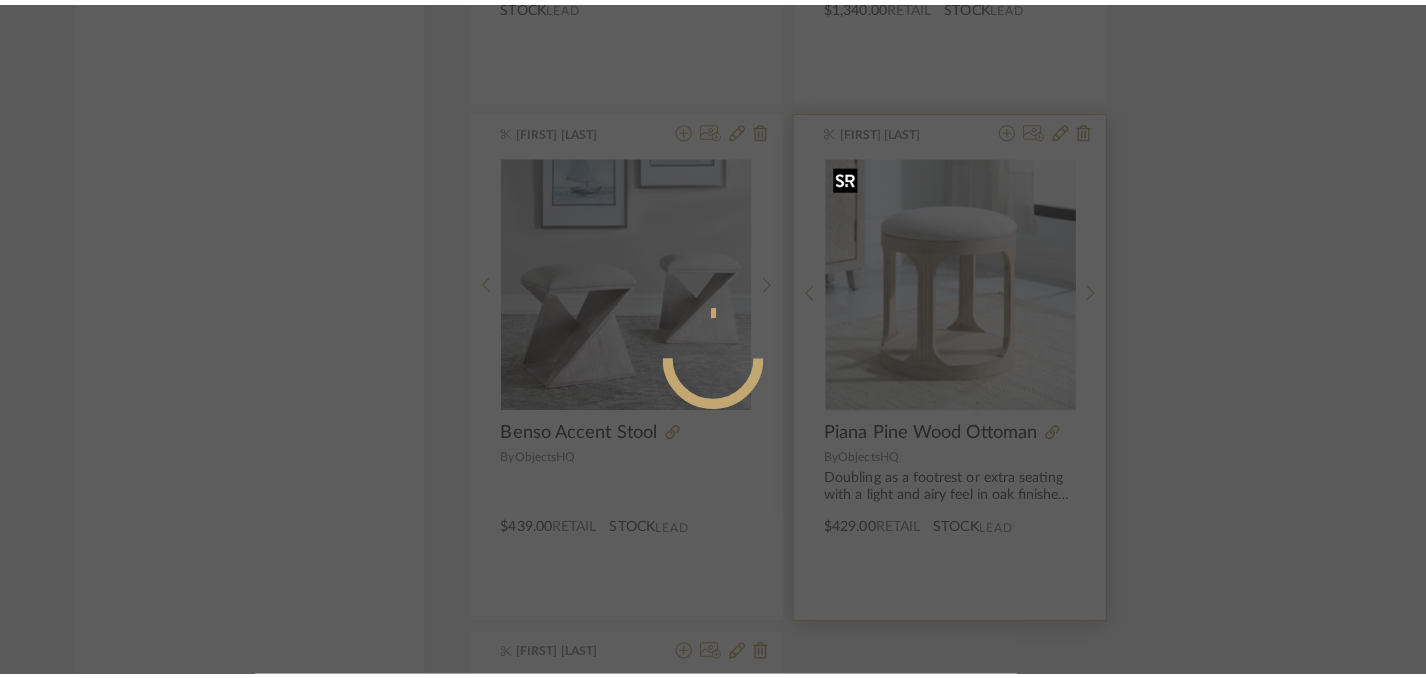 scroll, scrollTop: 0, scrollLeft: 0, axis: both 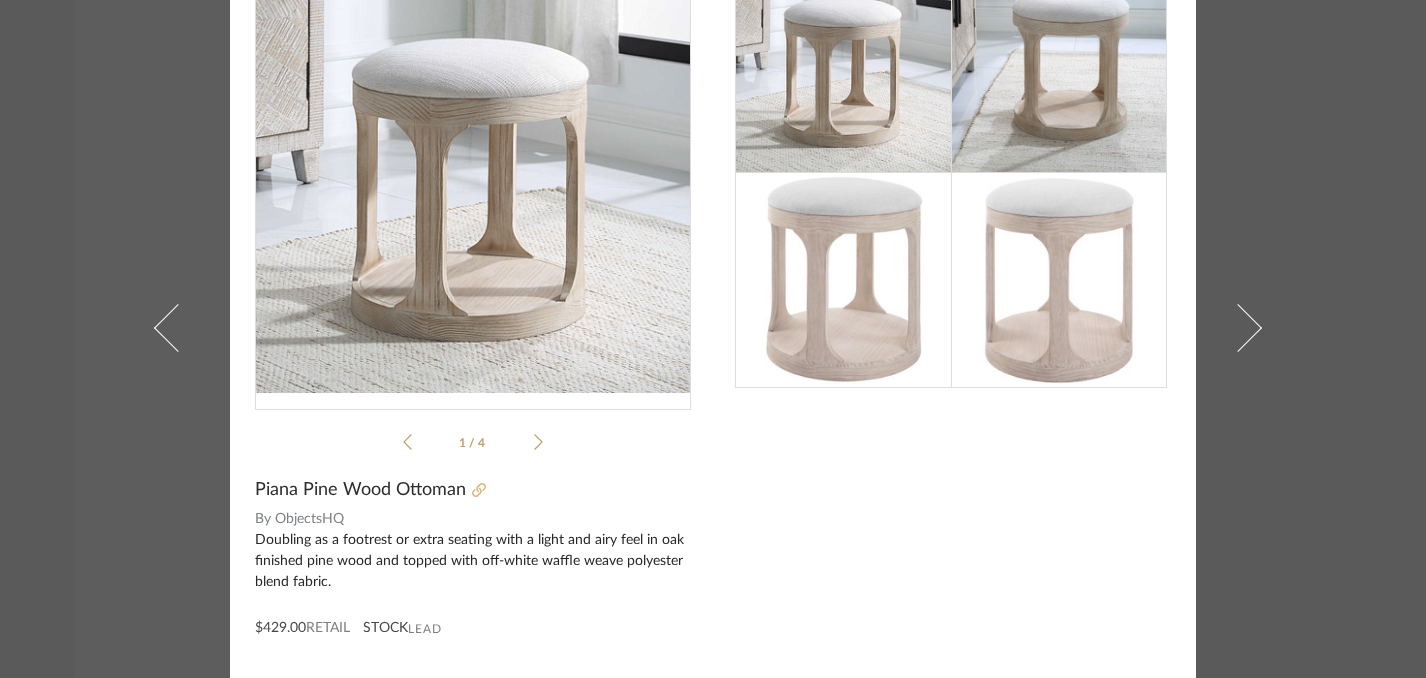 click 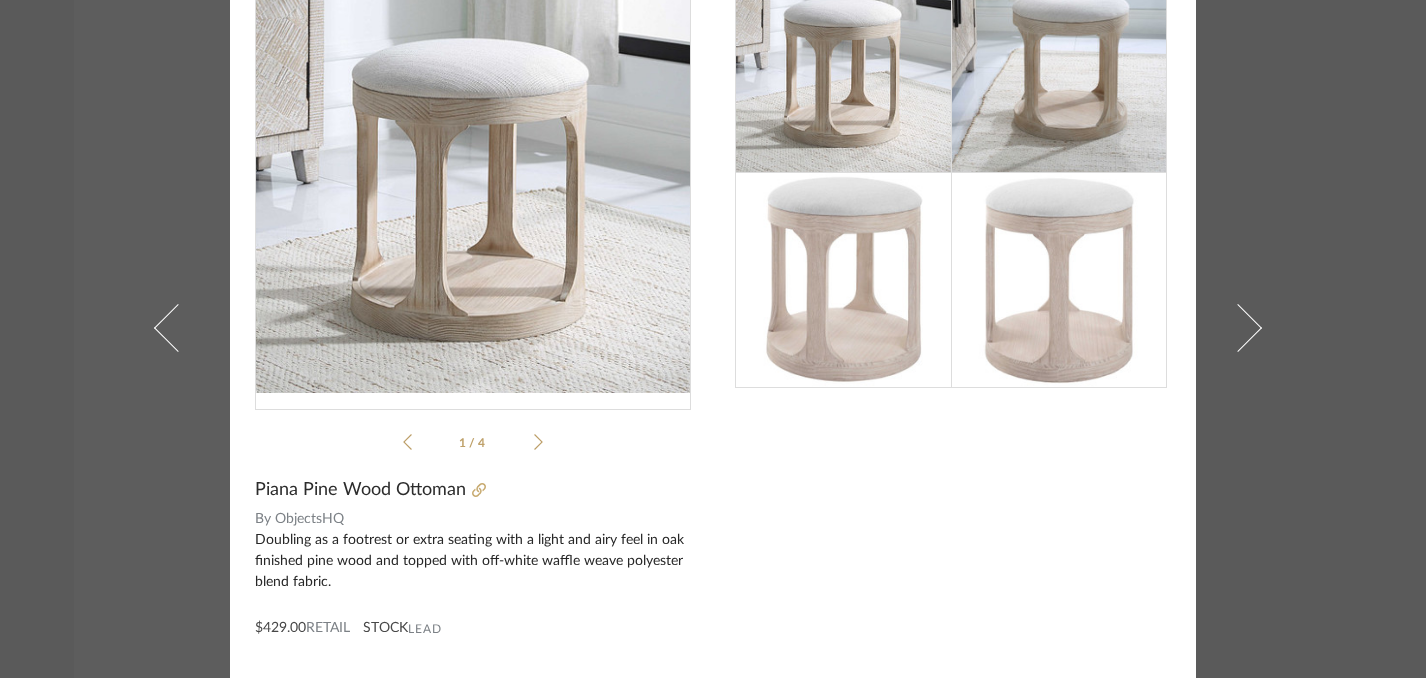scroll, scrollTop: 0, scrollLeft: 0, axis: both 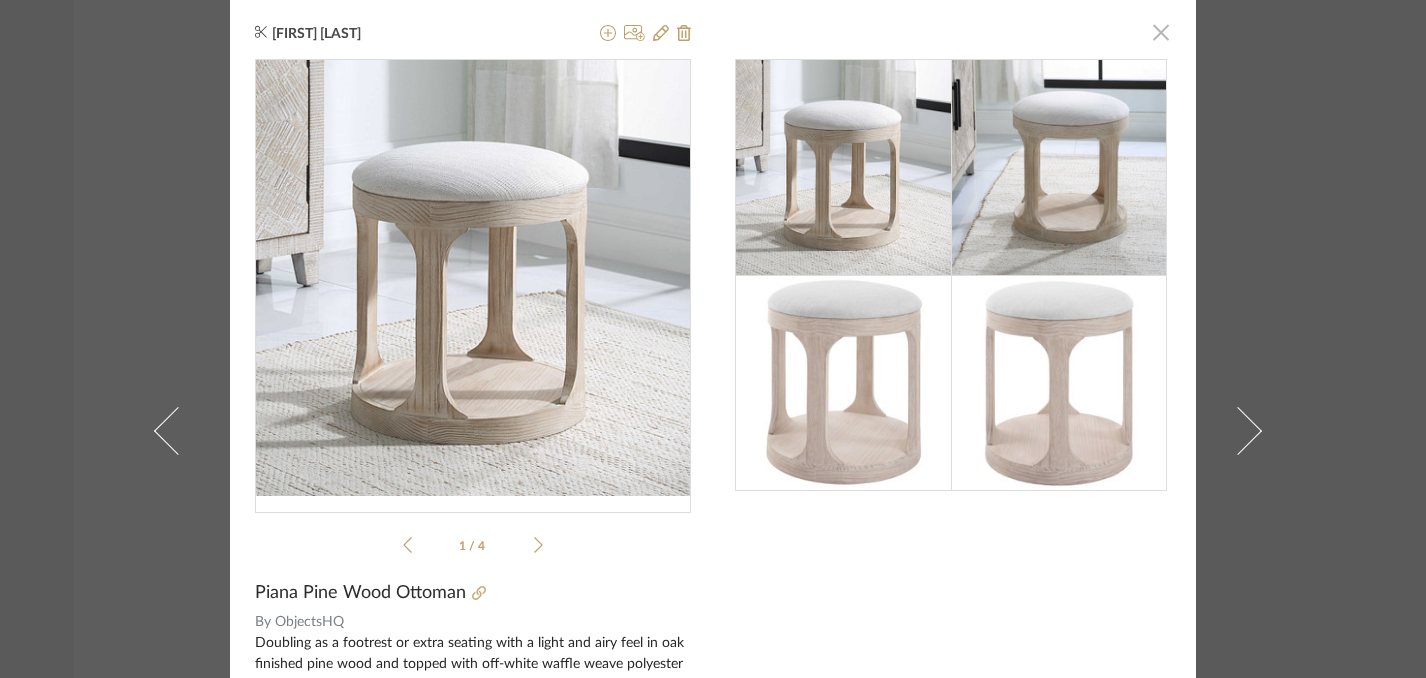 click 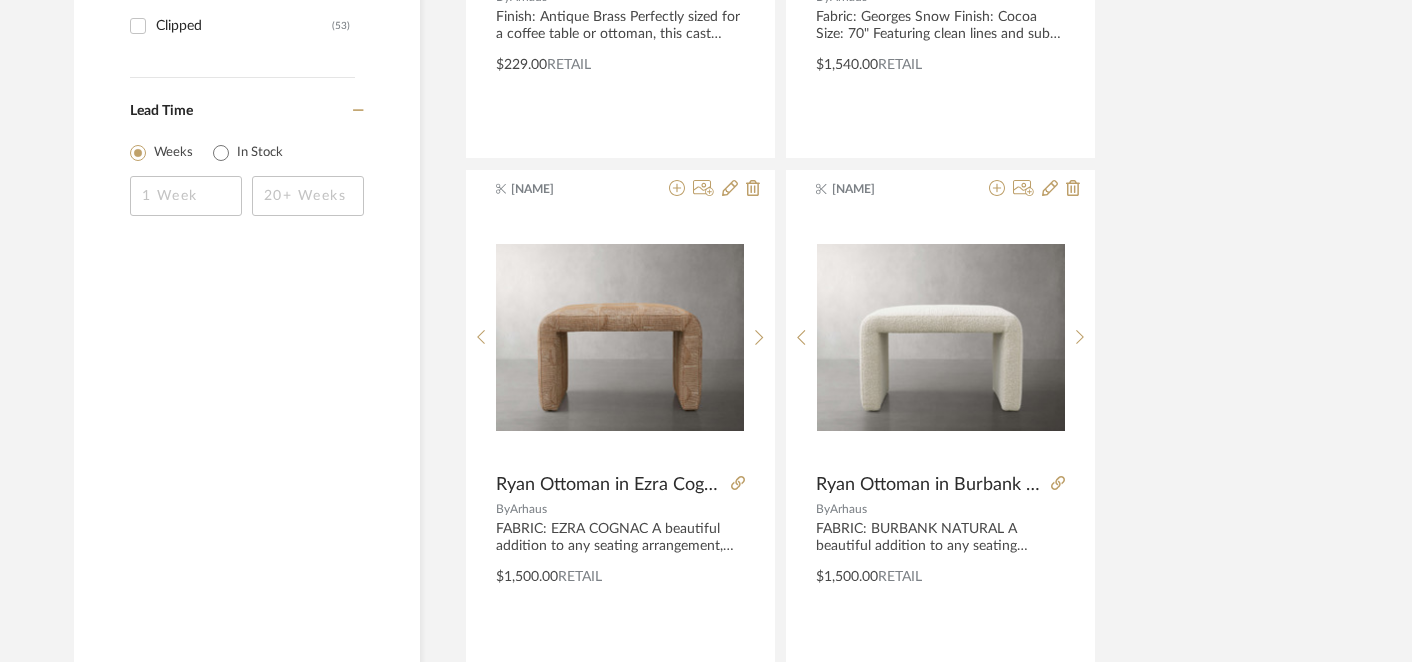scroll, scrollTop: 1837, scrollLeft: 0, axis: vertical 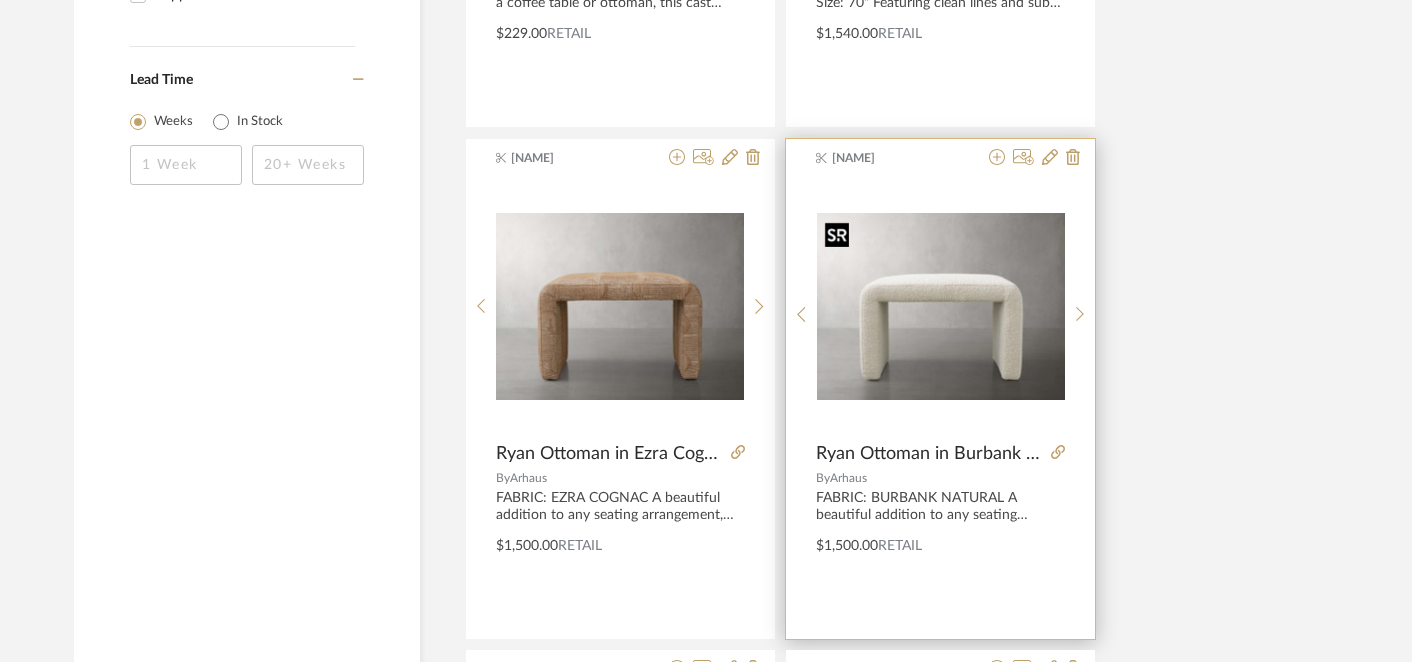 click at bounding box center (941, 315) 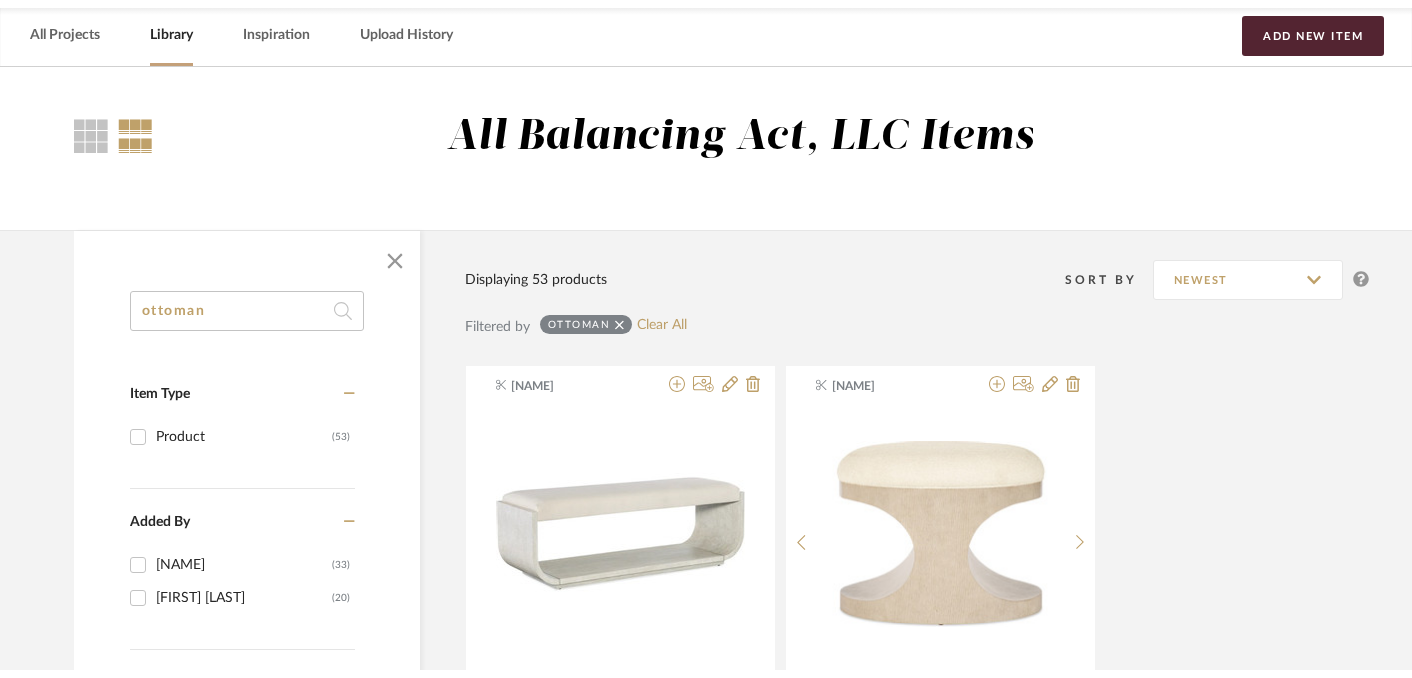 scroll, scrollTop: 0, scrollLeft: 0, axis: both 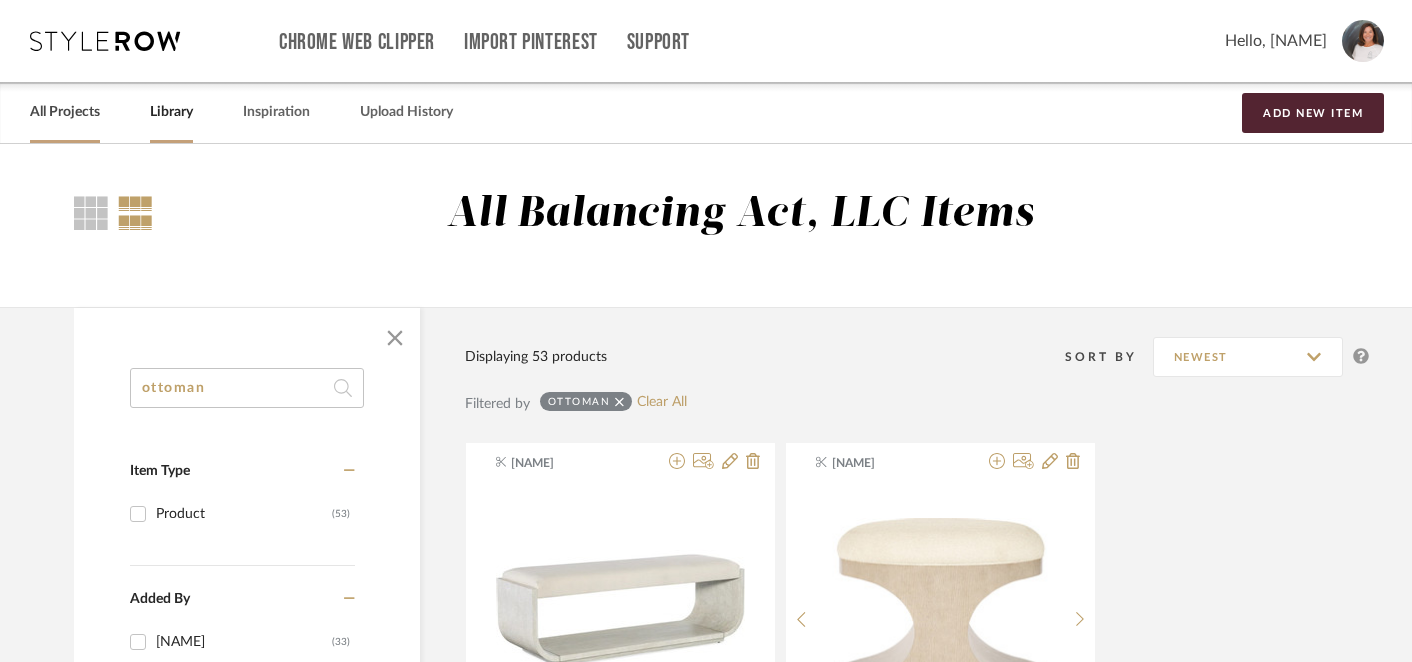 click on "All Projects" at bounding box center (65, 112) 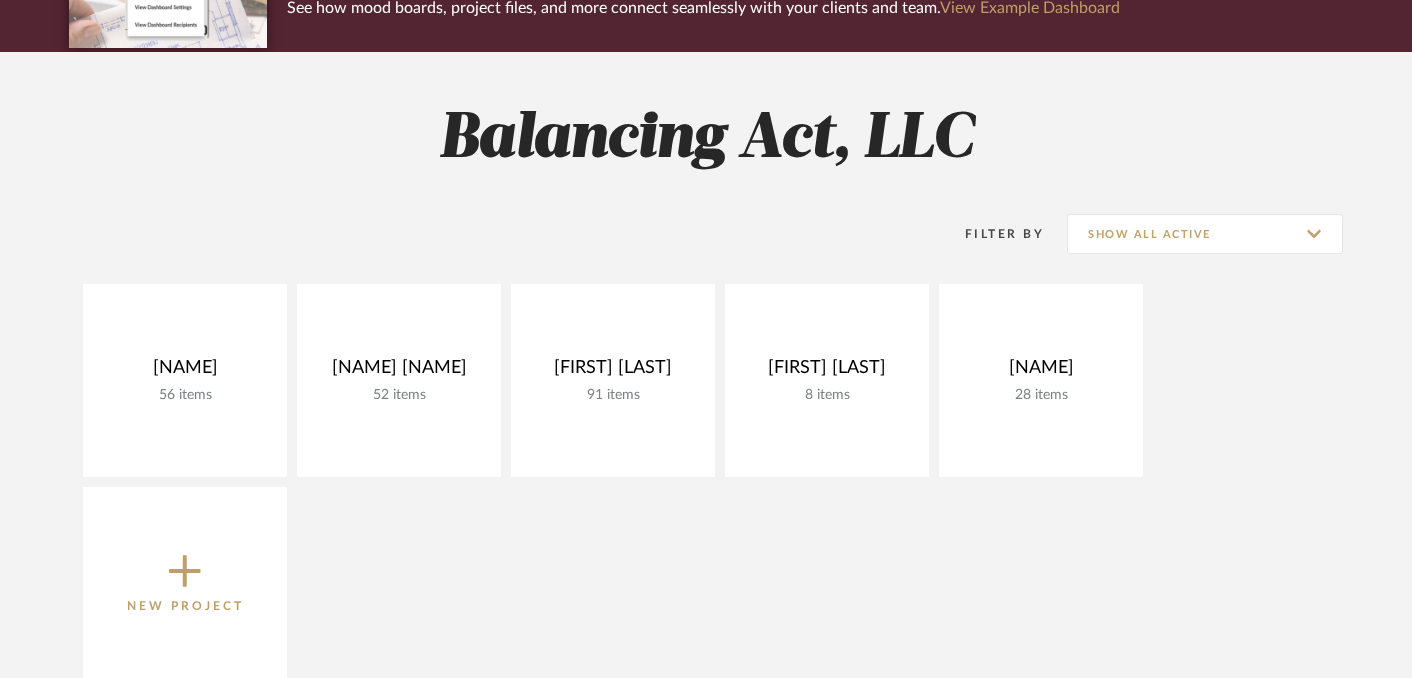 scroll, scrollTop: 215, scrollLeft: 0, axis: vertical 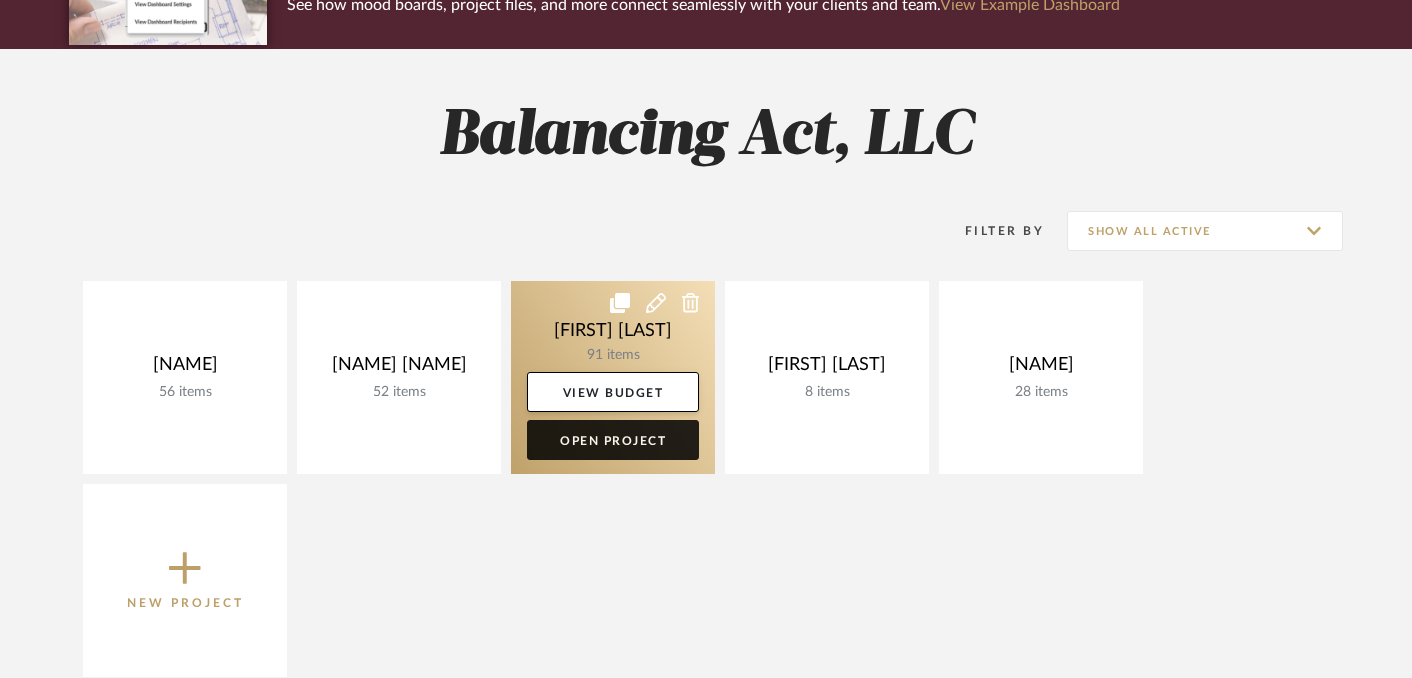 click on "Open Project" 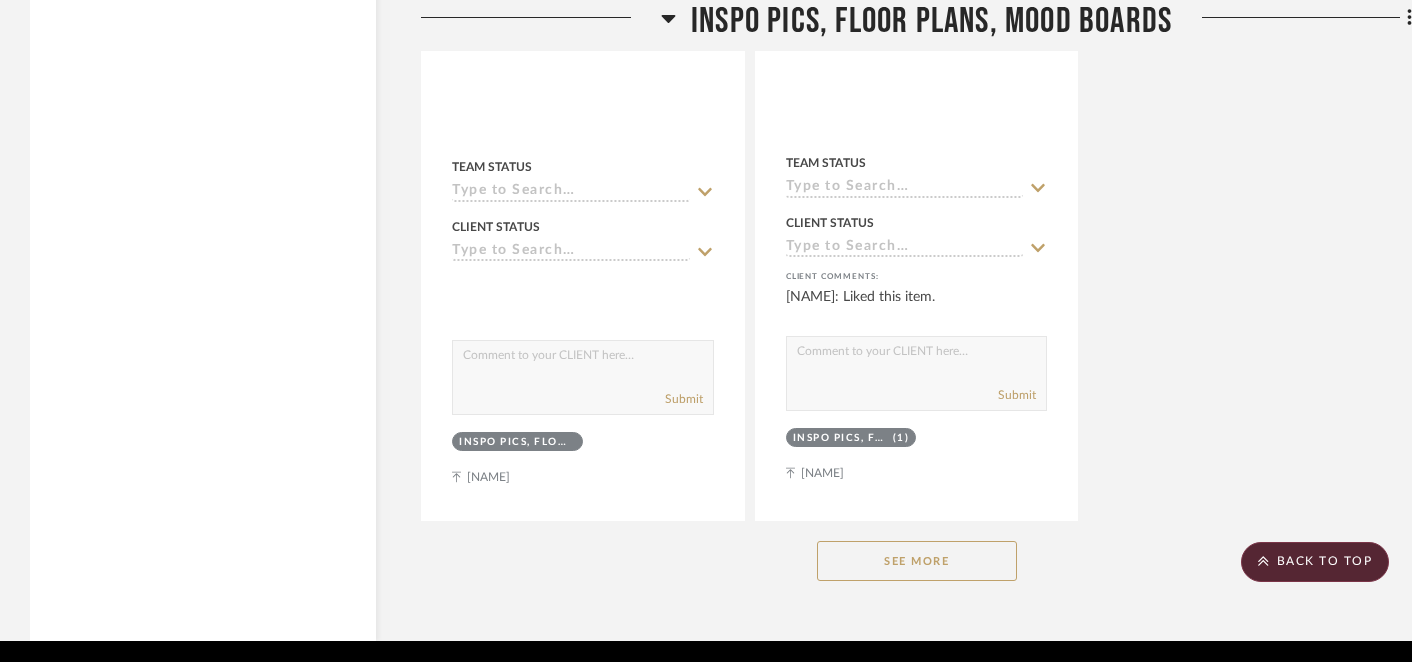 scroll, scrollTop: 26243, scrollLeft: 0, axis: vertical 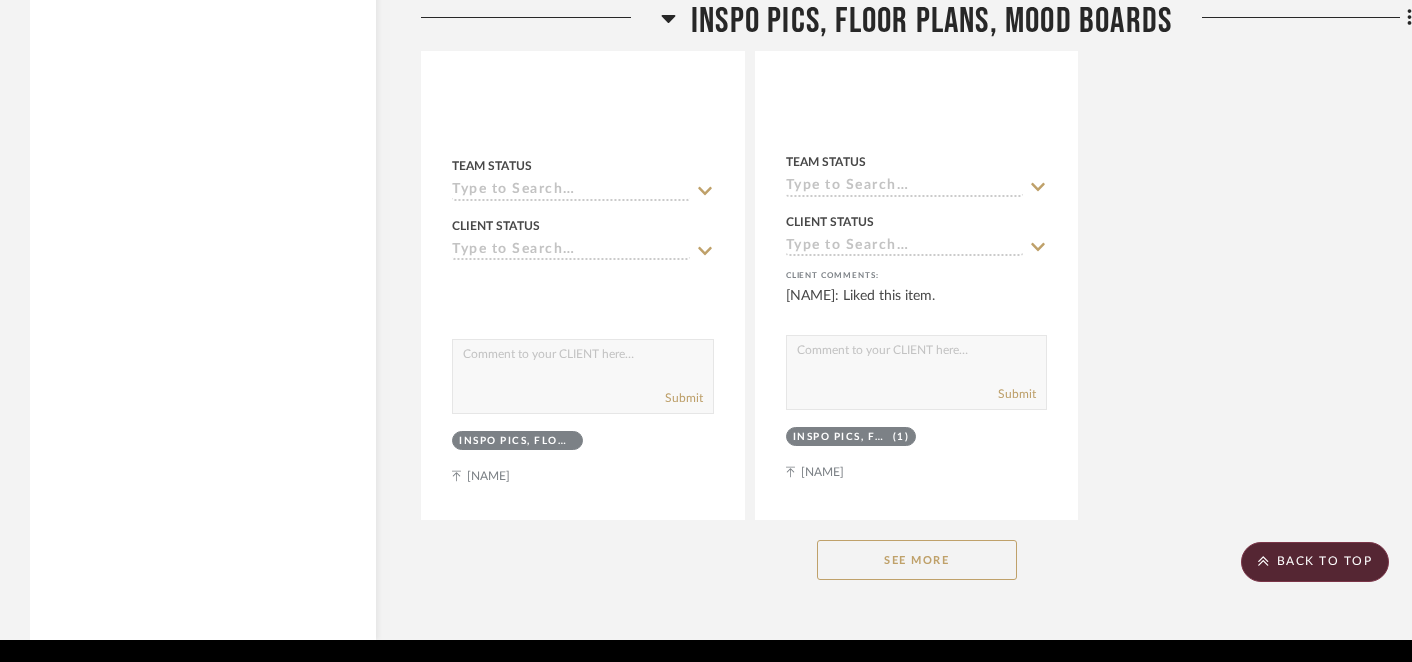 click on "See More" 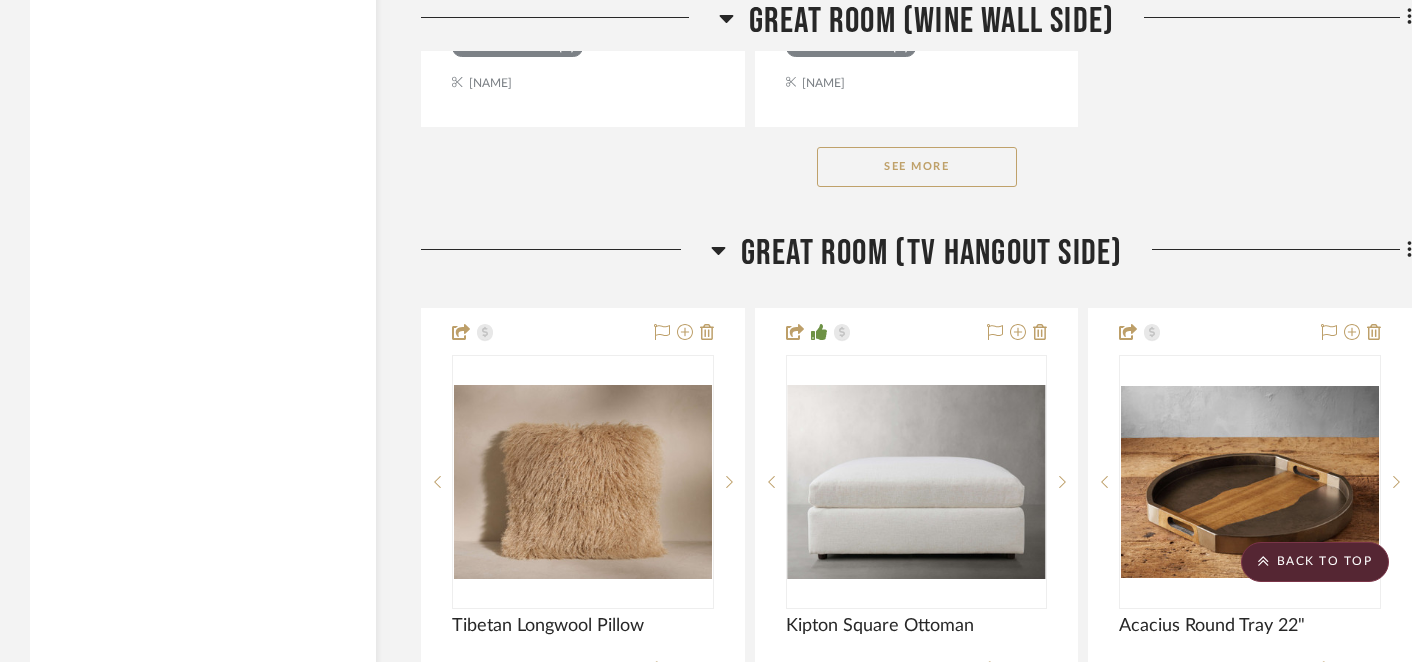 scroll, scrollTop: 5926, scrollLeft: 0, axis: vertical 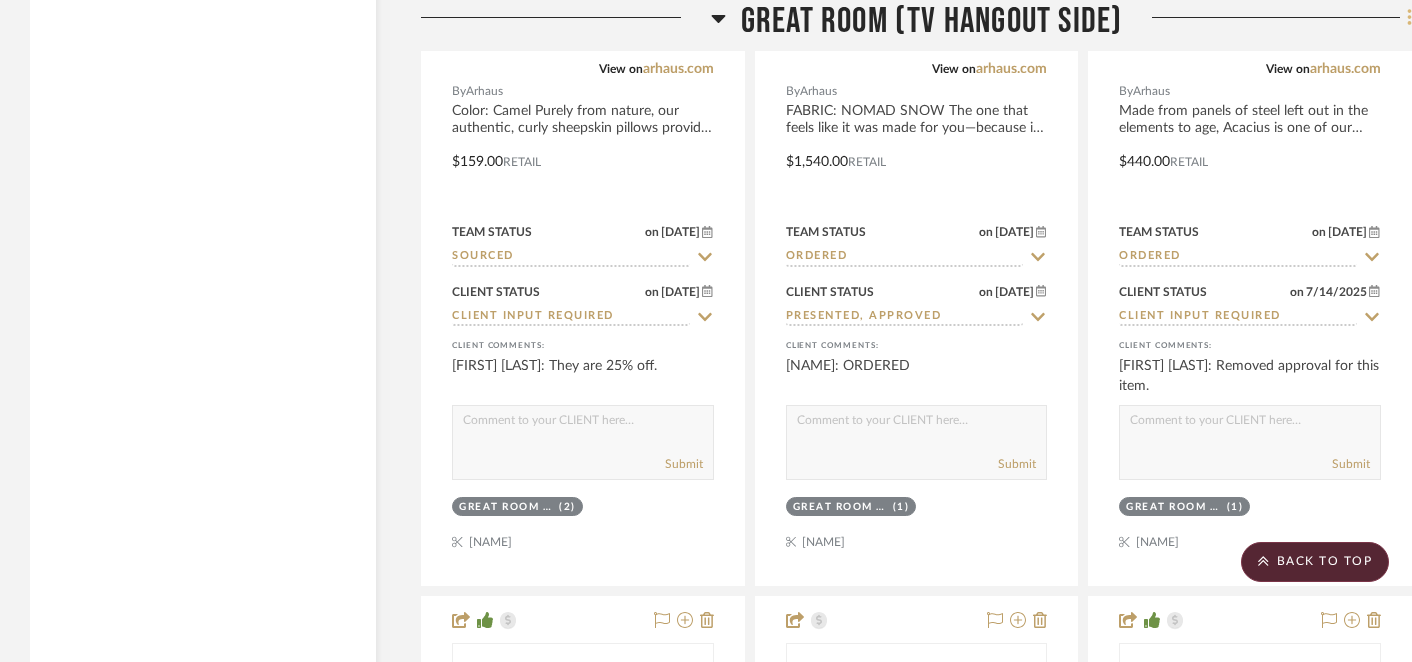 click 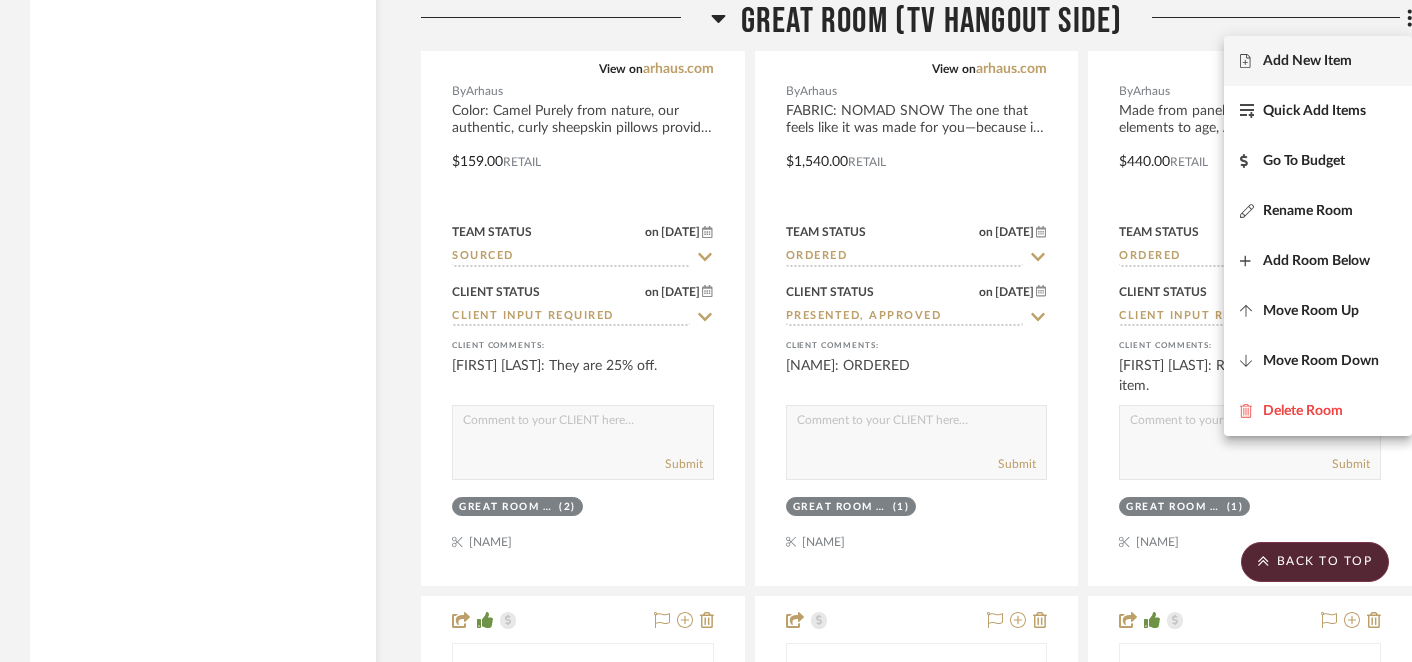click on "Add New Item" at bounding box center [1307, 61] 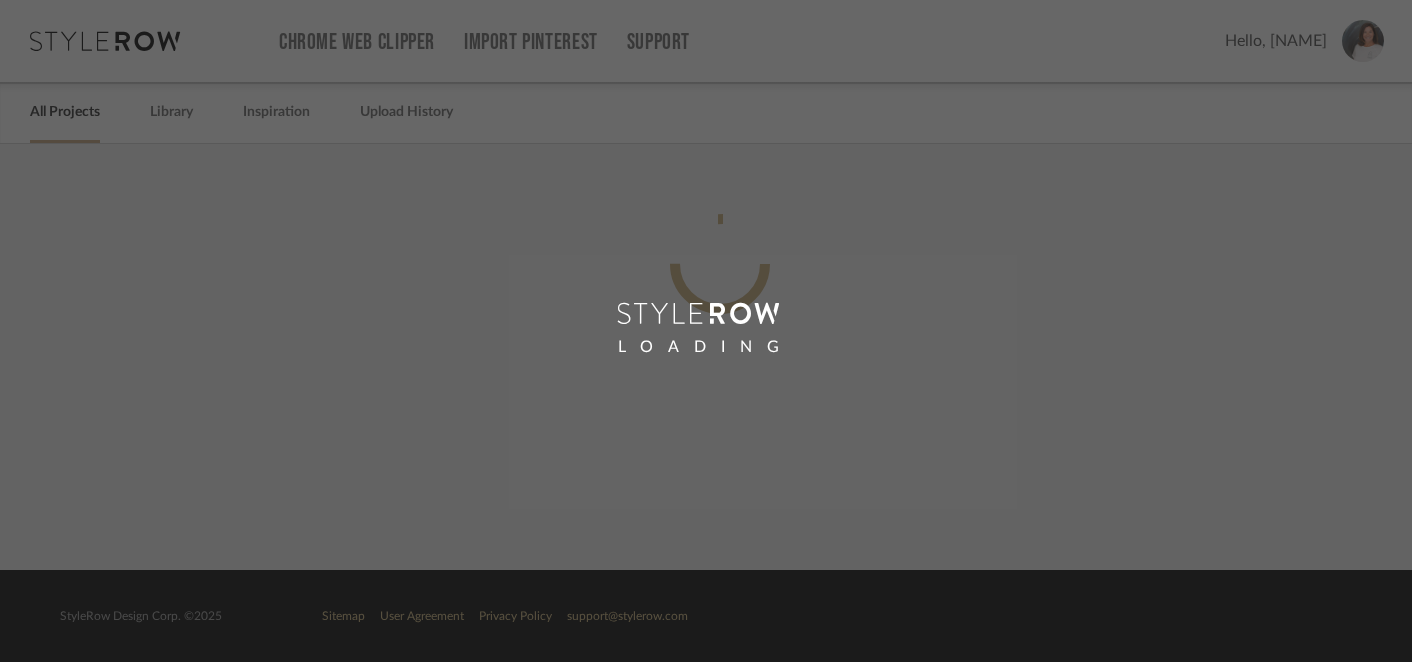 scroll, scrollTop: 0, scrollLeft: 0, axis: both 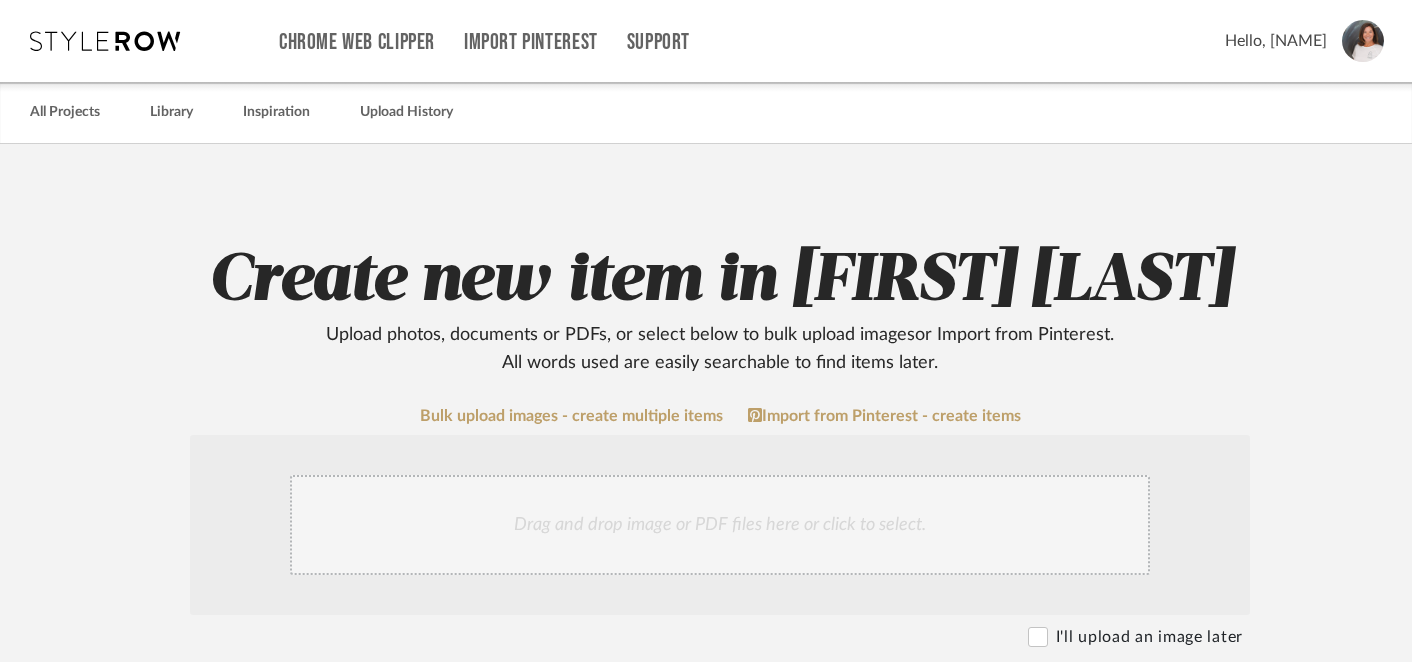 click on "Drag and drop image or PDF files here or click to select." 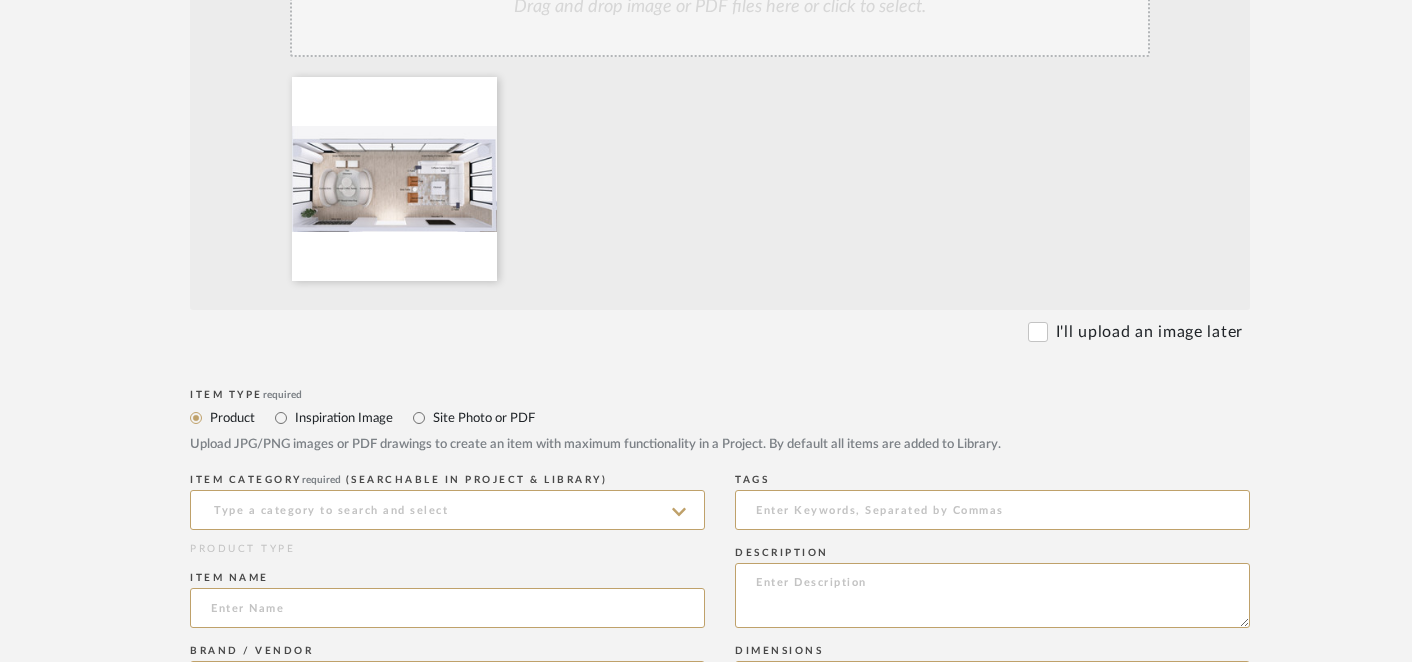 scroll, scrollTop: 539, scrollLeft: 0, axis: vertical 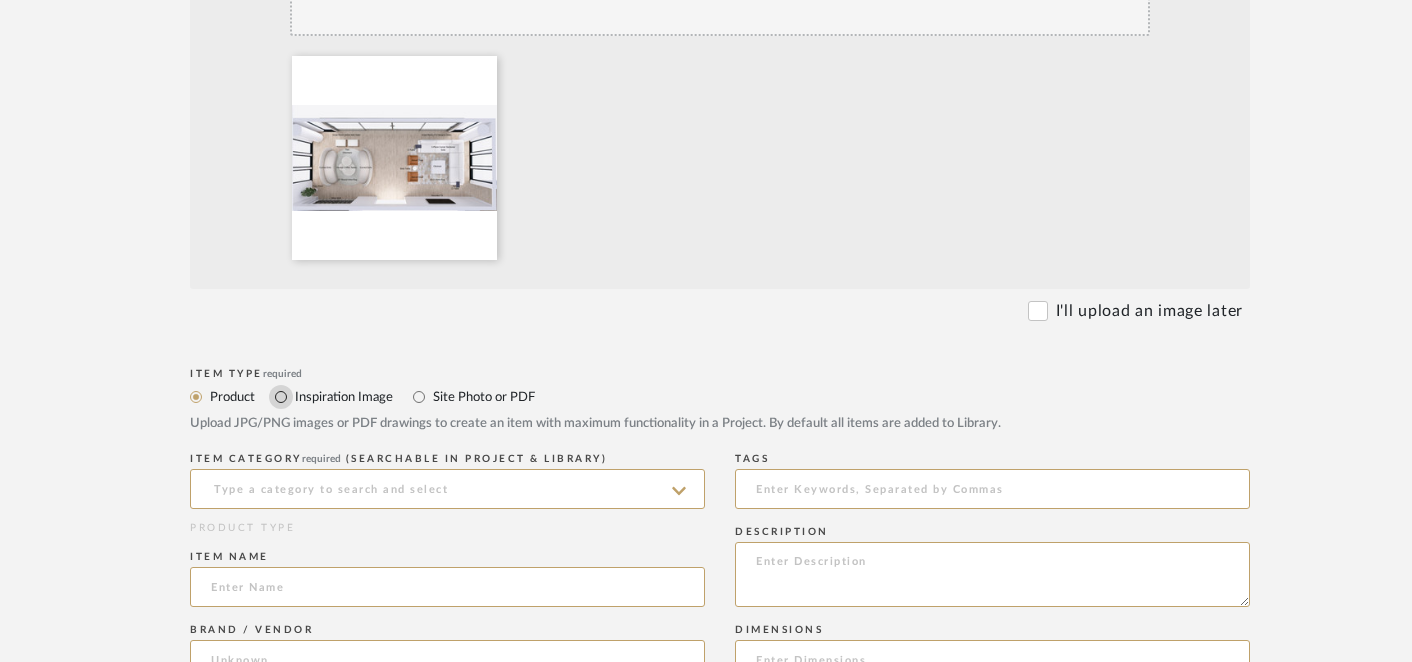 click on "Inspiration Image" at bounding box center (281, 397) 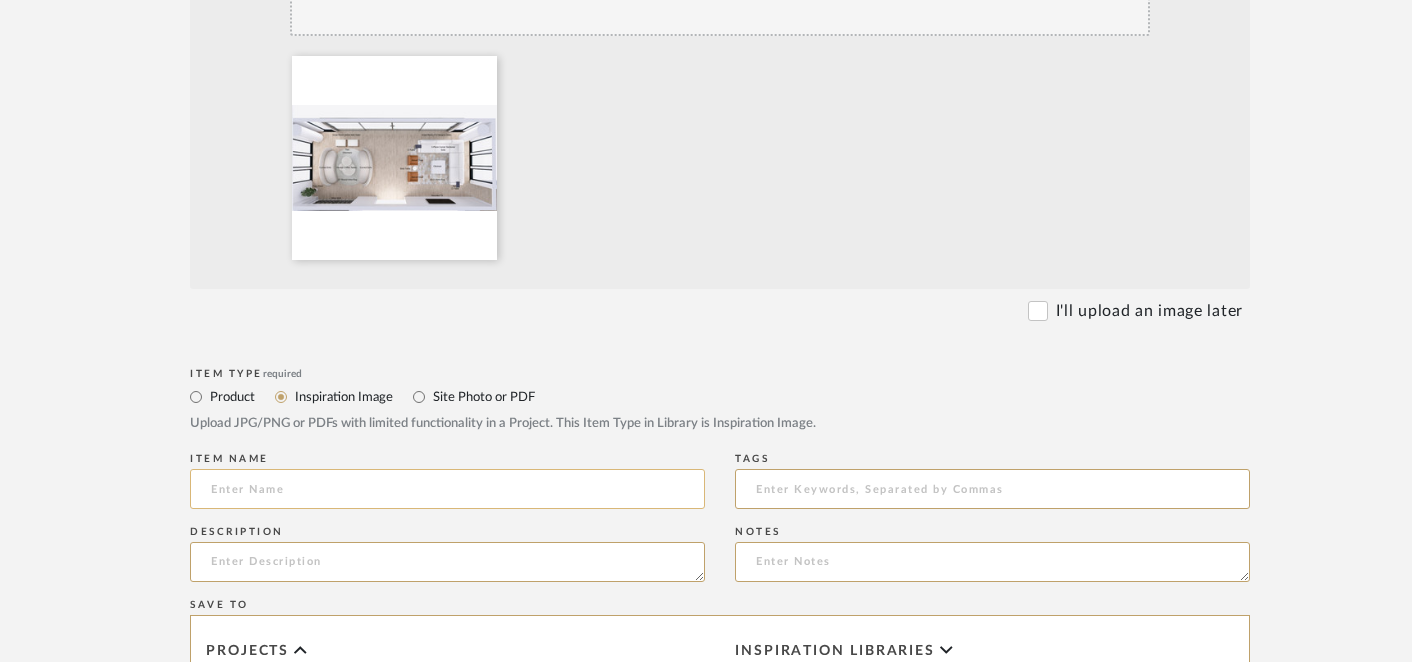 click 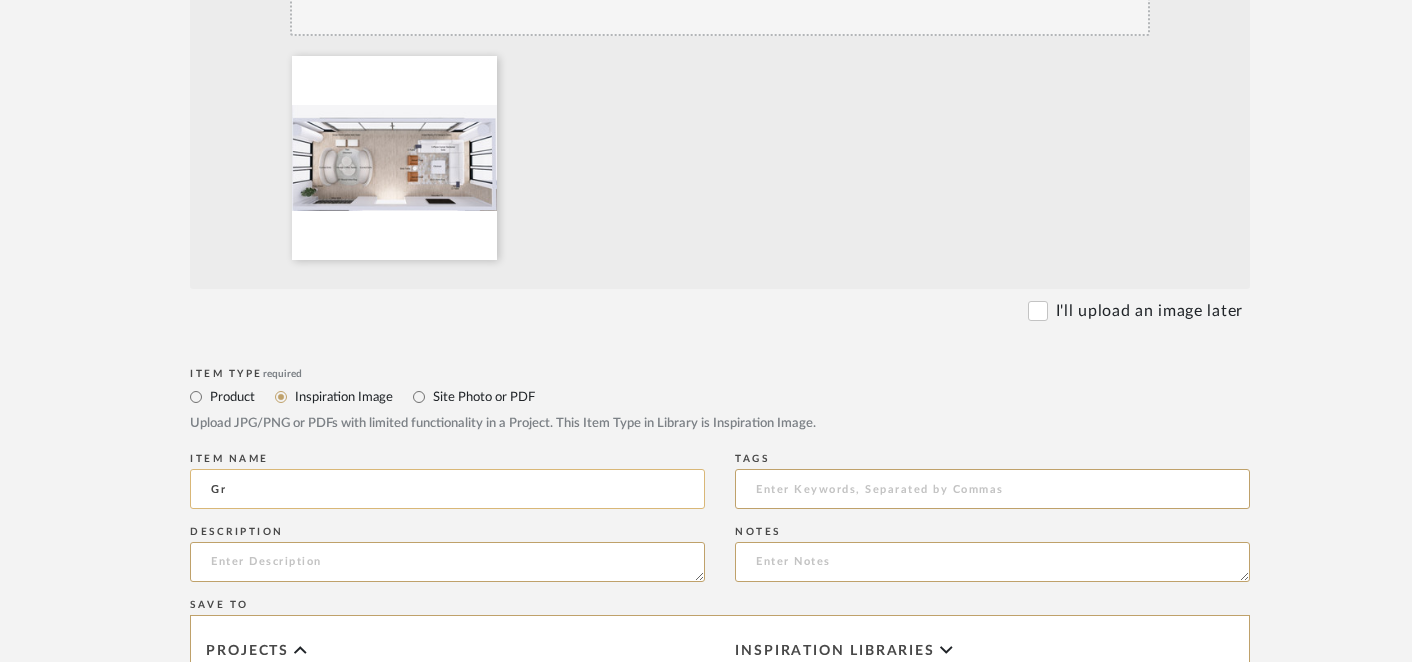 type on "G" 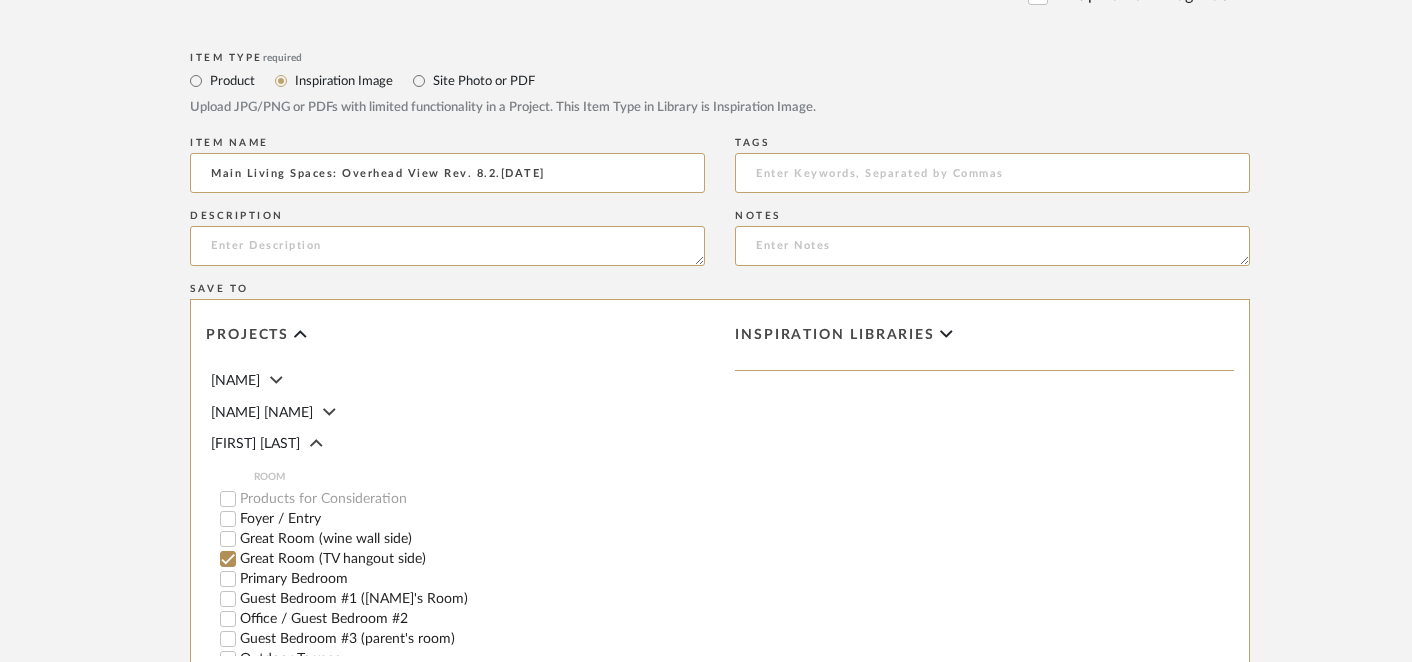 scroll, scrollTop: 858, scrollLeft: 0, axis: vertical 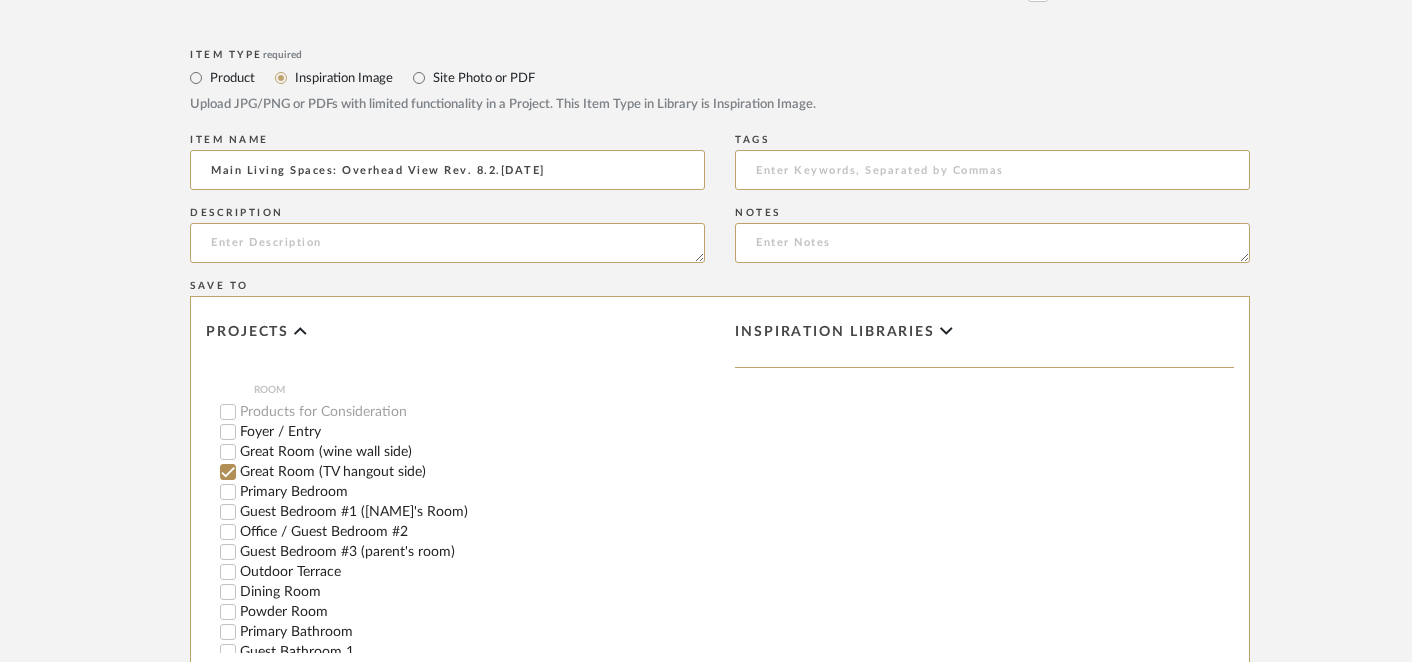 type on "Main Living Spaces: Overhead View Rev. 8.2.[DATE]" 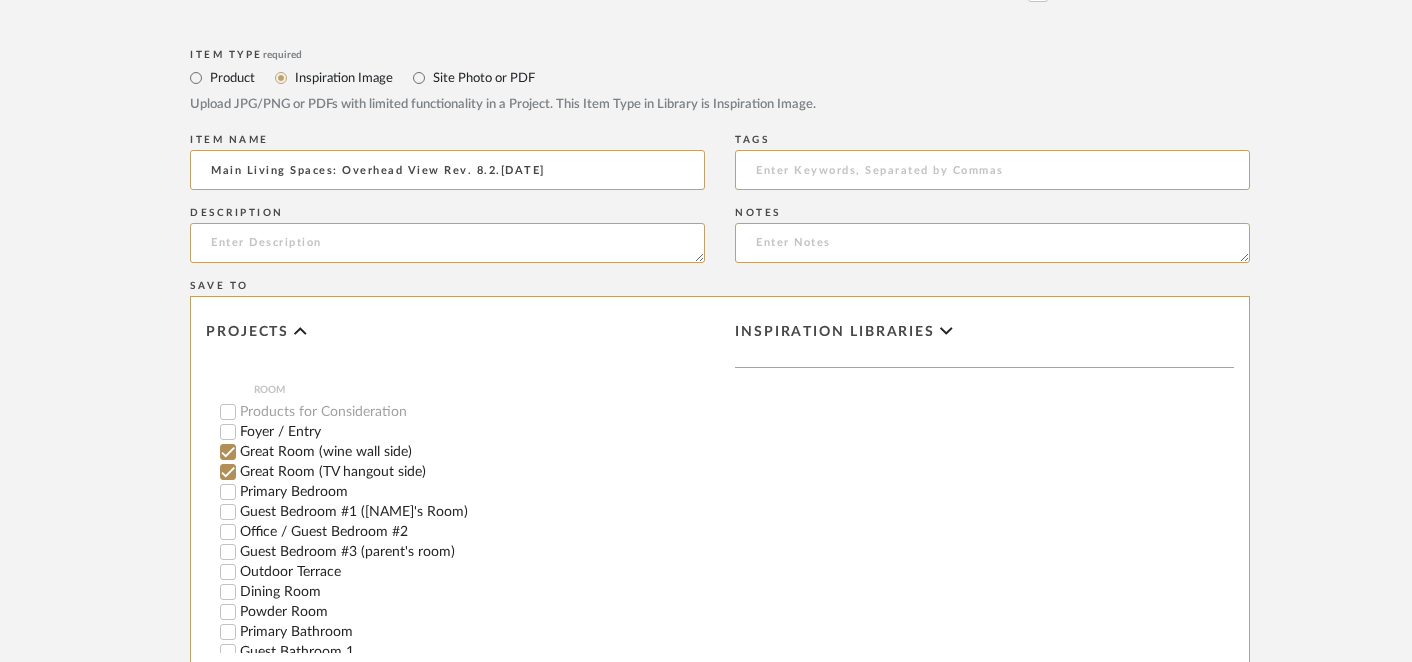 scroll, scrollTop: 188, scrollLeft: 0, axis: vertical 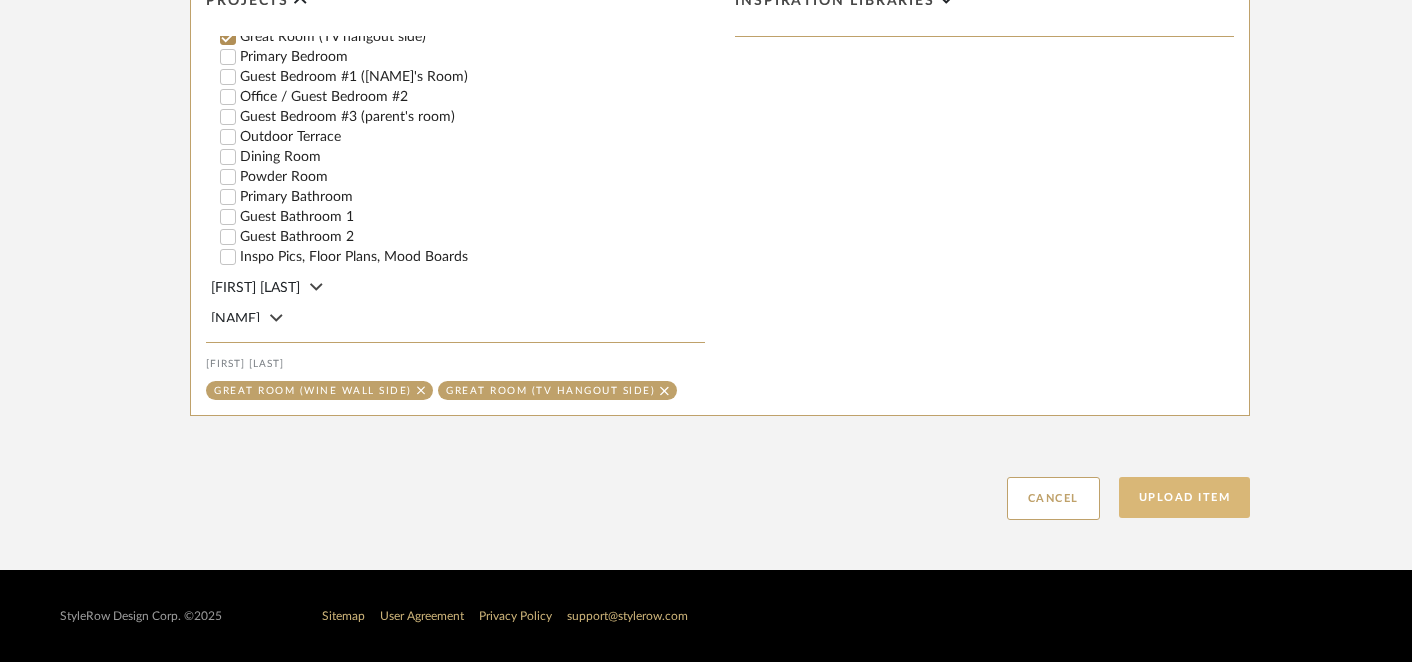 click on "Upload Item" 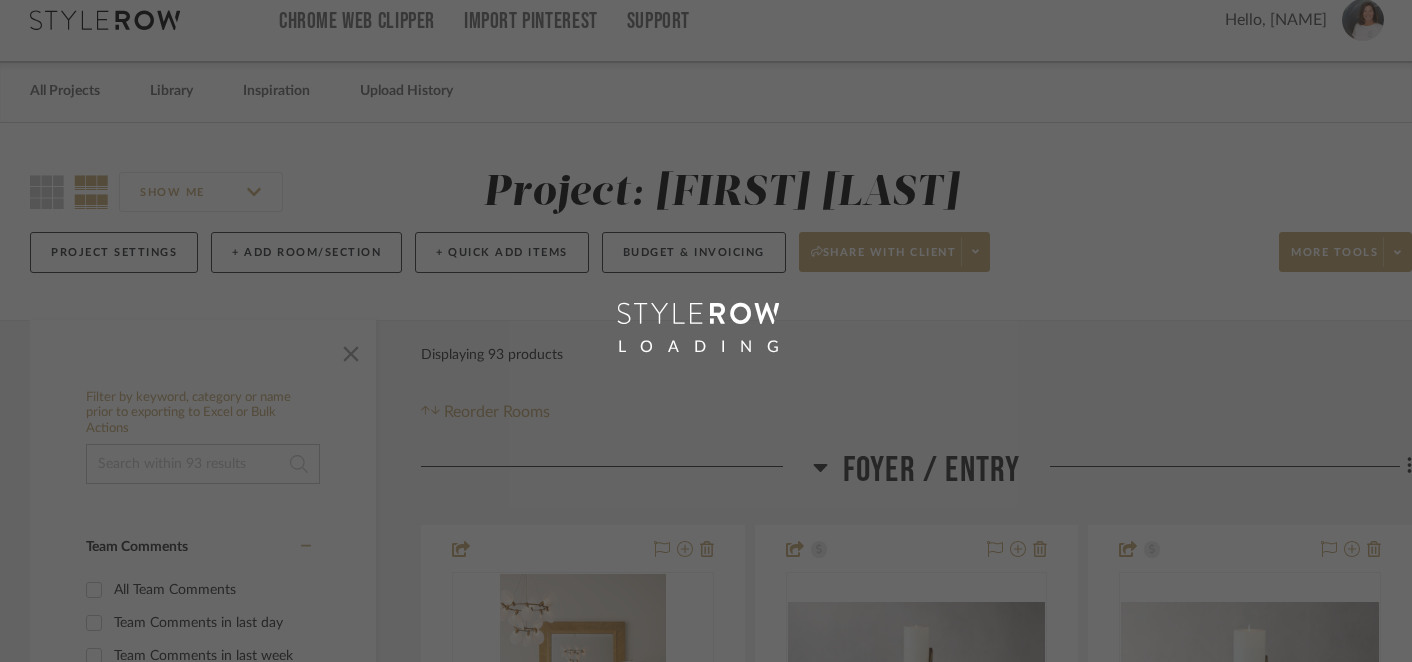 scroll, scrollTop: 0, scrollLeft: 0, axis: both 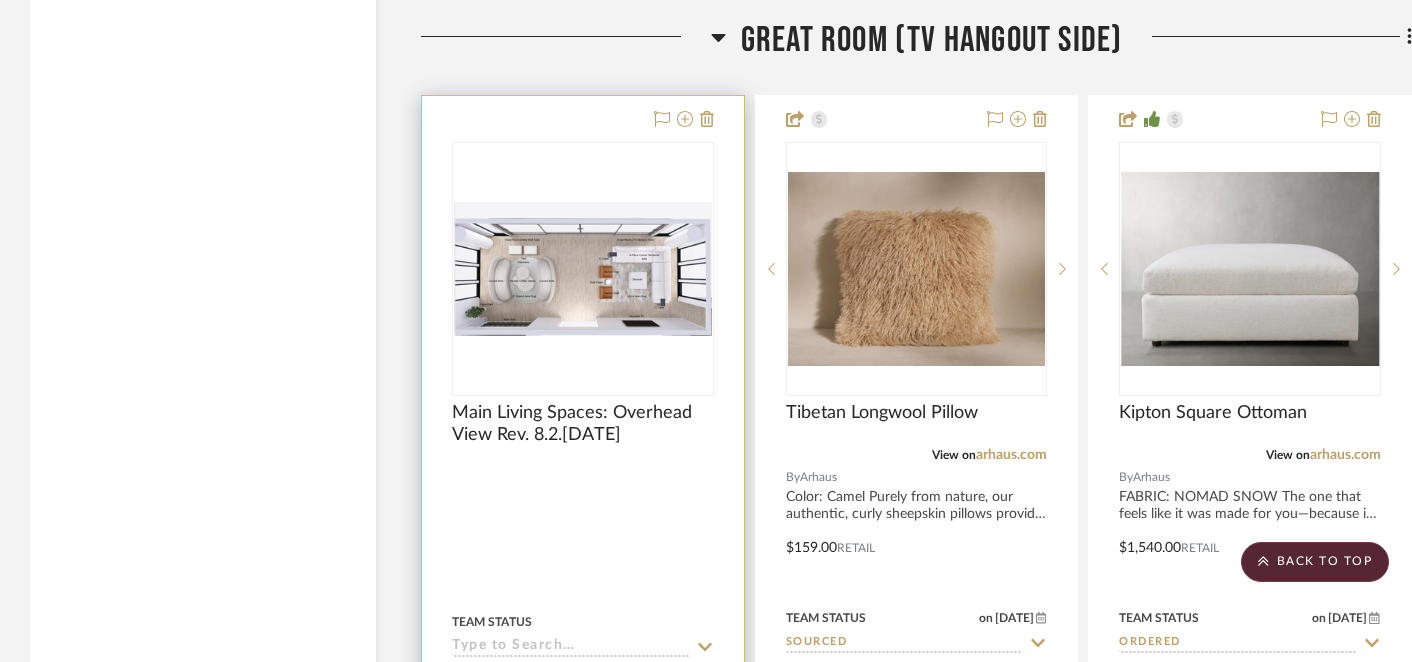 click at bounding box center [583, 268] 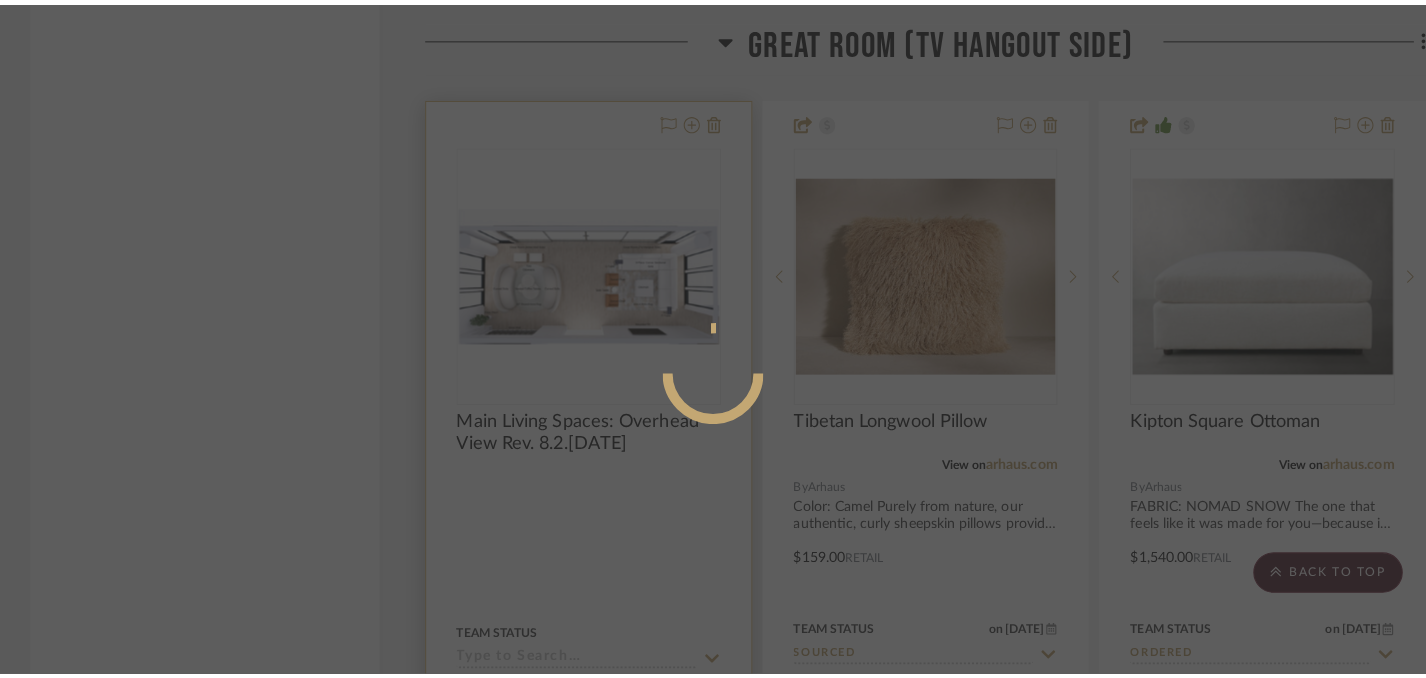 scroll, scrollTop: 0, scrollLeft: 0, axis: both 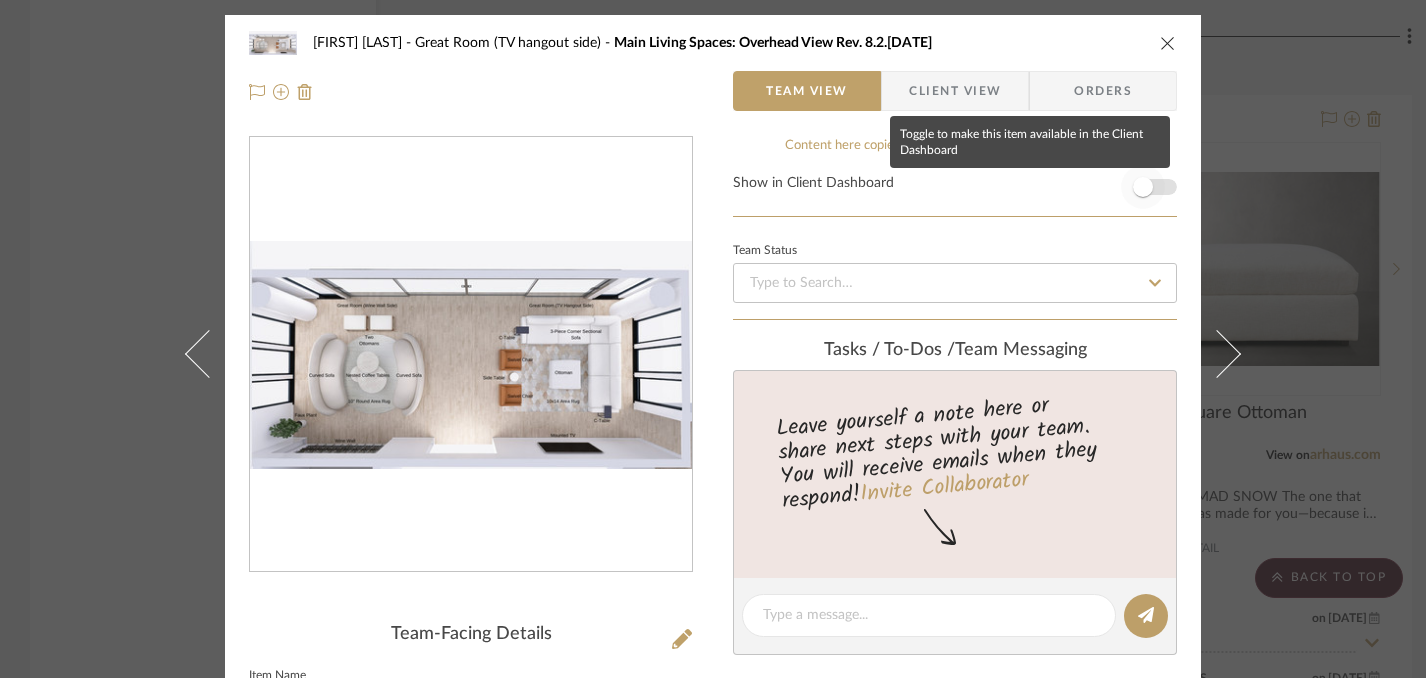 click at bounding box center [1143, 187] 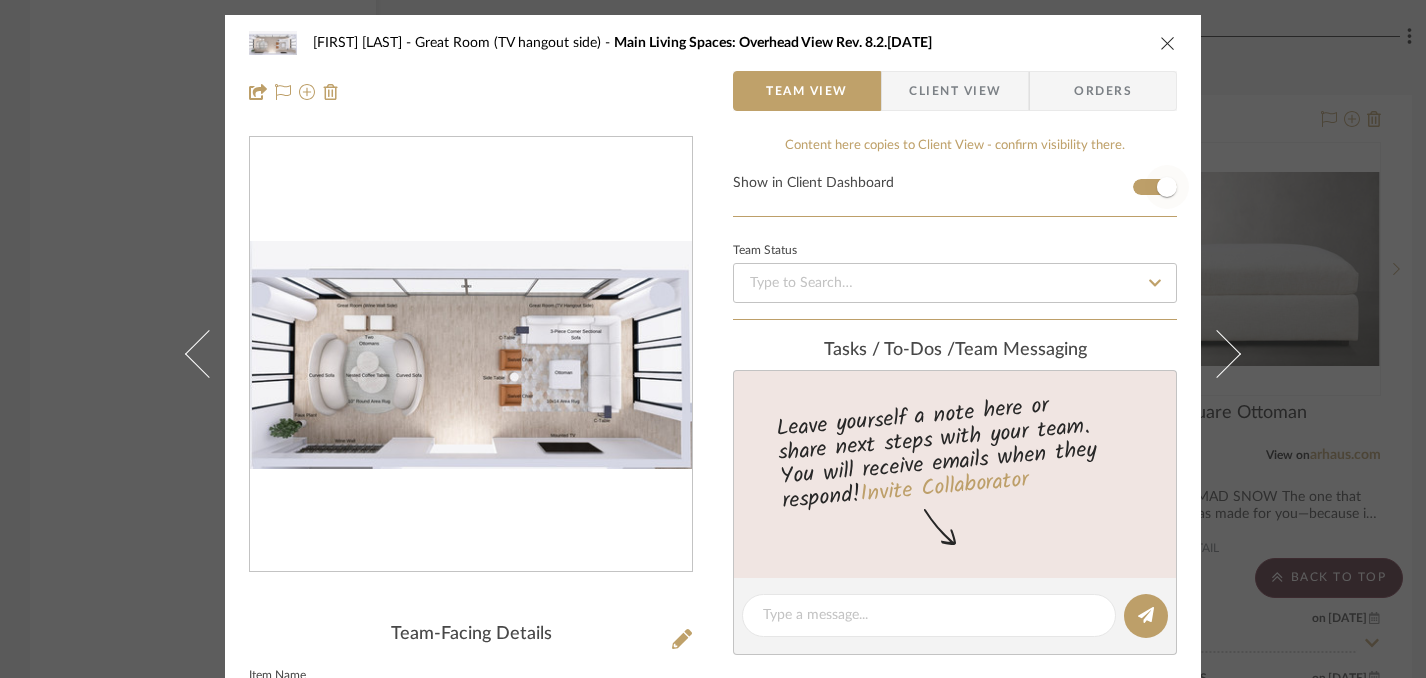 type 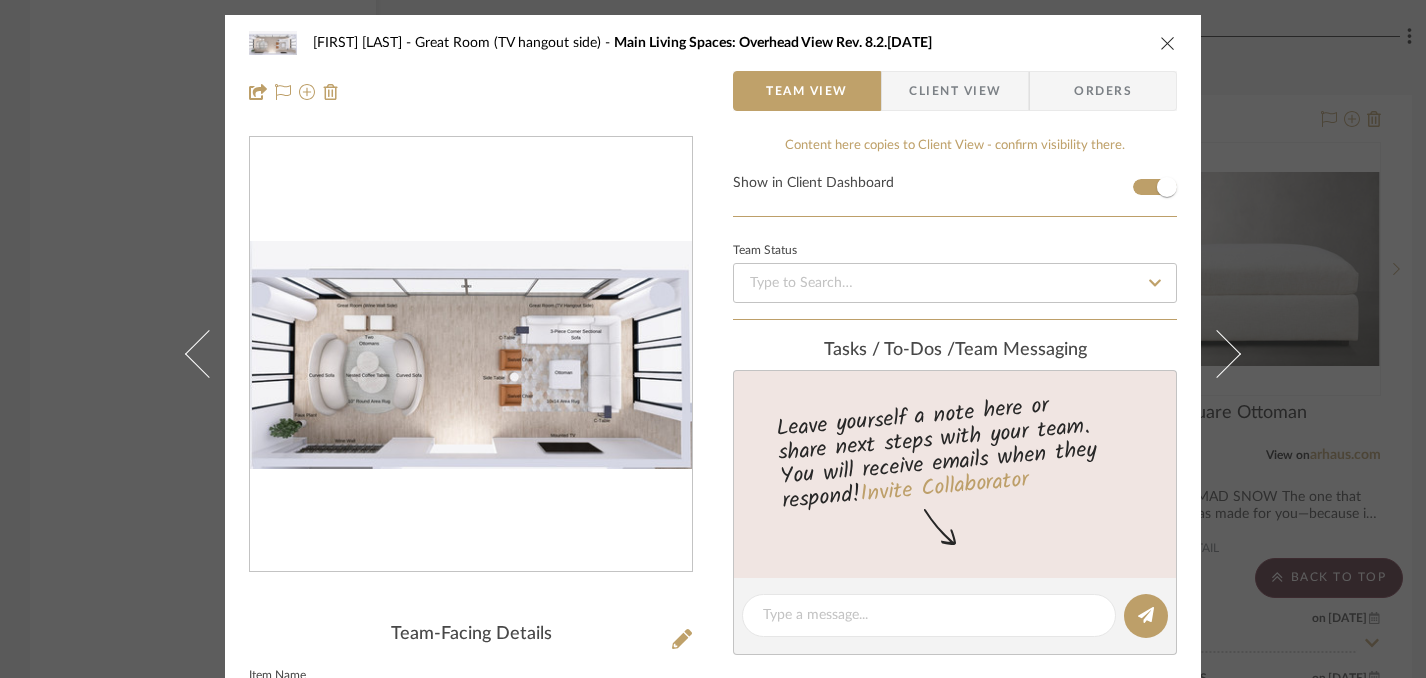 click at bounding box center [1168, 43] 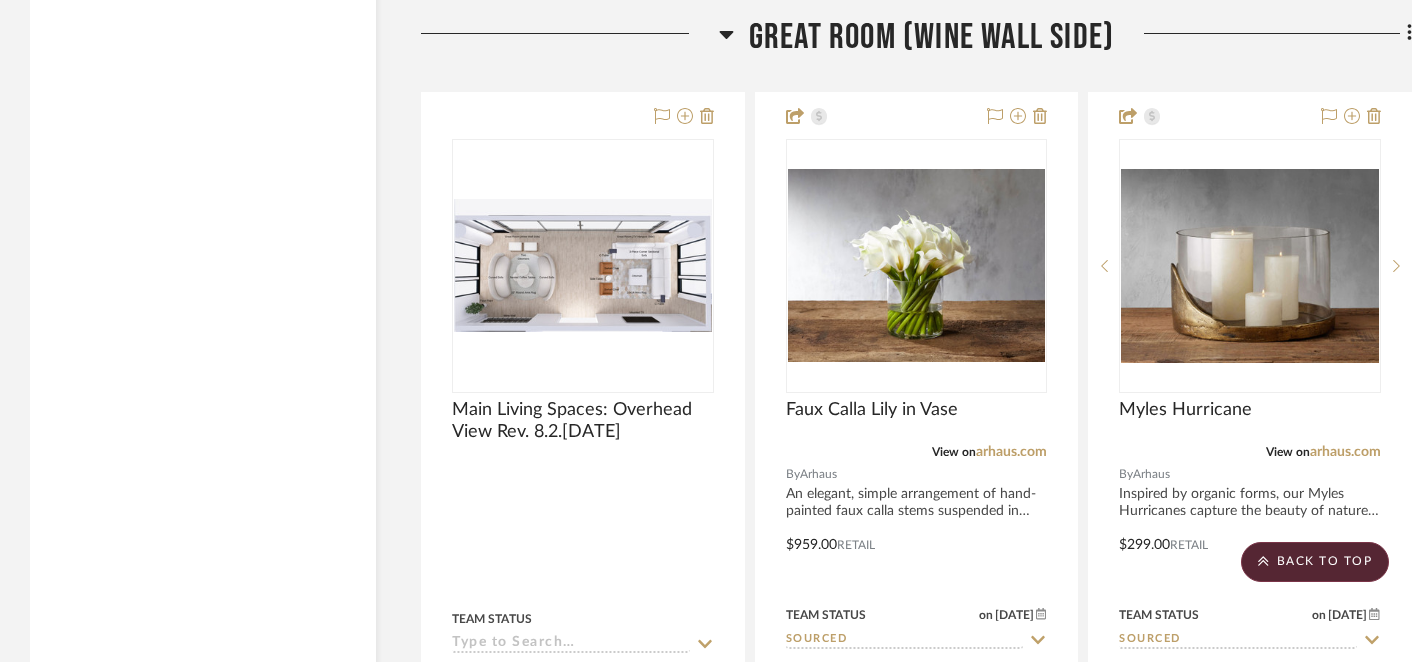 scroll, scrollTop: 3313, scrollLeft: 0, axis: vertical 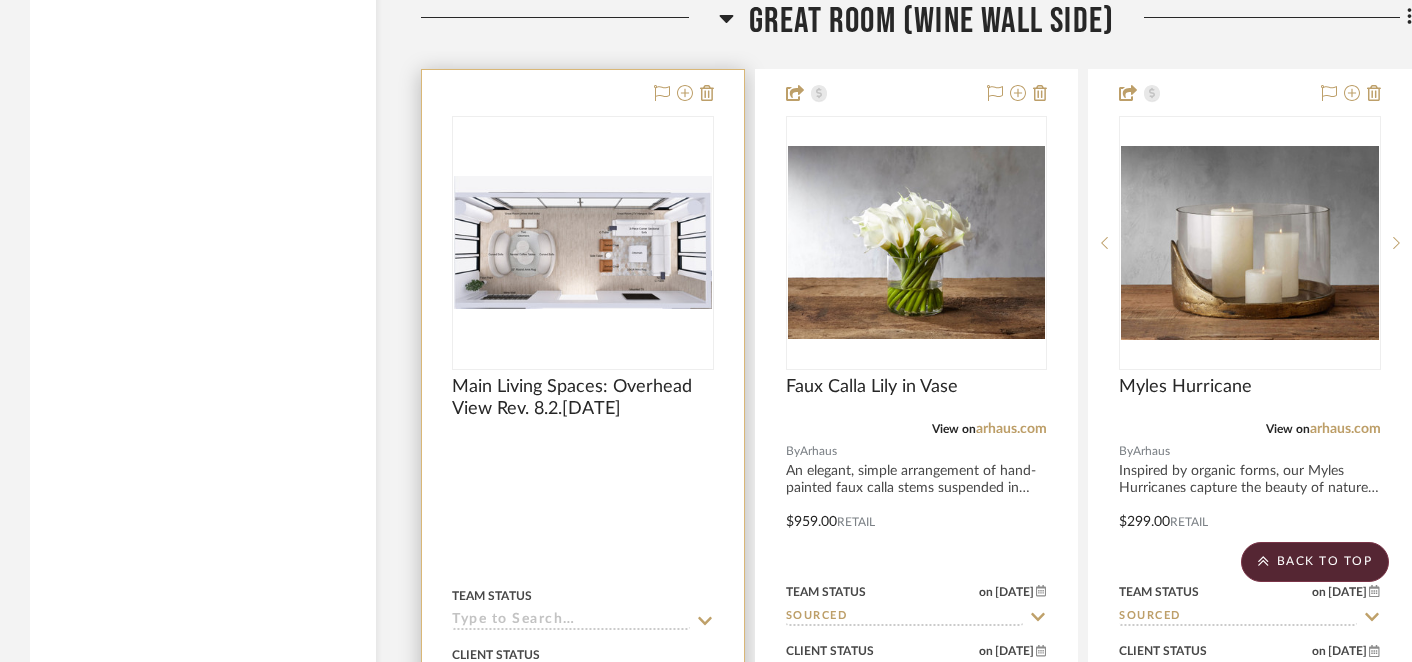 click at bounding box center [583, 242] 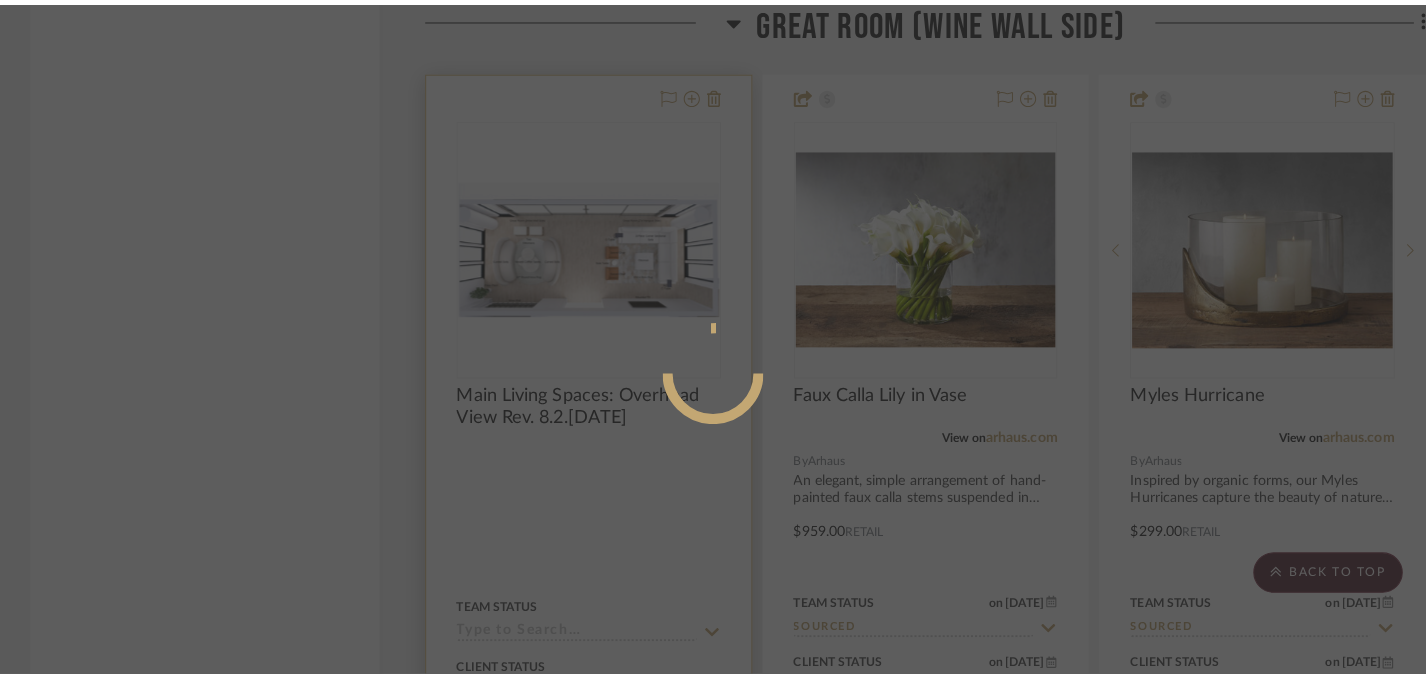 scroll, scrollTop: 0, scrollLeft: 0, axis: both 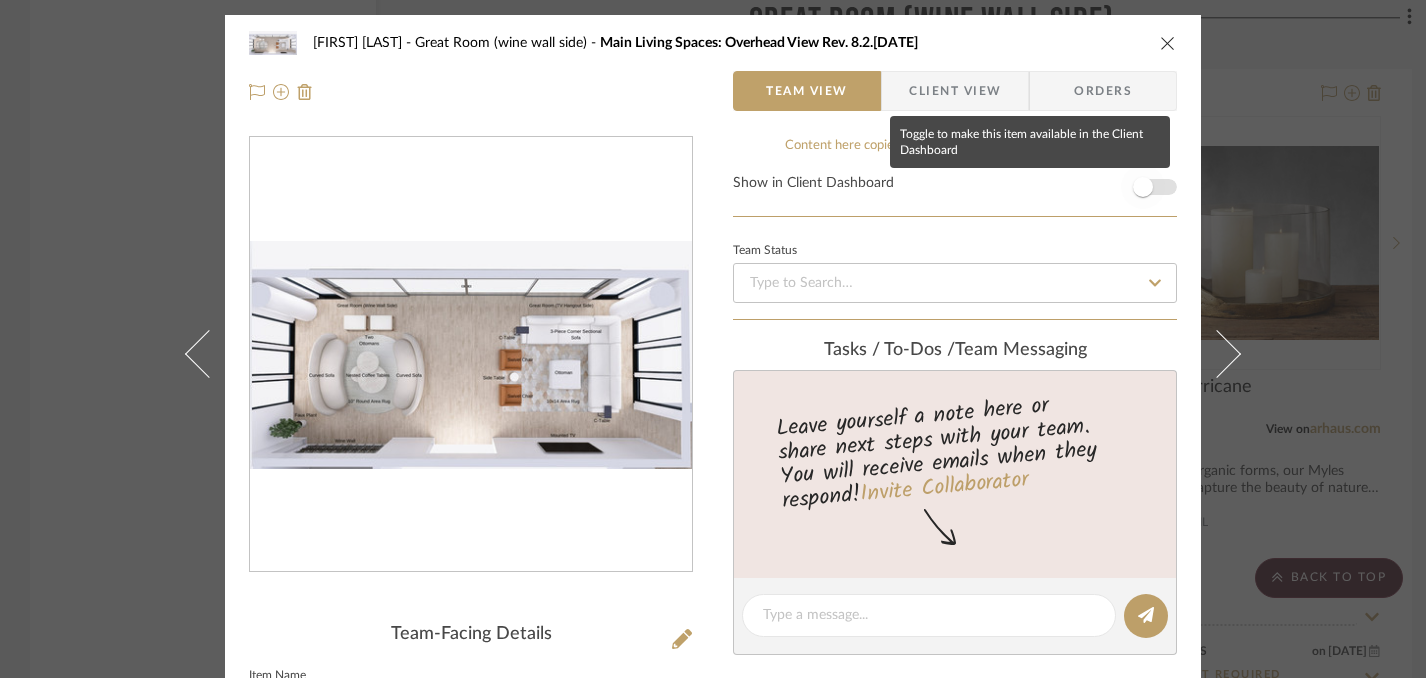 click at bounding box center (1143, 187) 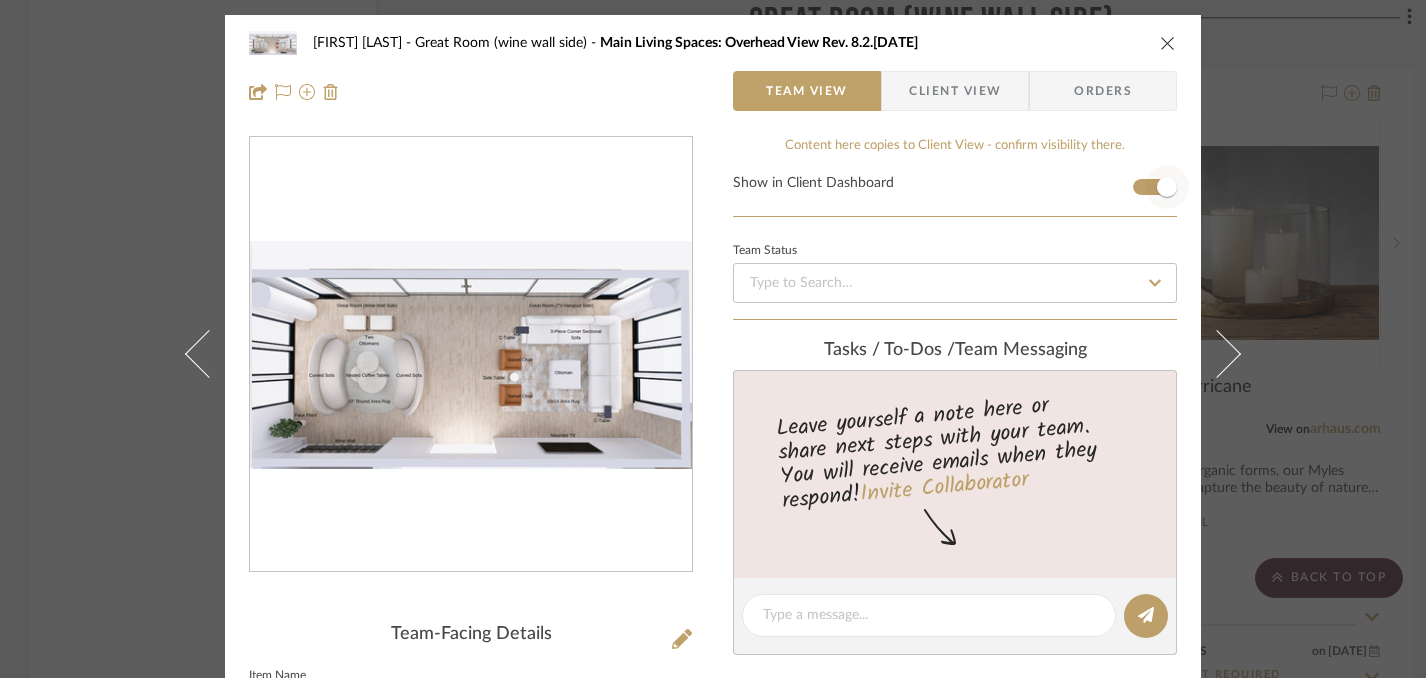 type 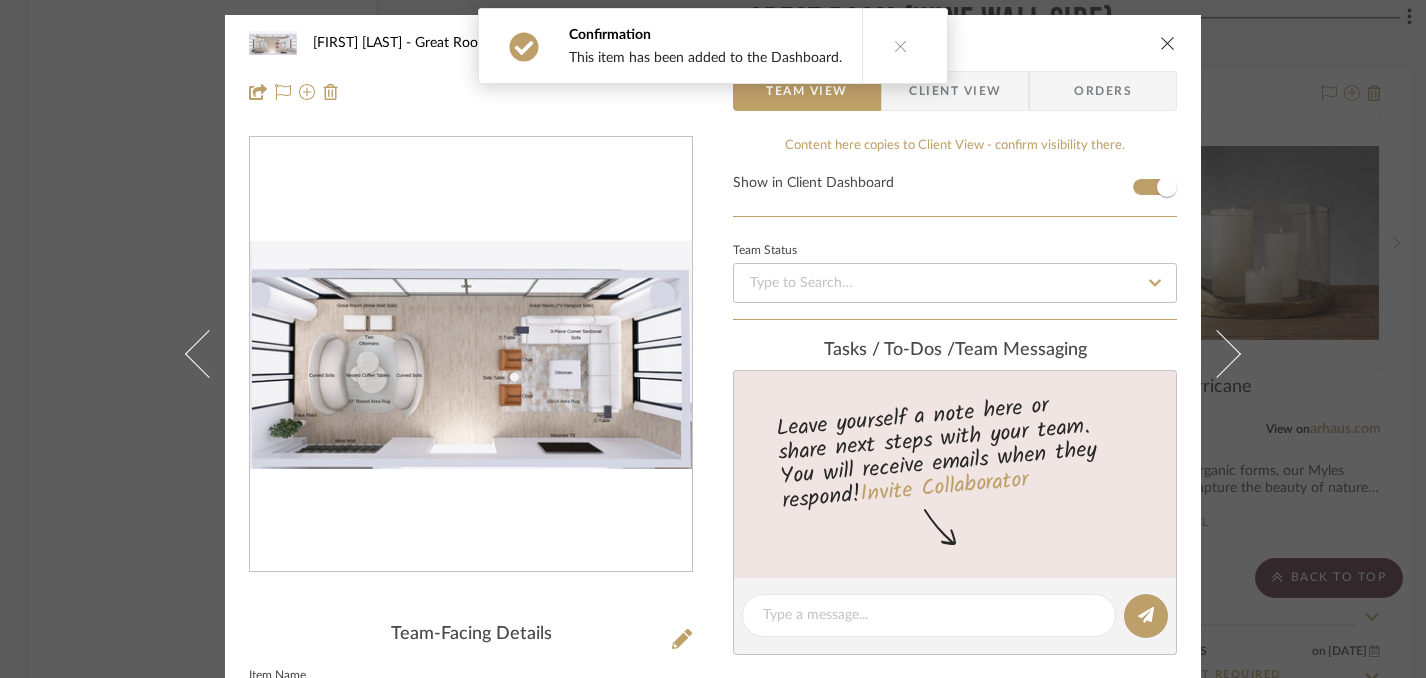 click at bounding box center (1168, 43) 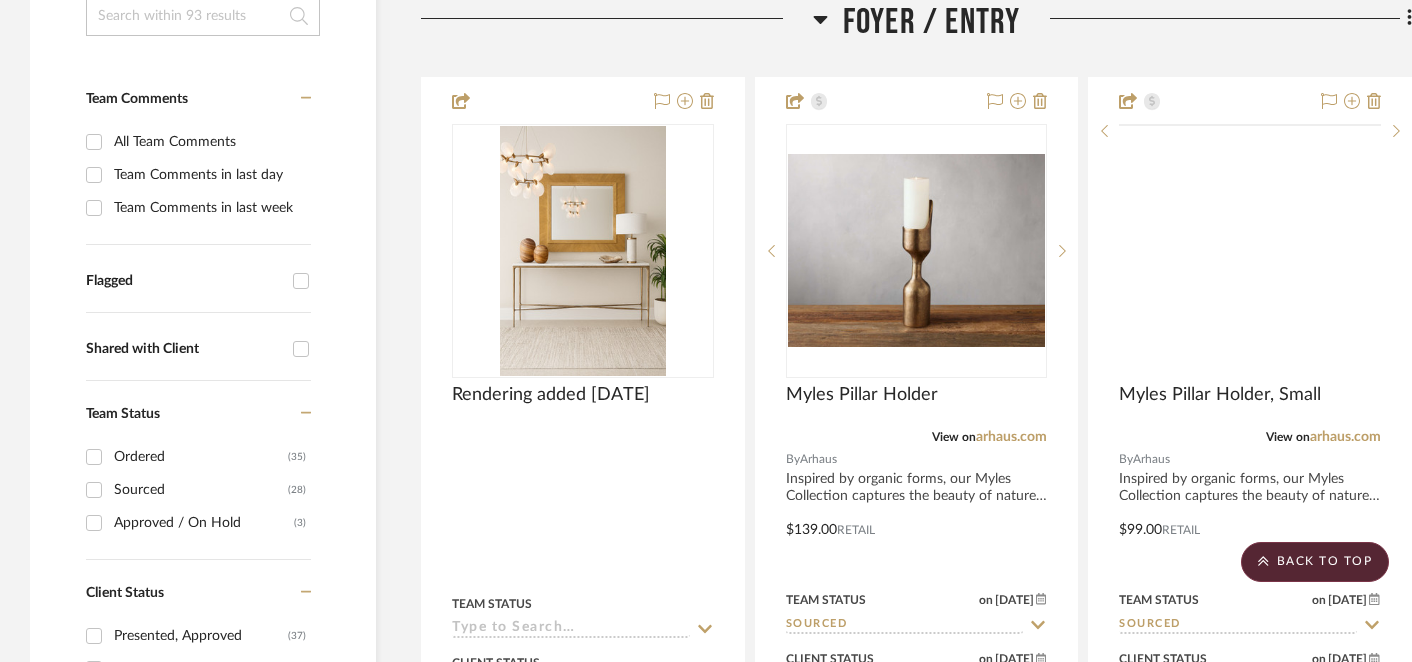 scroll, scrollTop: 470, scrollLeft: 0, axis: vertical 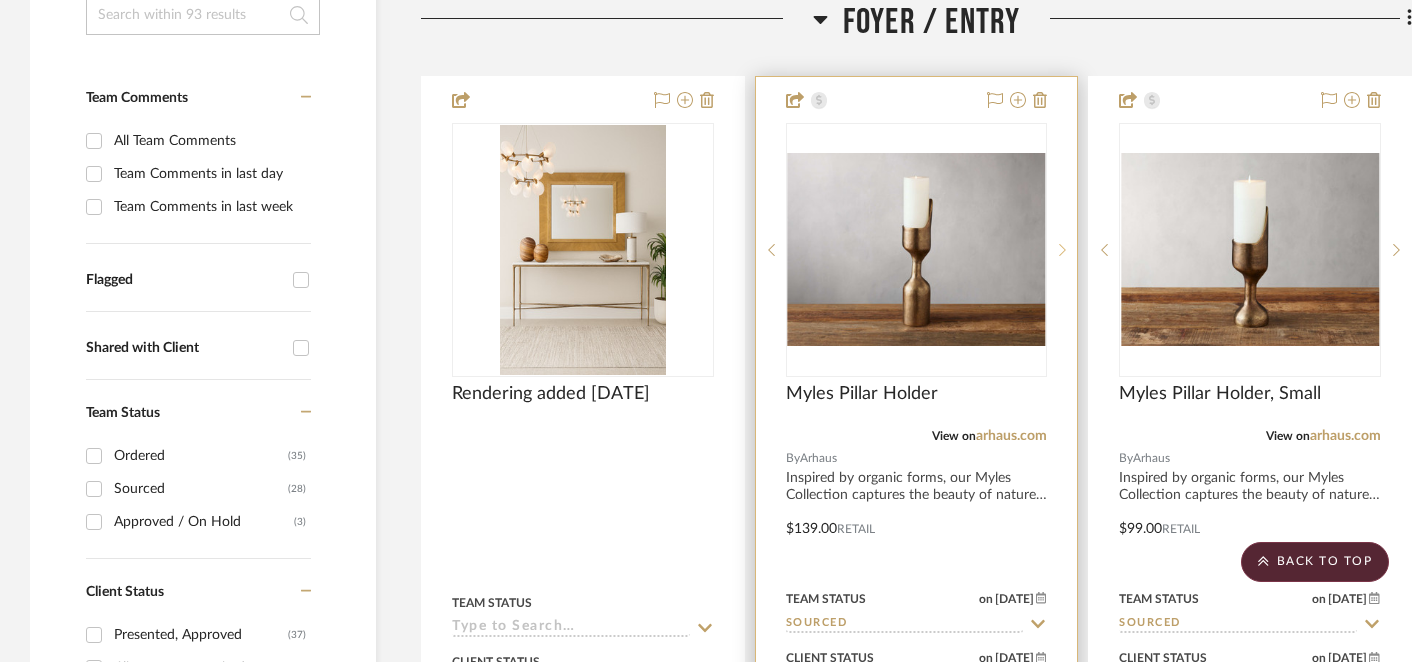 click at bounding box center (1062, 250) 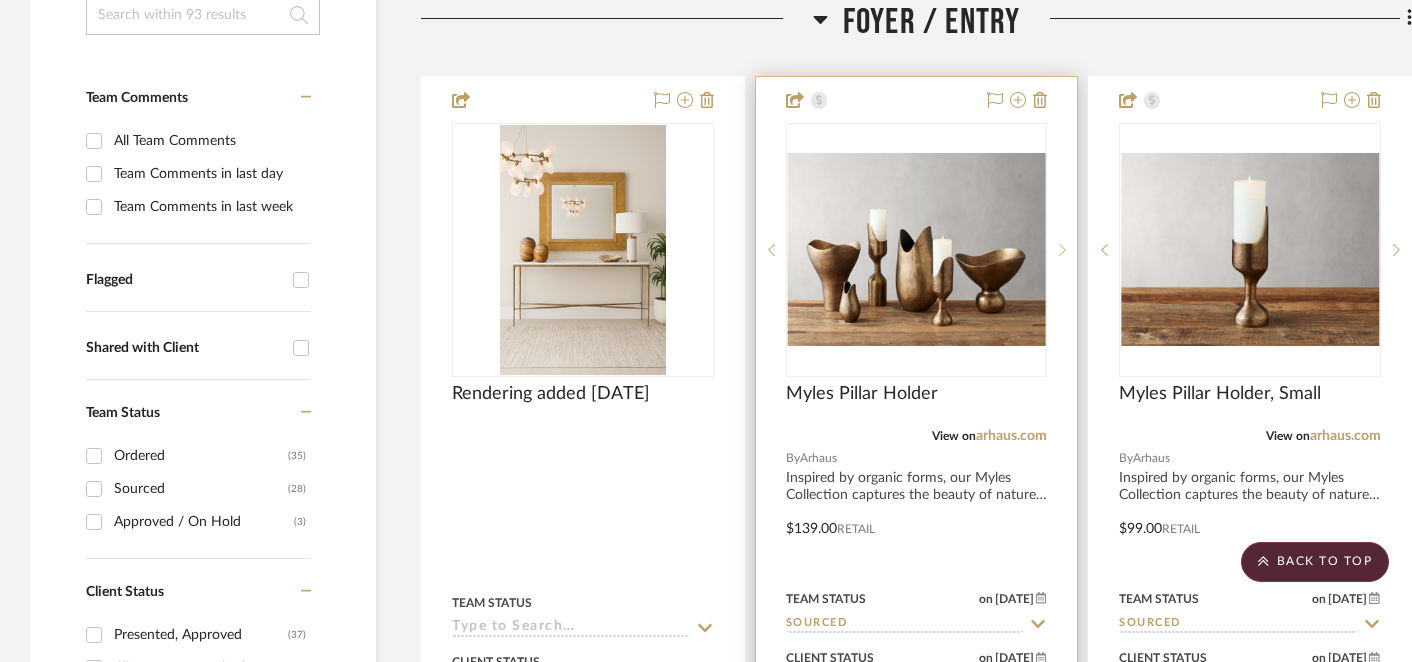 click at bounding box center [1062, 250] 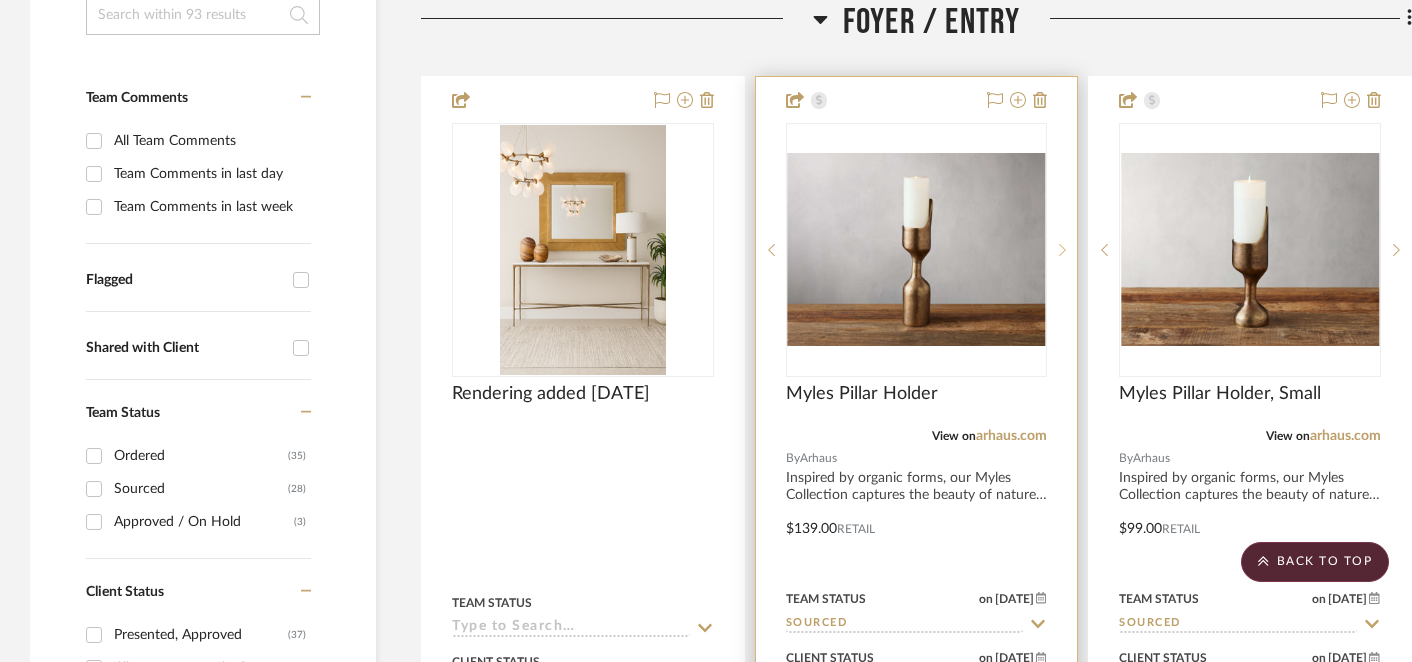click at bounding box center [1062, 250] 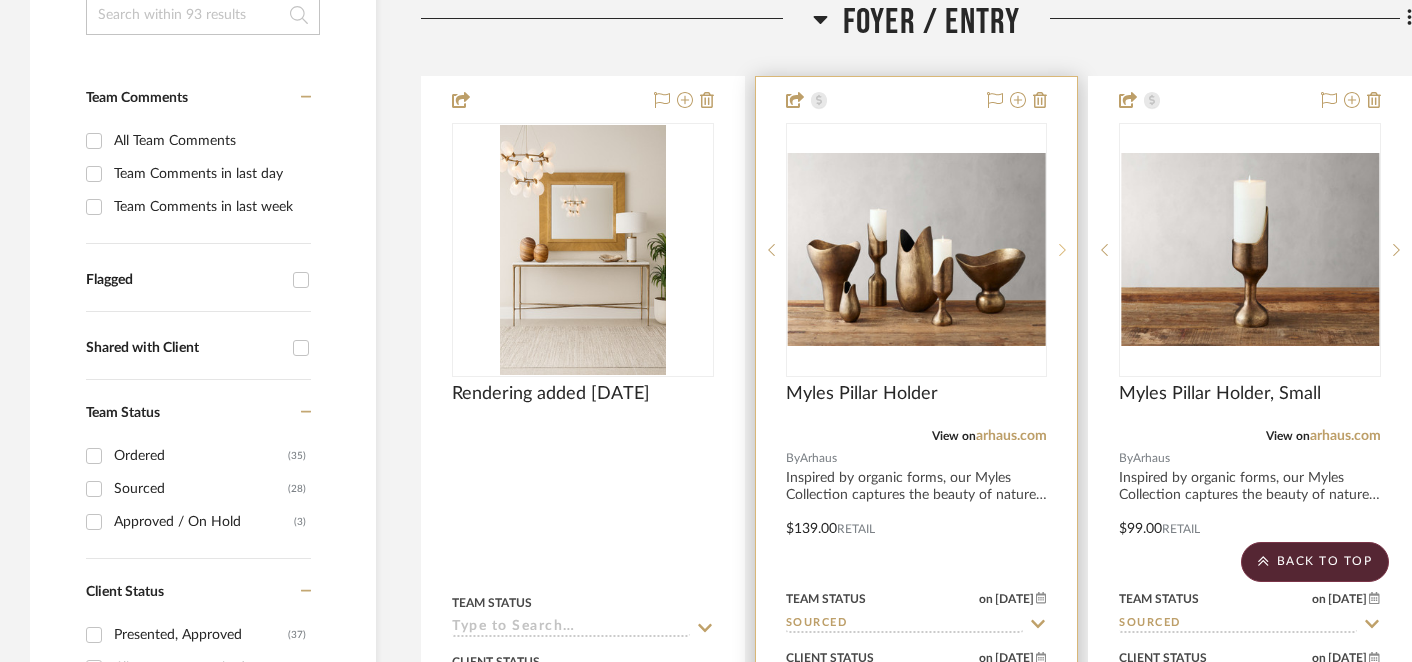click at bounding box center (1062, 250) 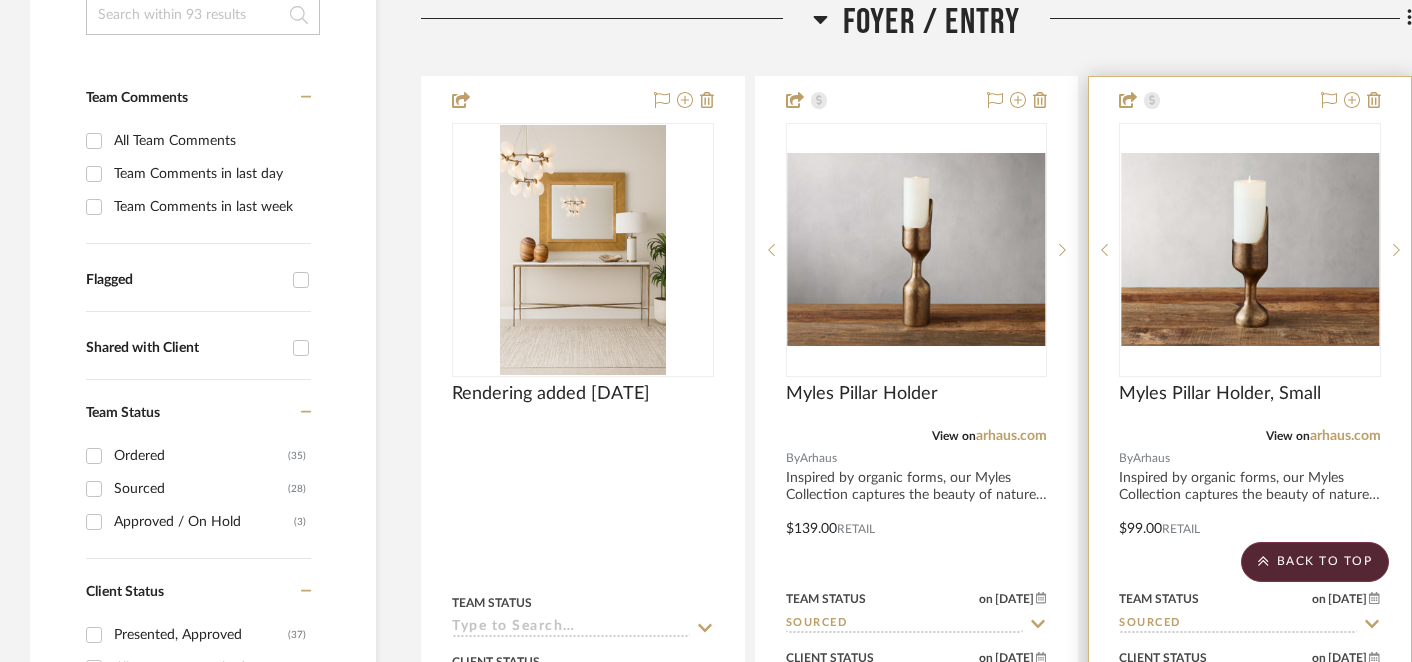 click at bounding box center [1250, 250] 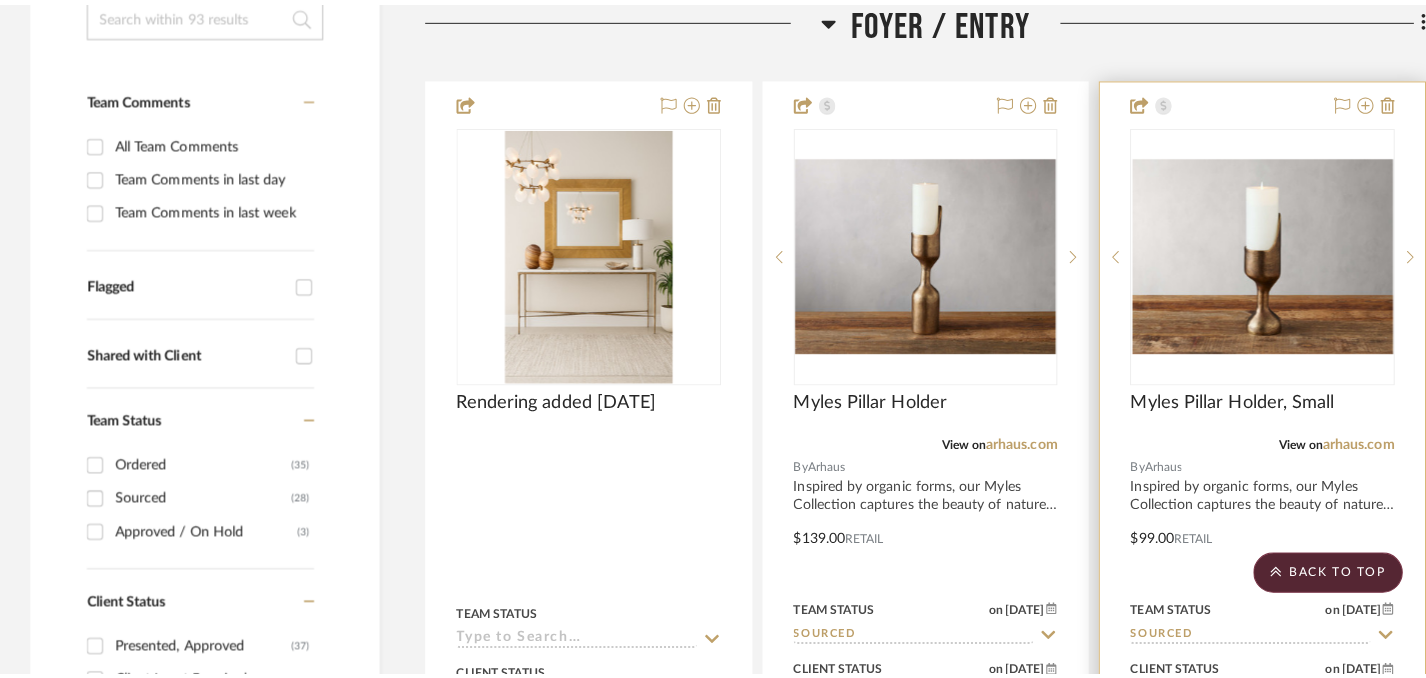 scroll, scrollTop: 0, scrollLeft: 0, axis: both 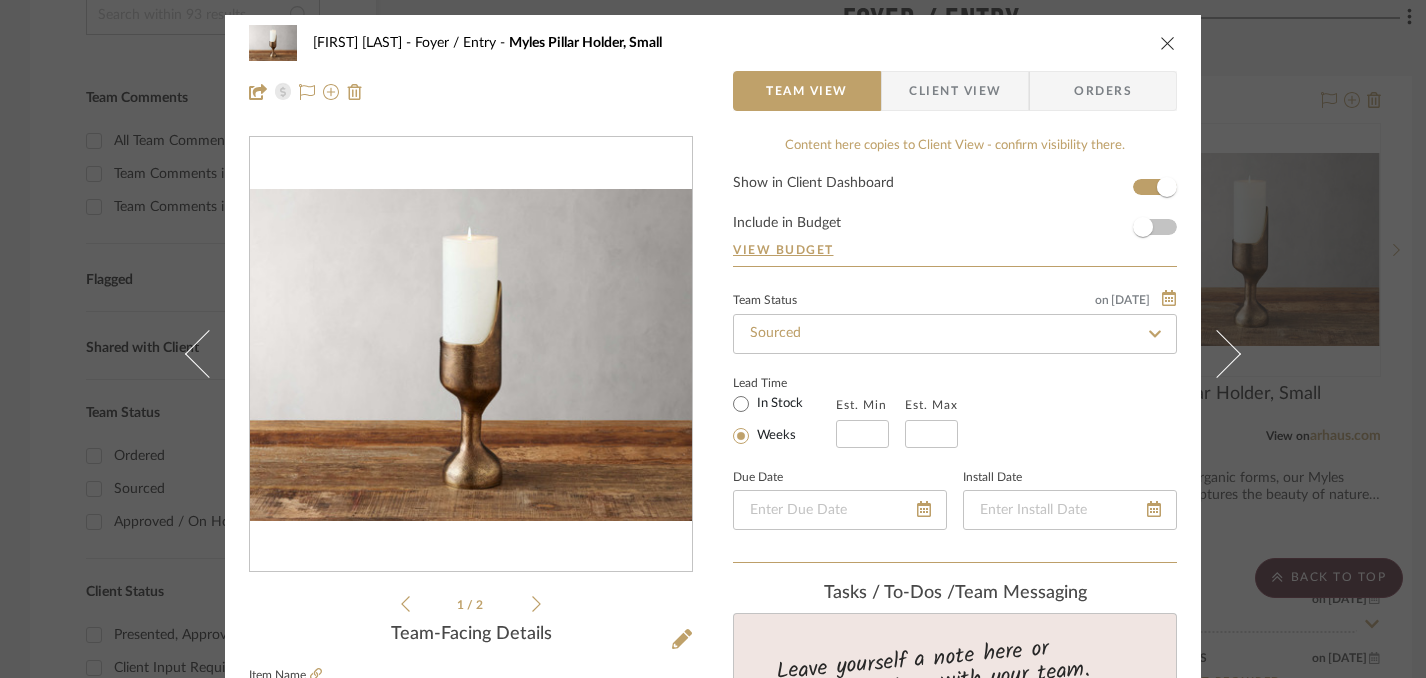 click at bounding box center [1168, 43] 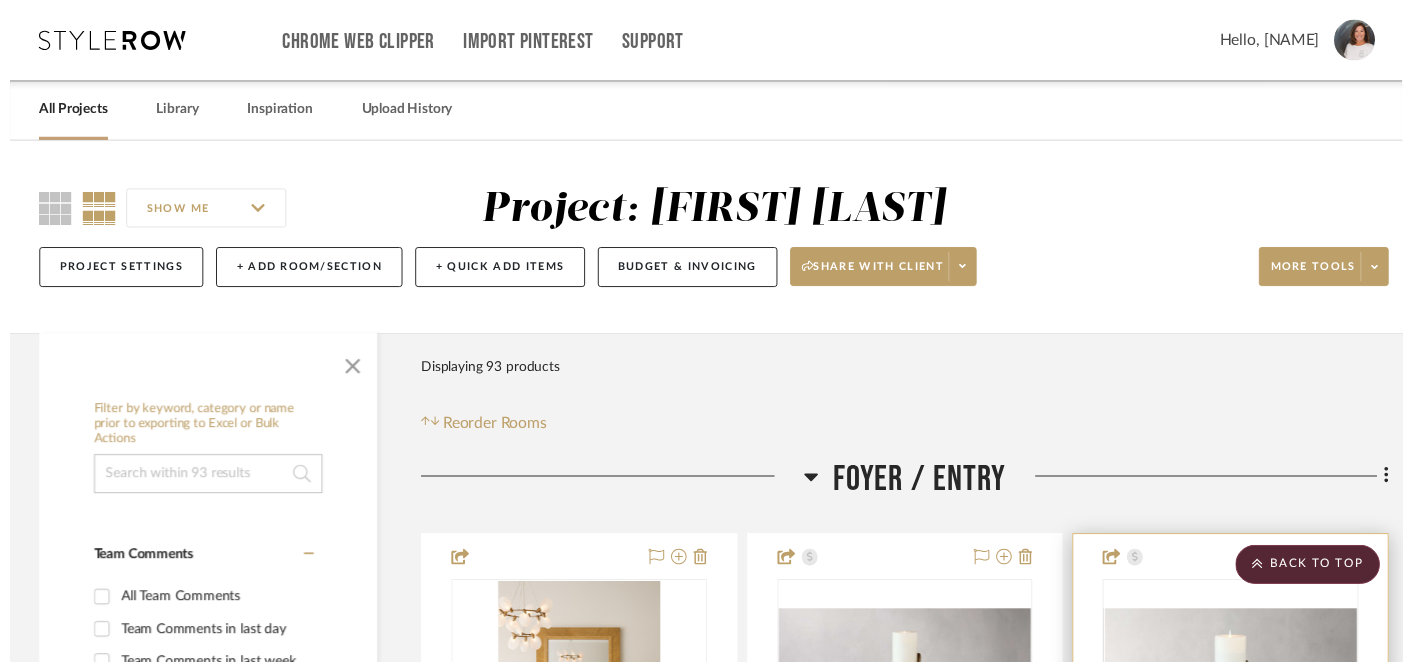 scroll, scrollTop: 470, scrollLeft: 0, axis: vertical 